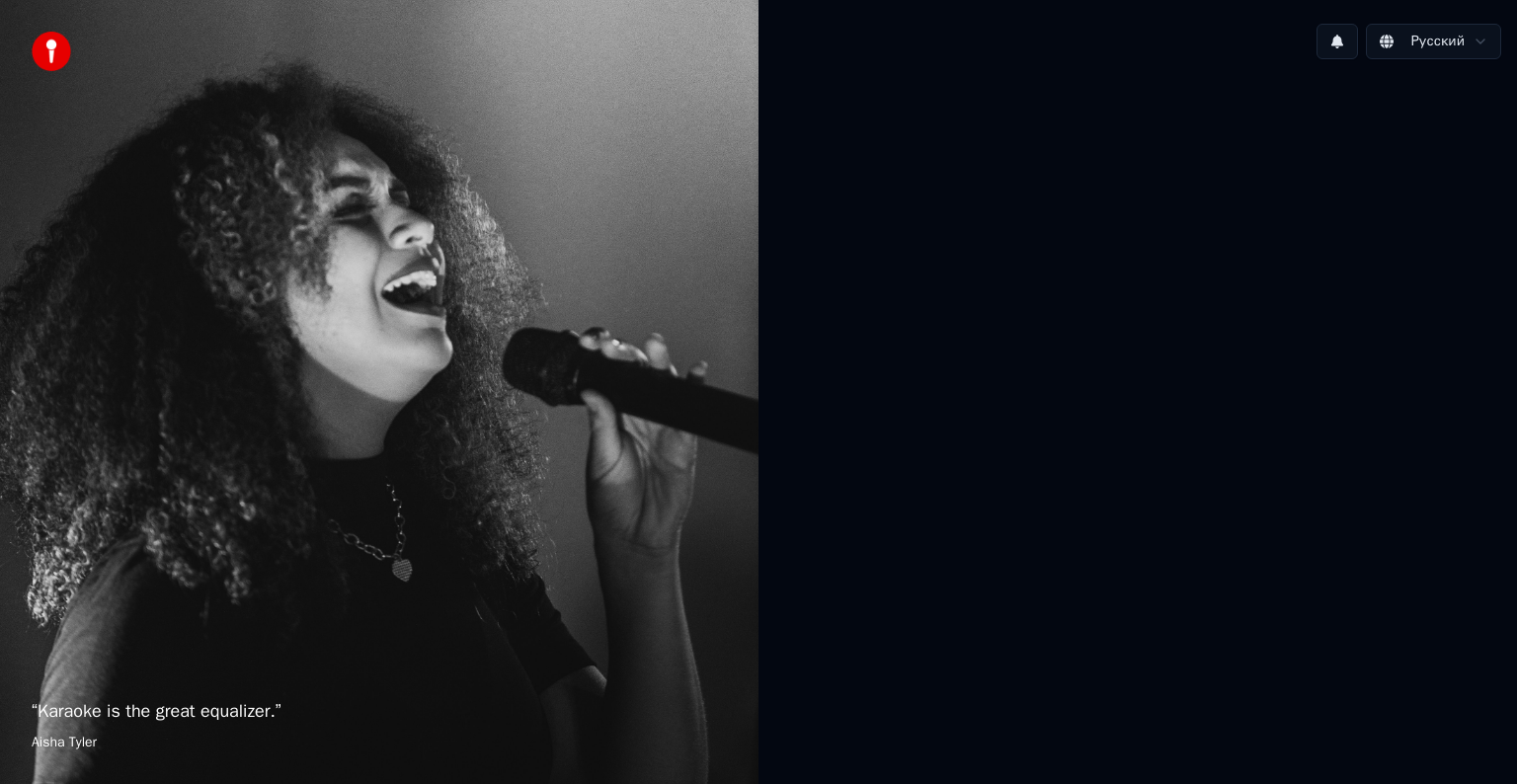 scroll, scrollTop: 0, scrollLeft: 0, axis: both 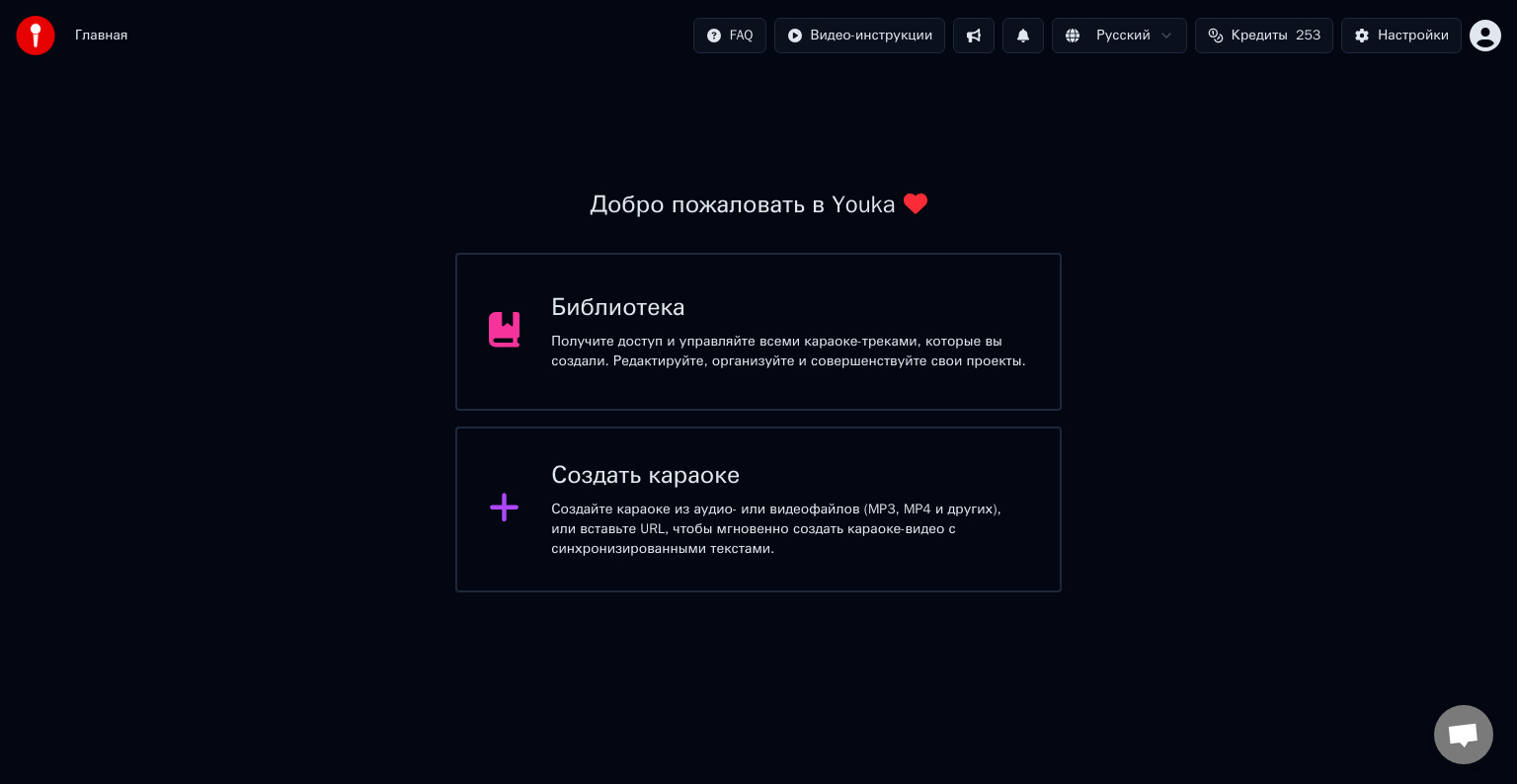 click on "Получите доступ и управляйте всеми караоке-треками, которые вы создали. Редактируйте, организуйте и совершенствуйте свои проекты." at bounding box center [789, 352] 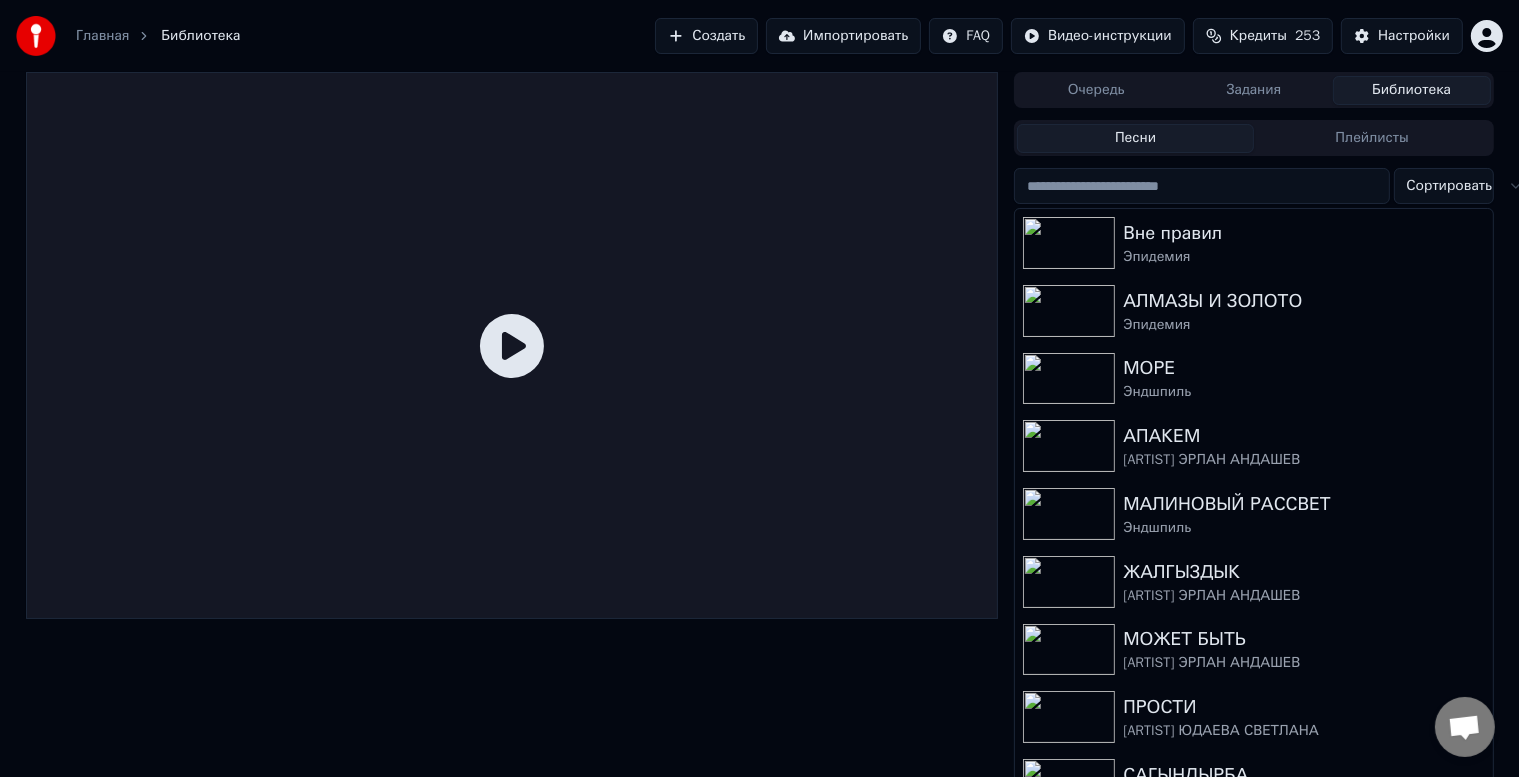 click on "Импортировать" at bounding box center [843, 36] 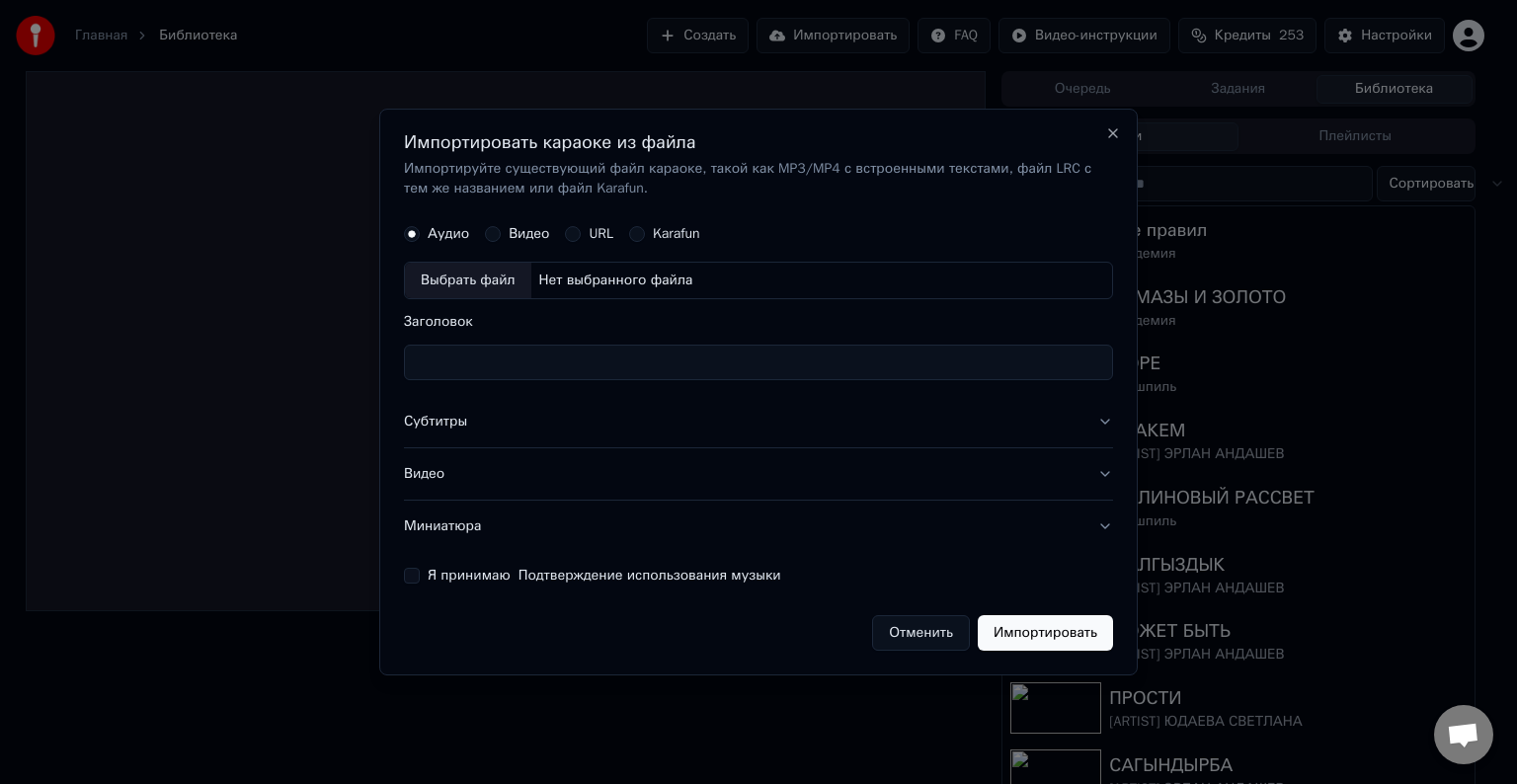 click on "Выбрать файл" at bounding box center [468, 280] 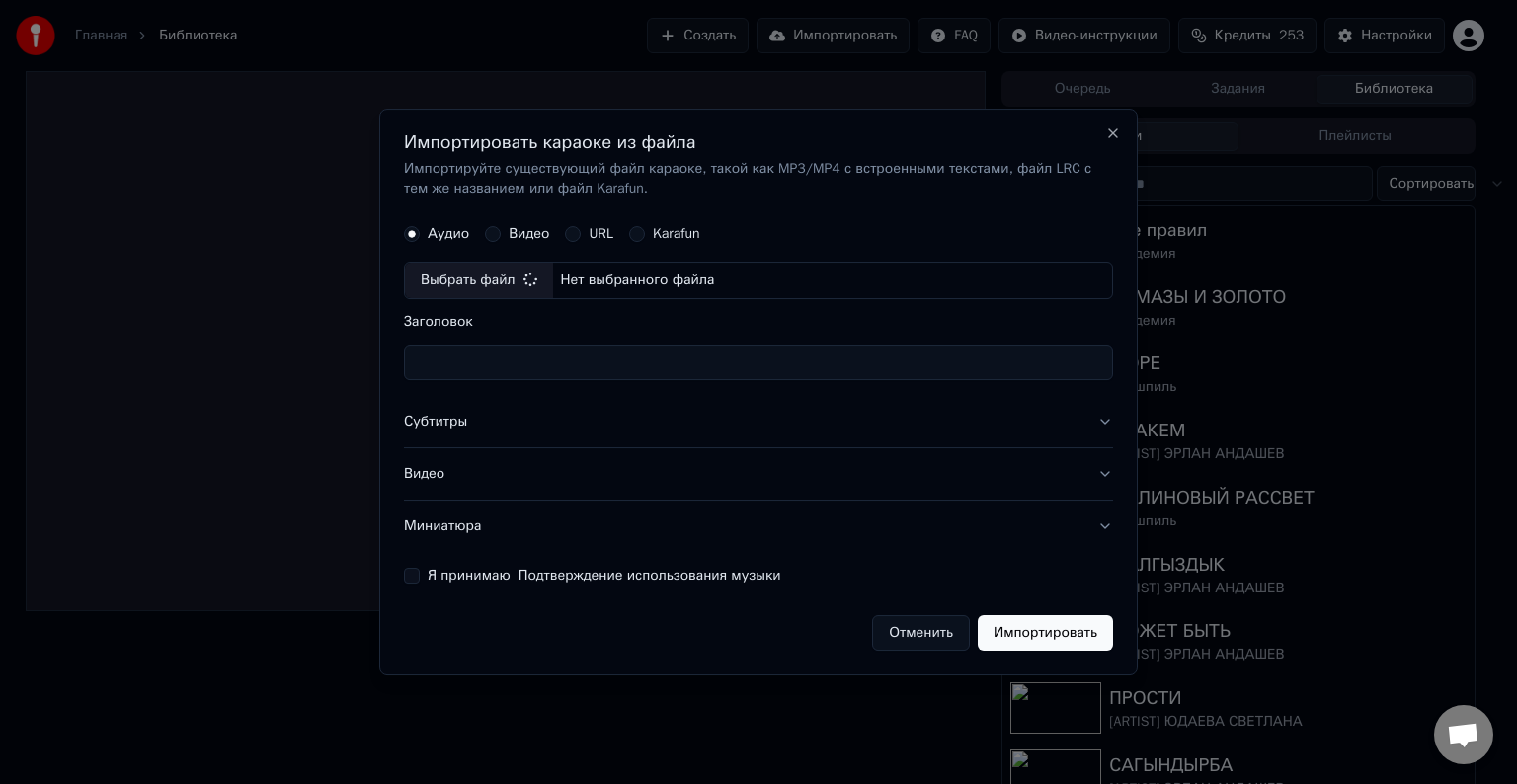 type on "**********" 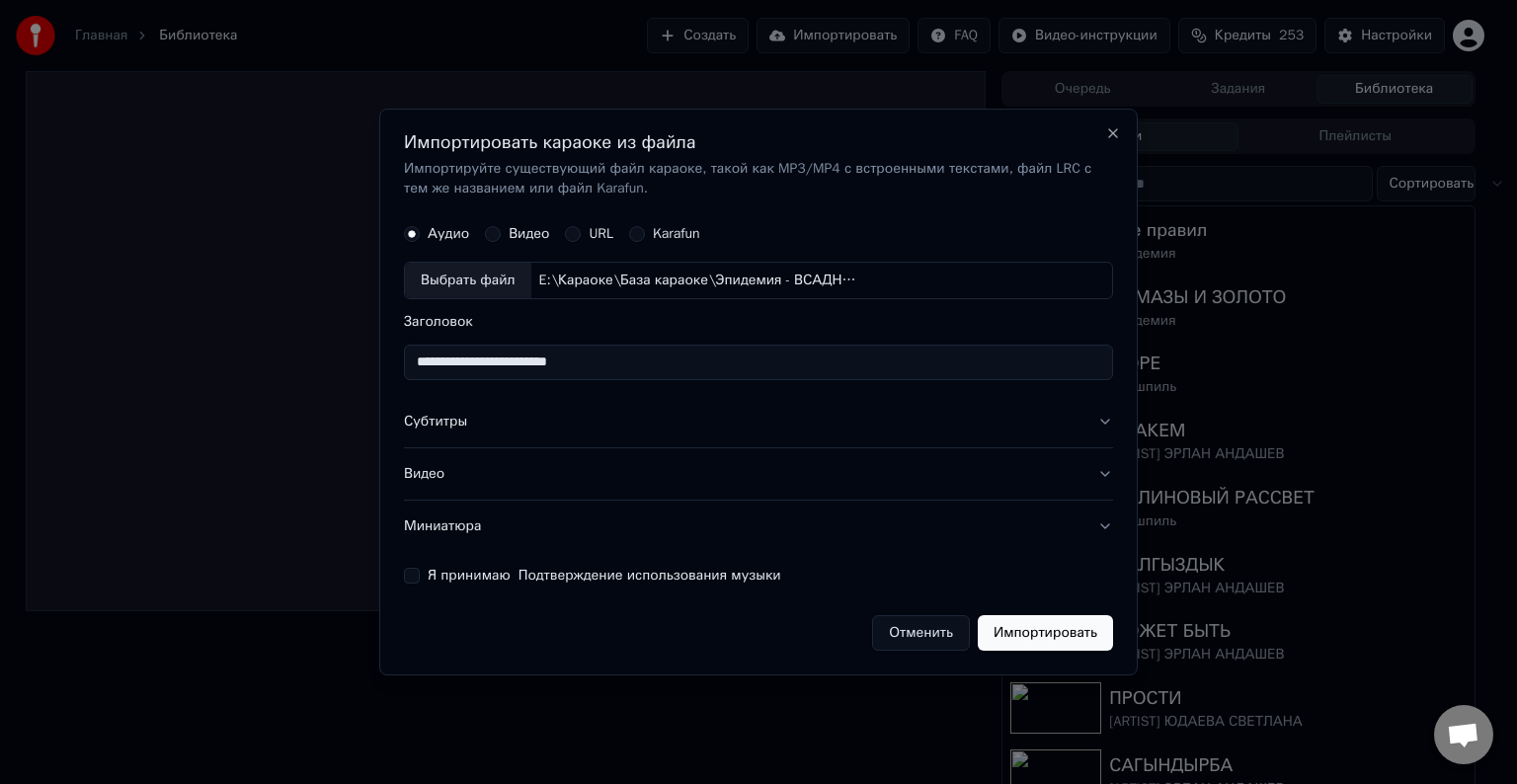 click on "Субтитры" at bounding box center (758, 422) 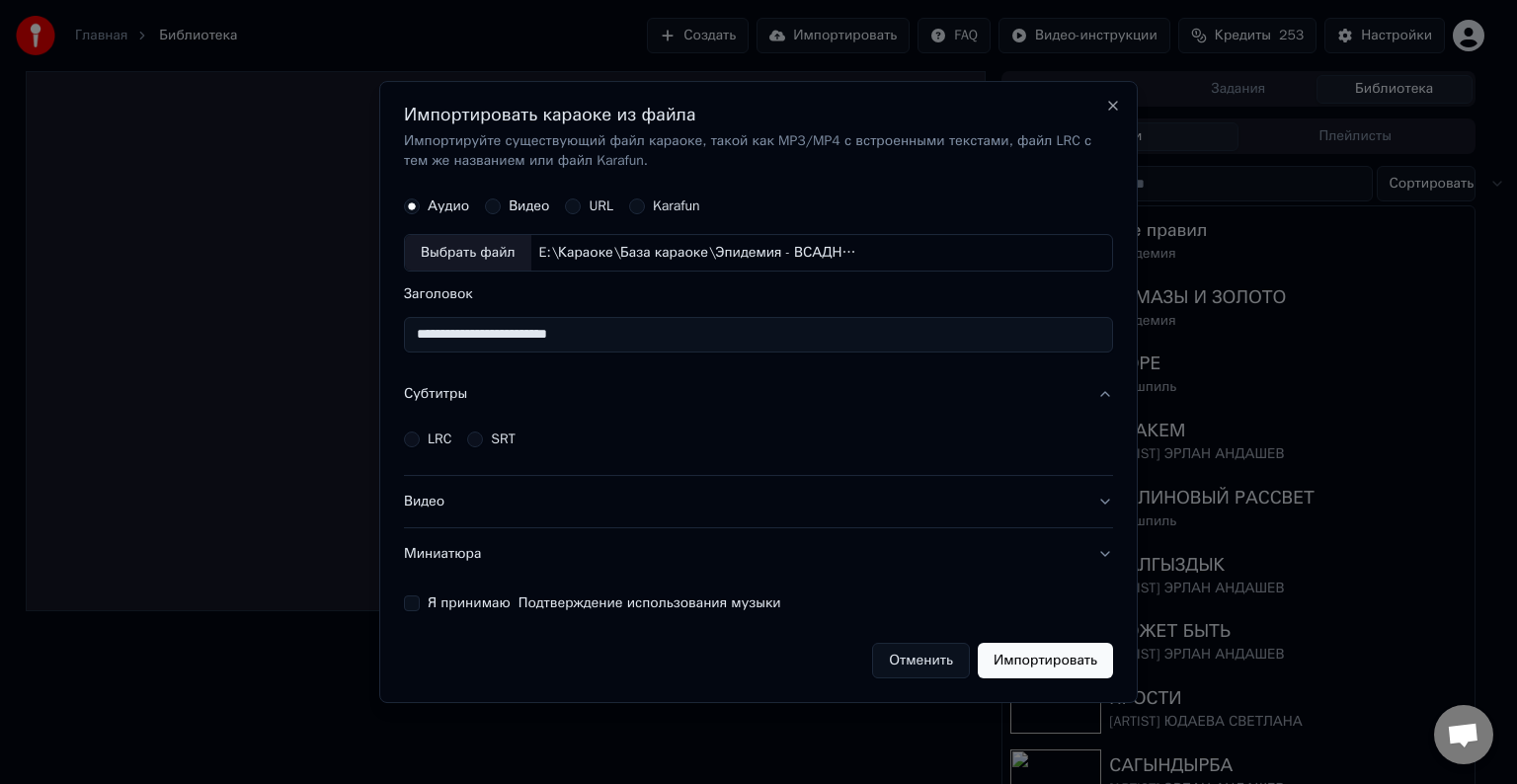 click on "LRC" at bounding box center [439, 439] 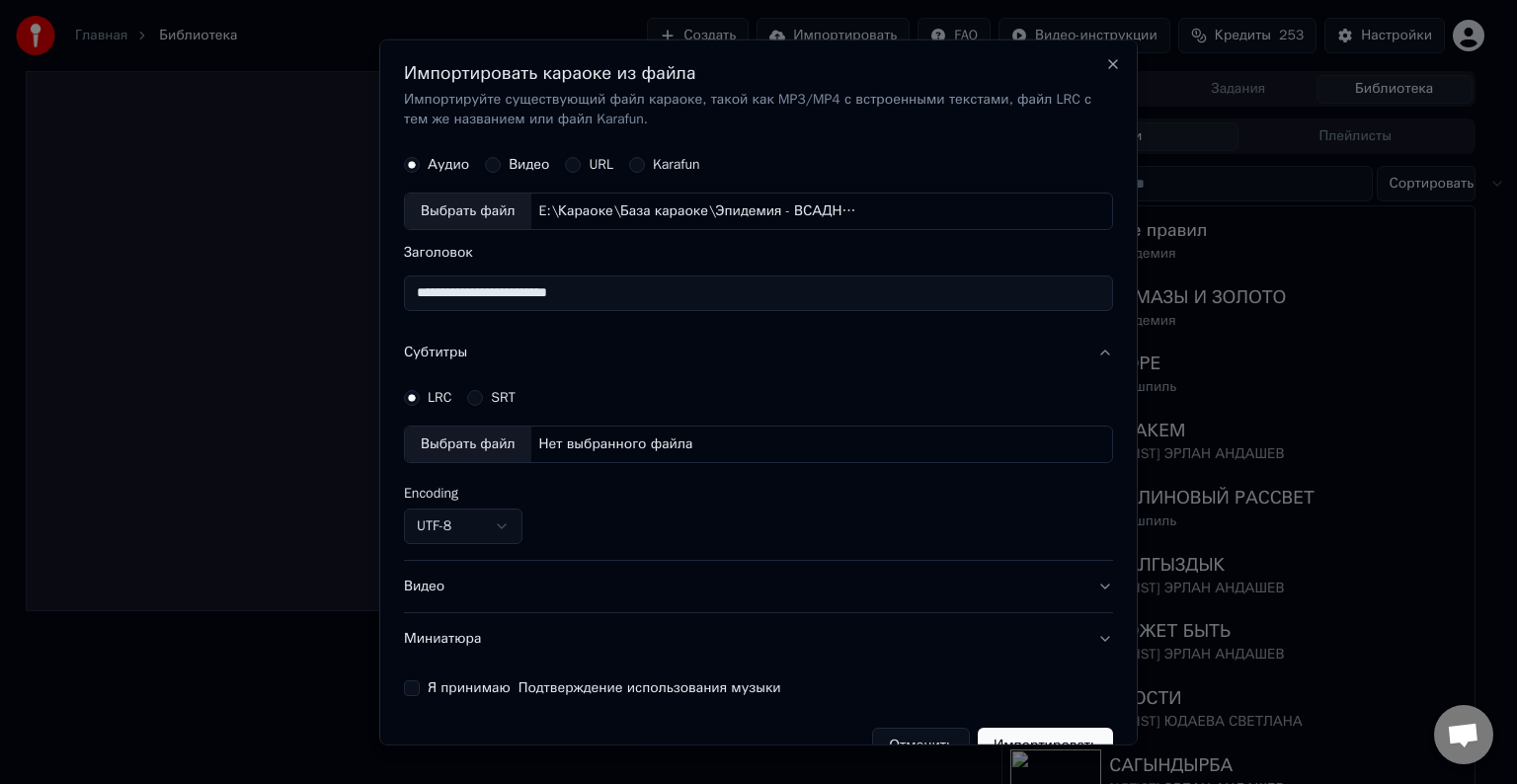 click on "Выбрать файл" at bounding box center [468, 444] 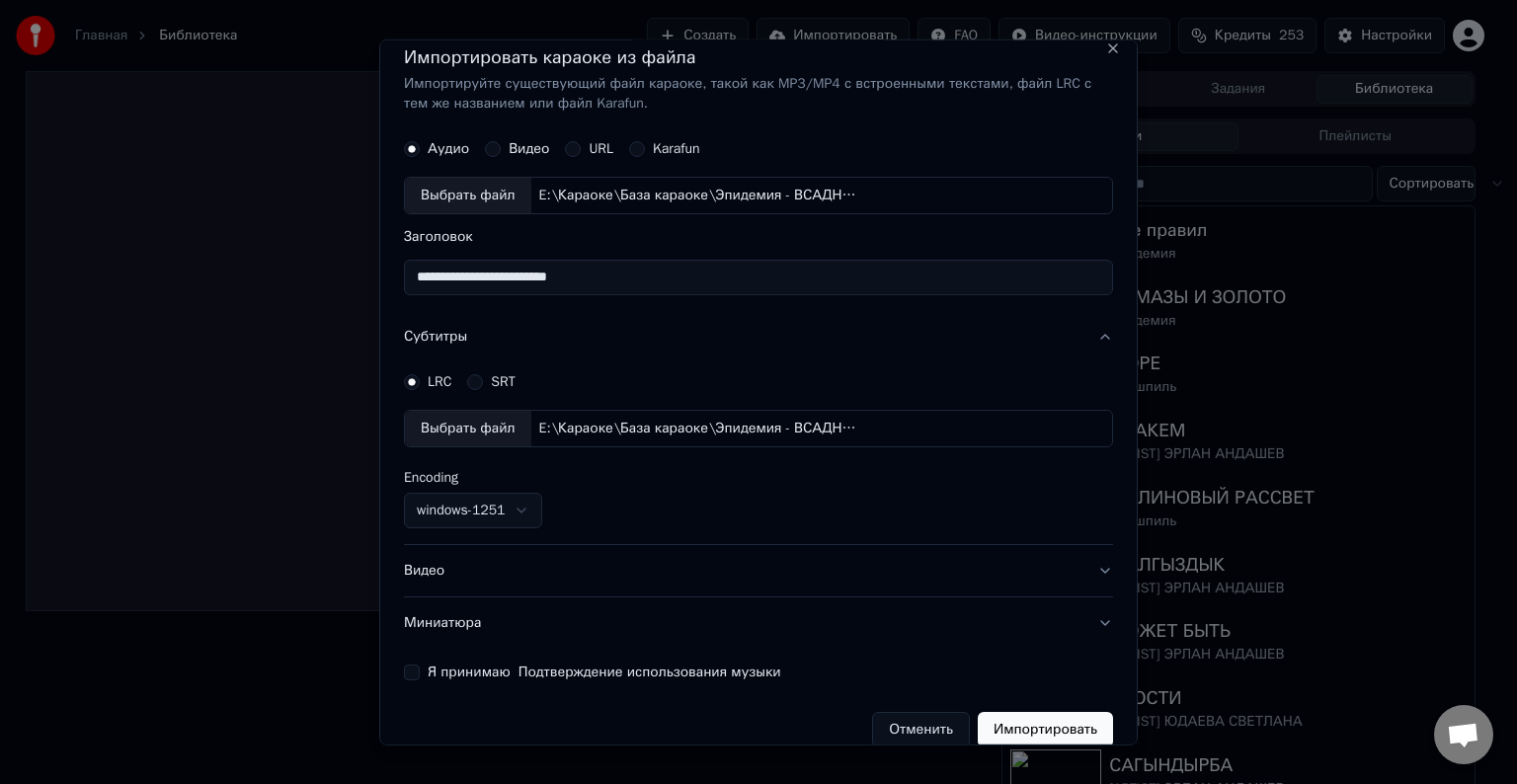 scroll, scrollTop: 40, scrollLeft: 0, axis: vertical 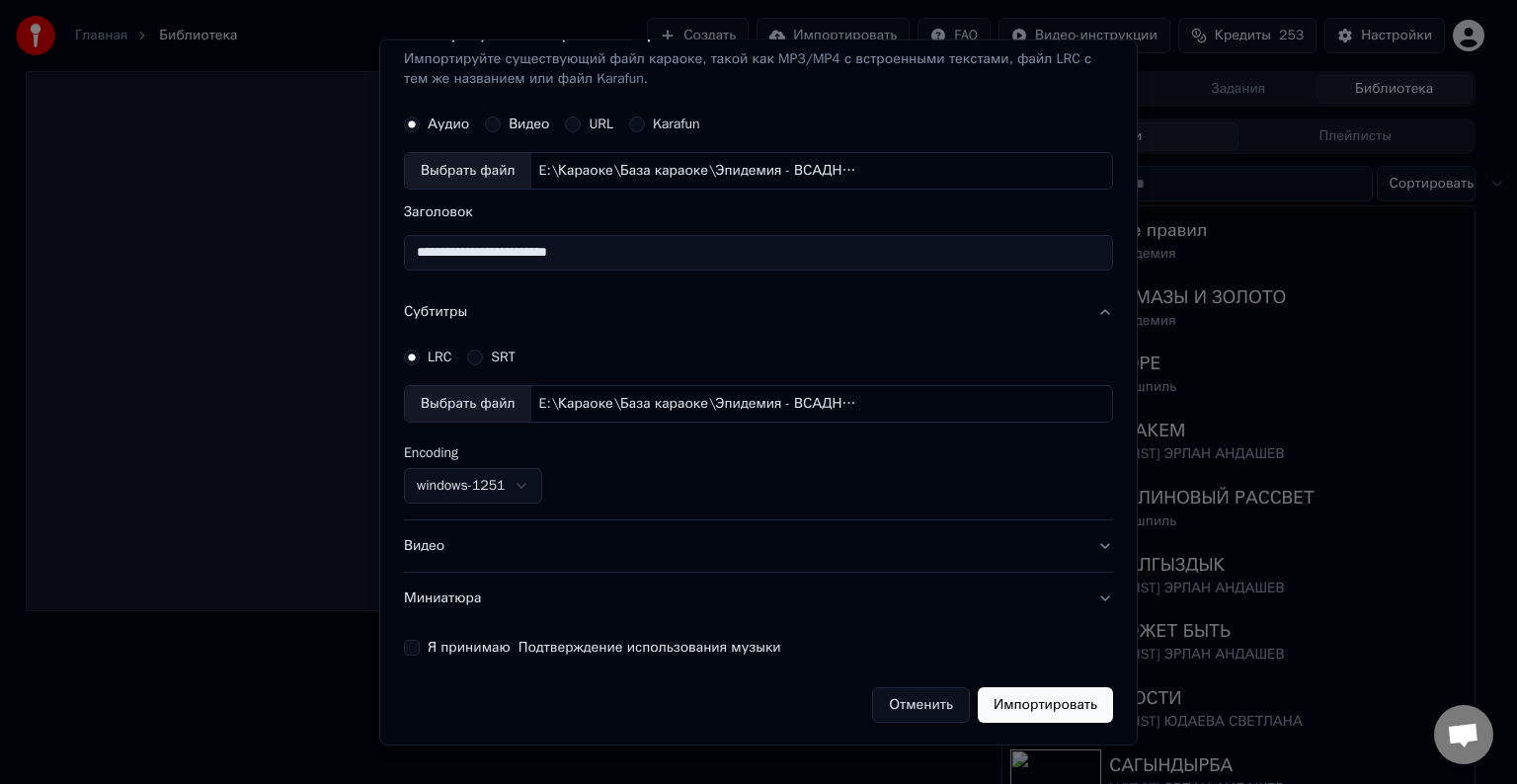 click on "Видео" at bounding box center [758, 546] 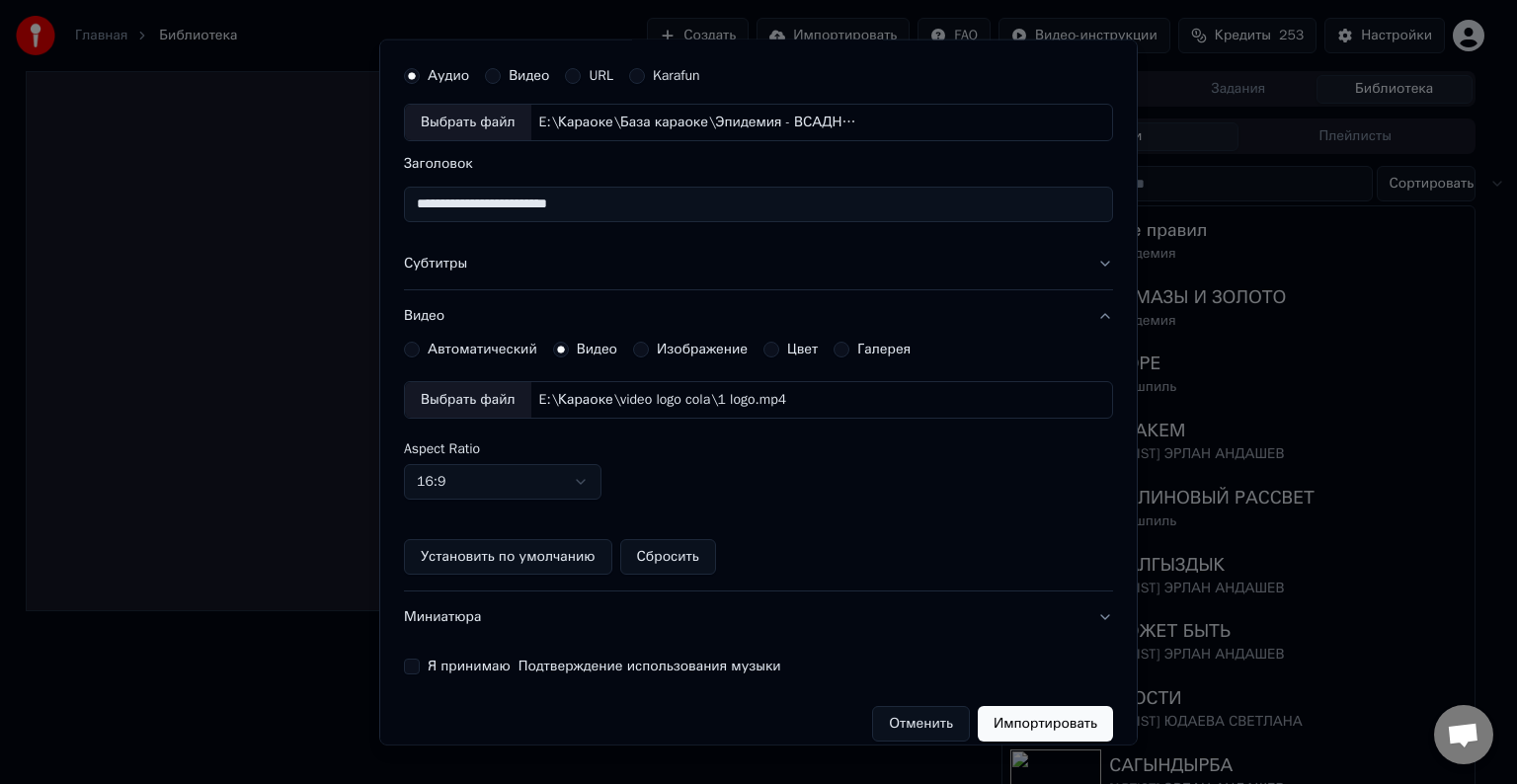 scroll, scrollTop: 108, scrollLeft: 0, axis: vertical 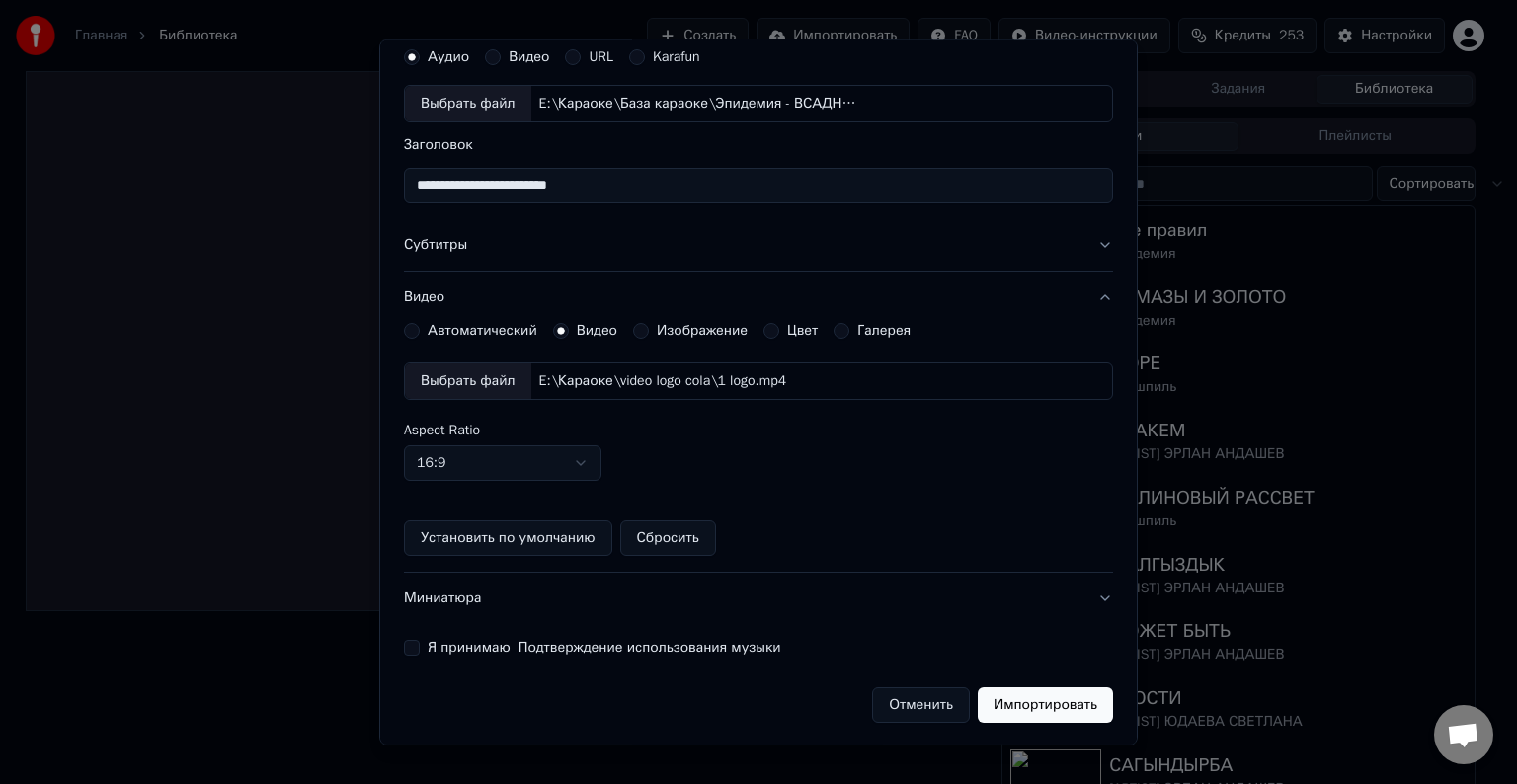 click on "Я принимаю   Подтверждение использования музыки" at bounding box center (412, 648) 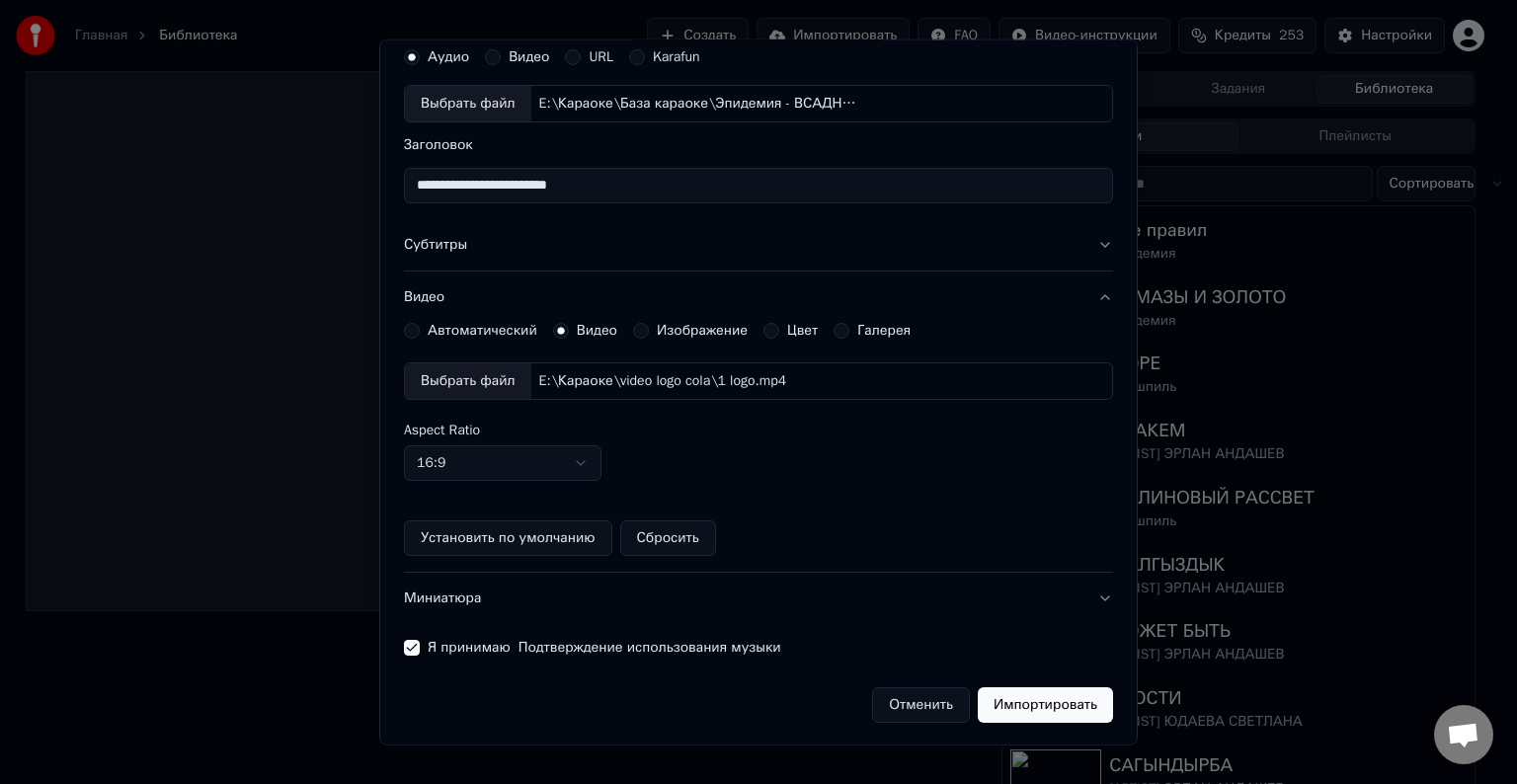 click on "Импортировать" at bounding box center (1045, 705) 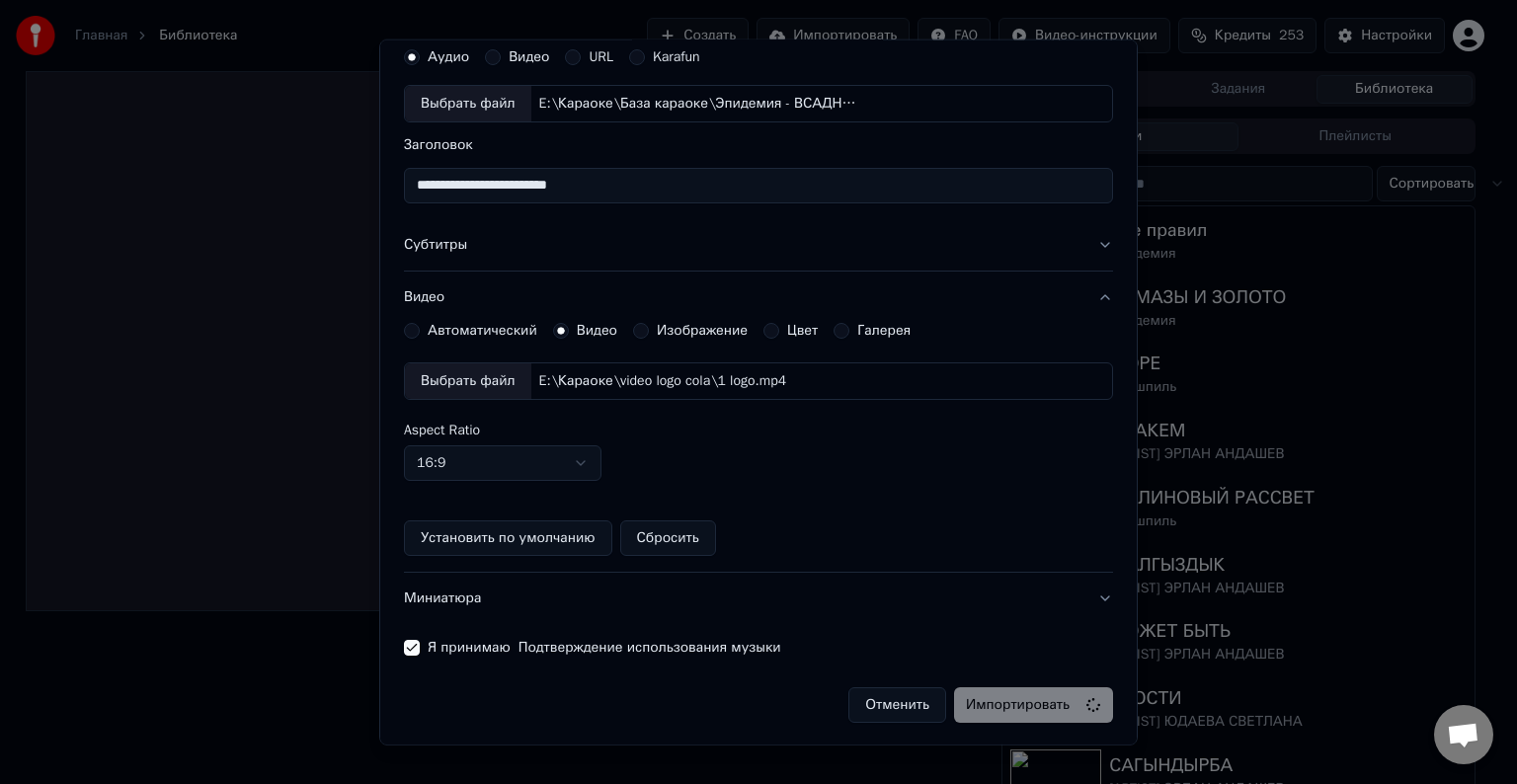 type 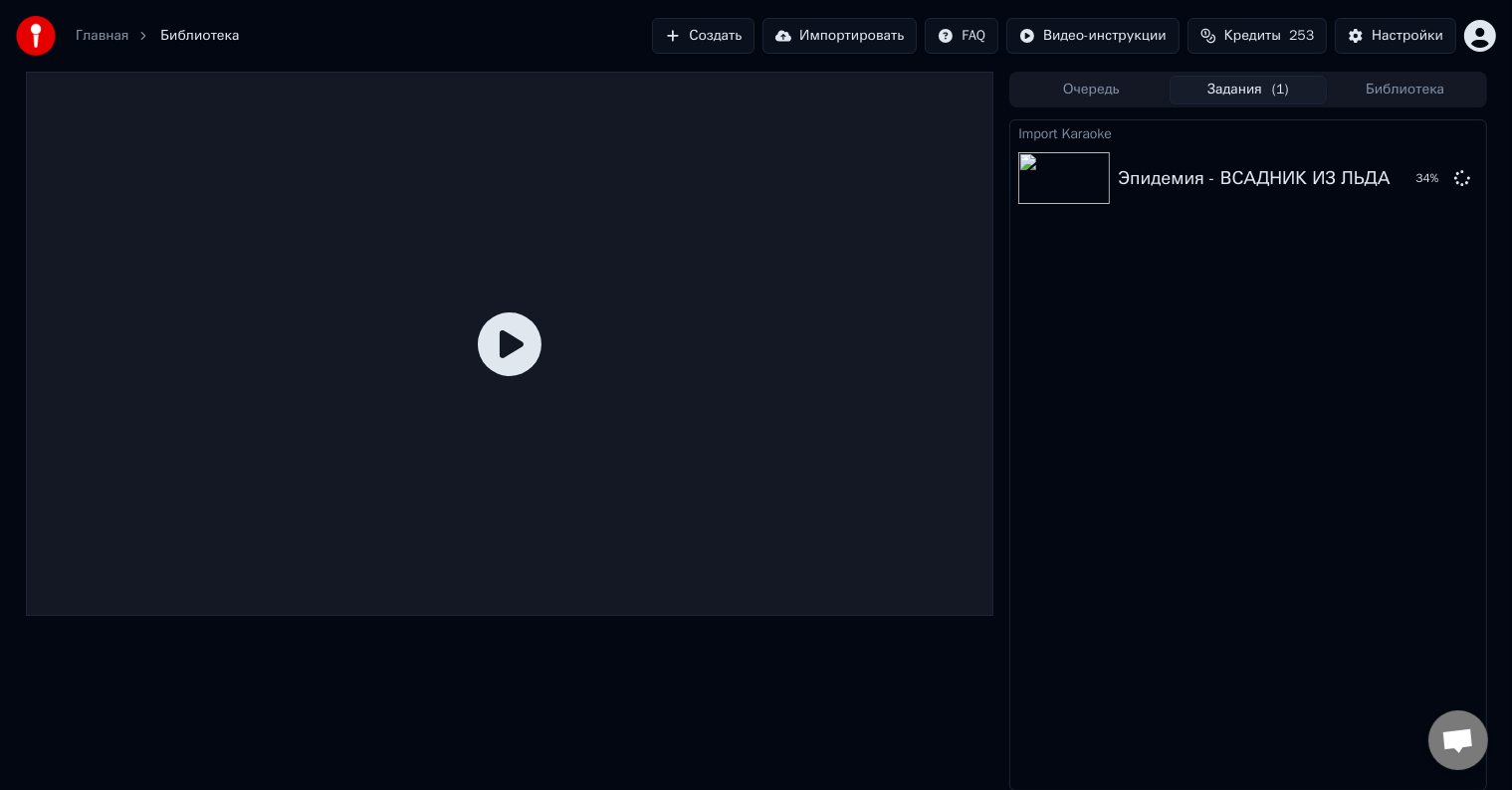 click on "Импортировать" at bounding box center (839, 36) 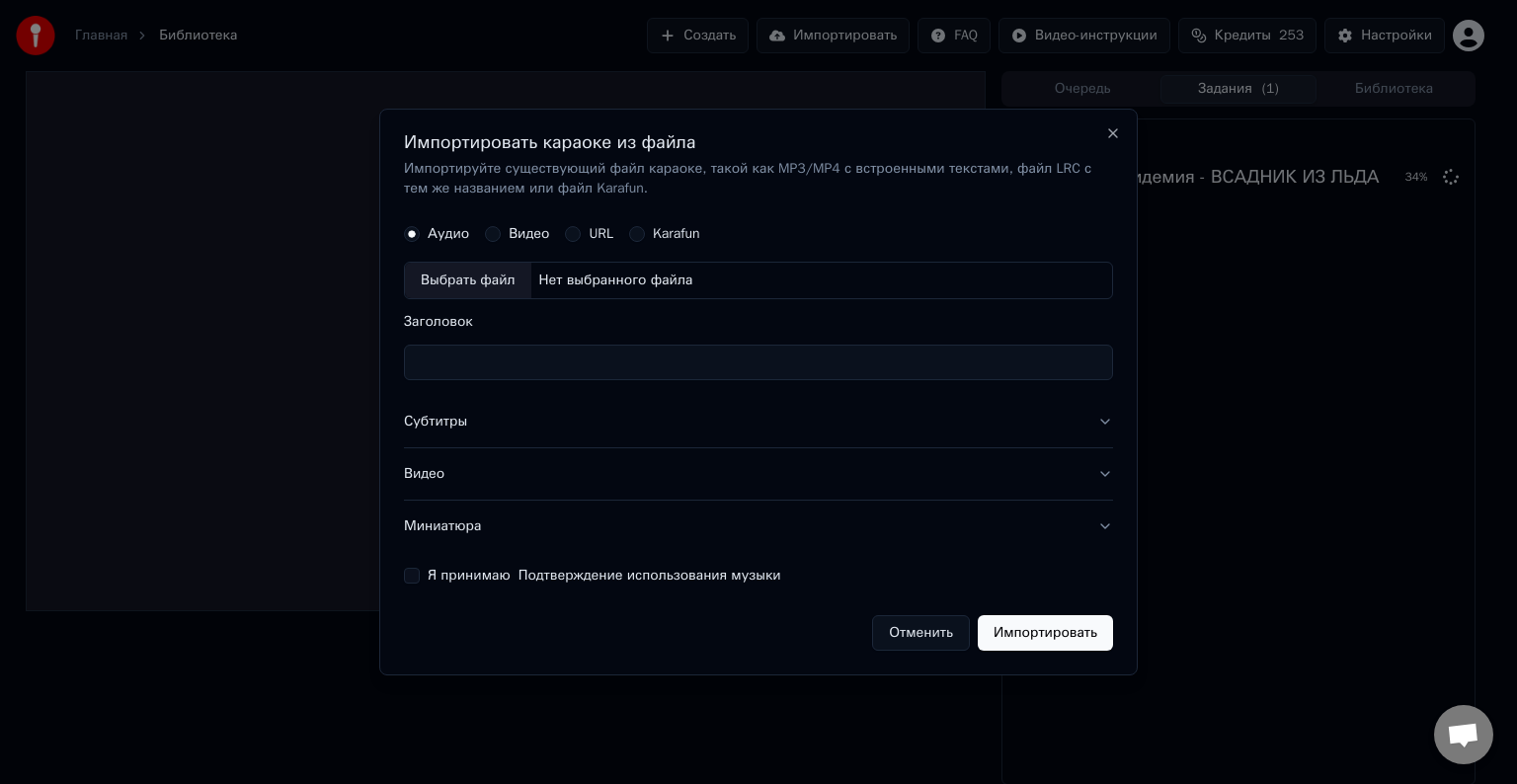 click on "Выбрать файл" at bounding box center (468, 280) 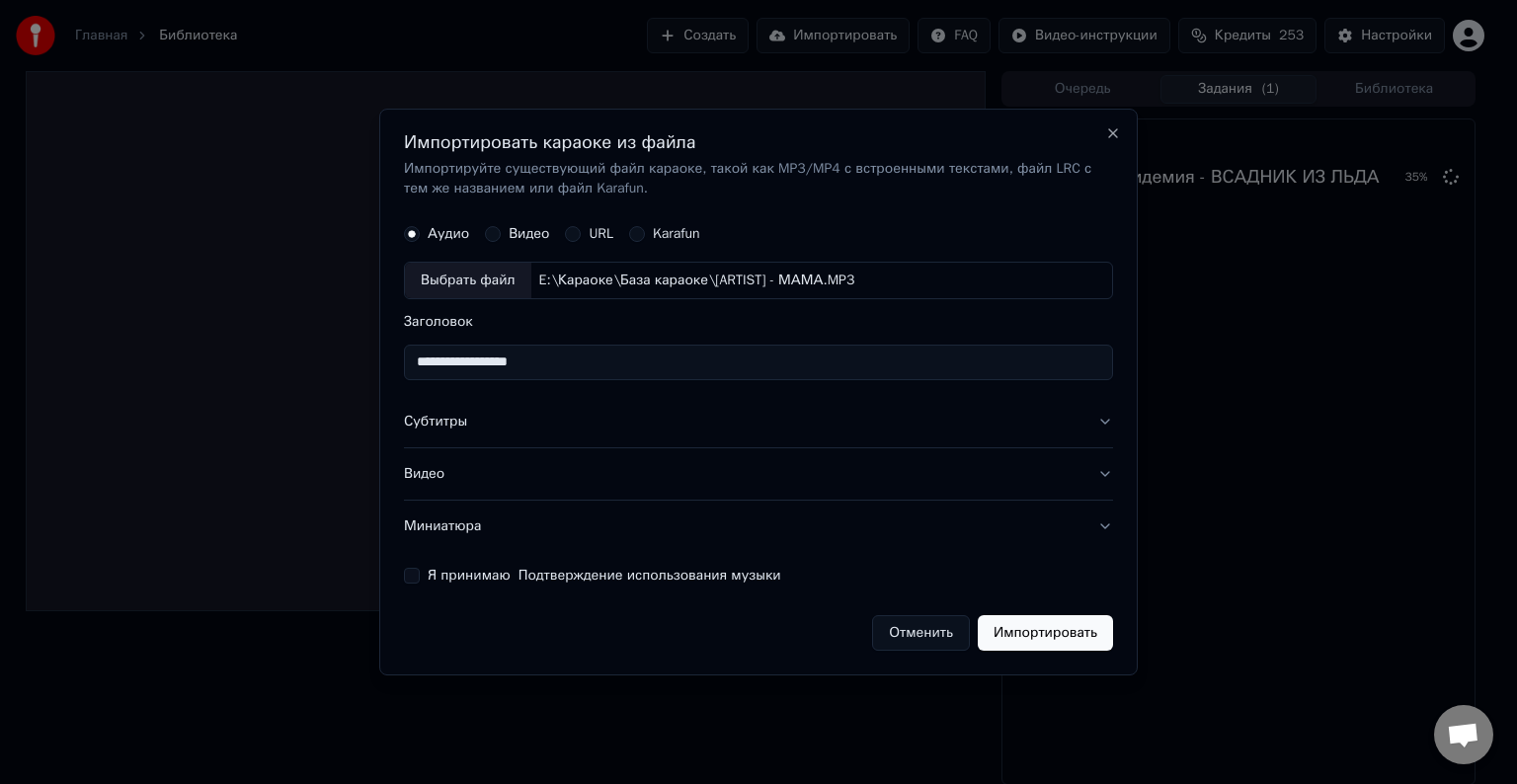 click on "**********" at bounding box center [758, 362] 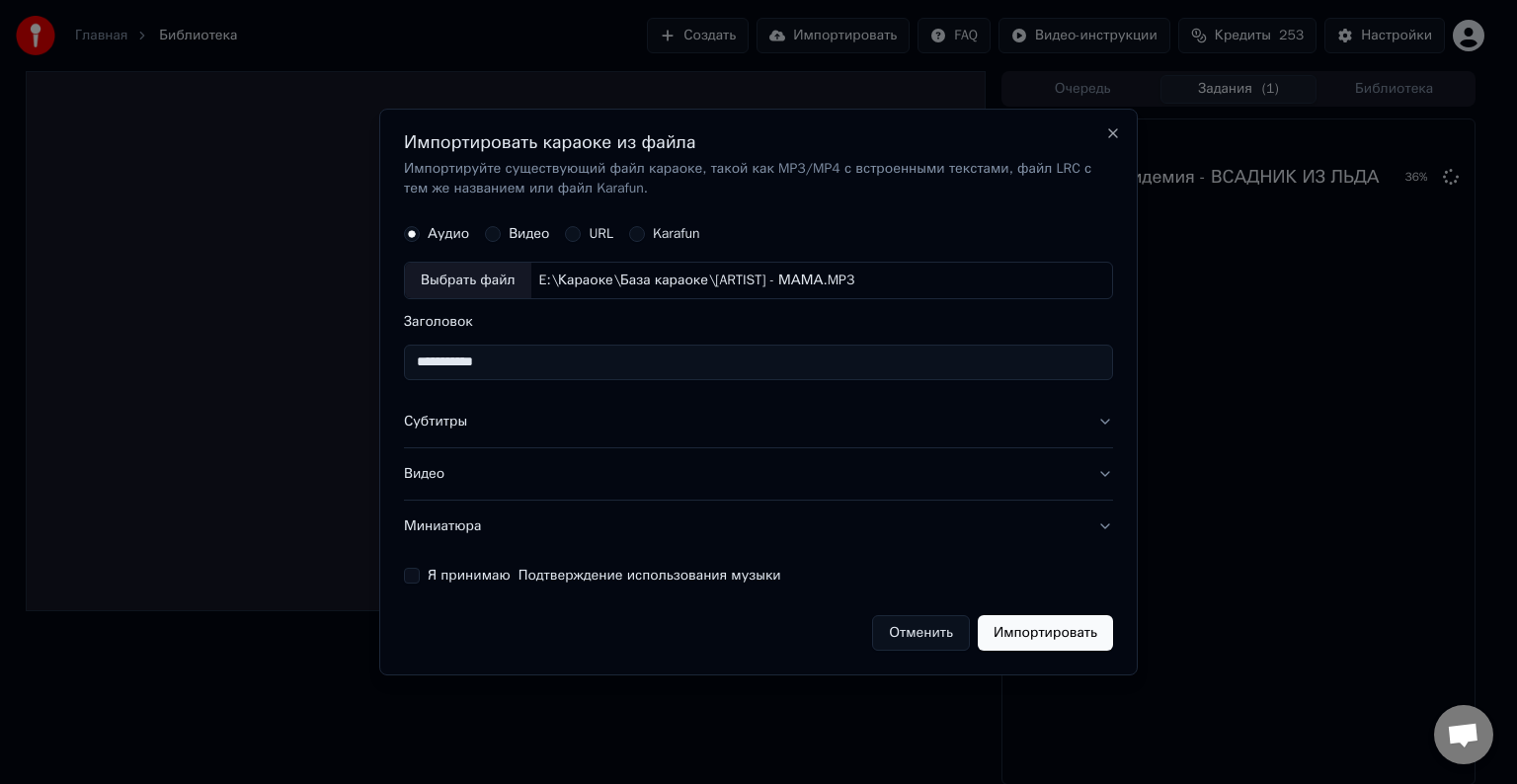 click on "**********" at bounding box center [758, 362] 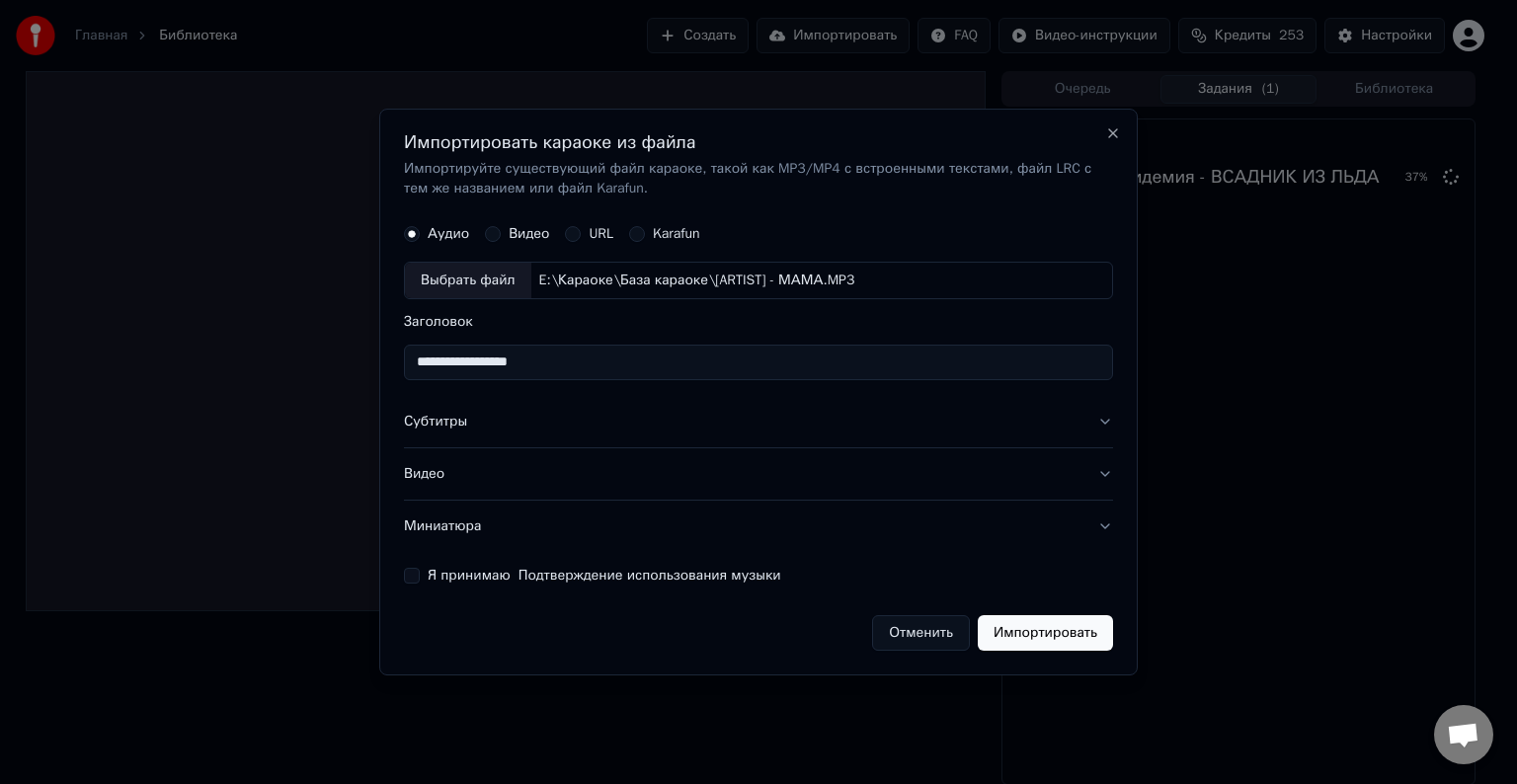 type on "**********" 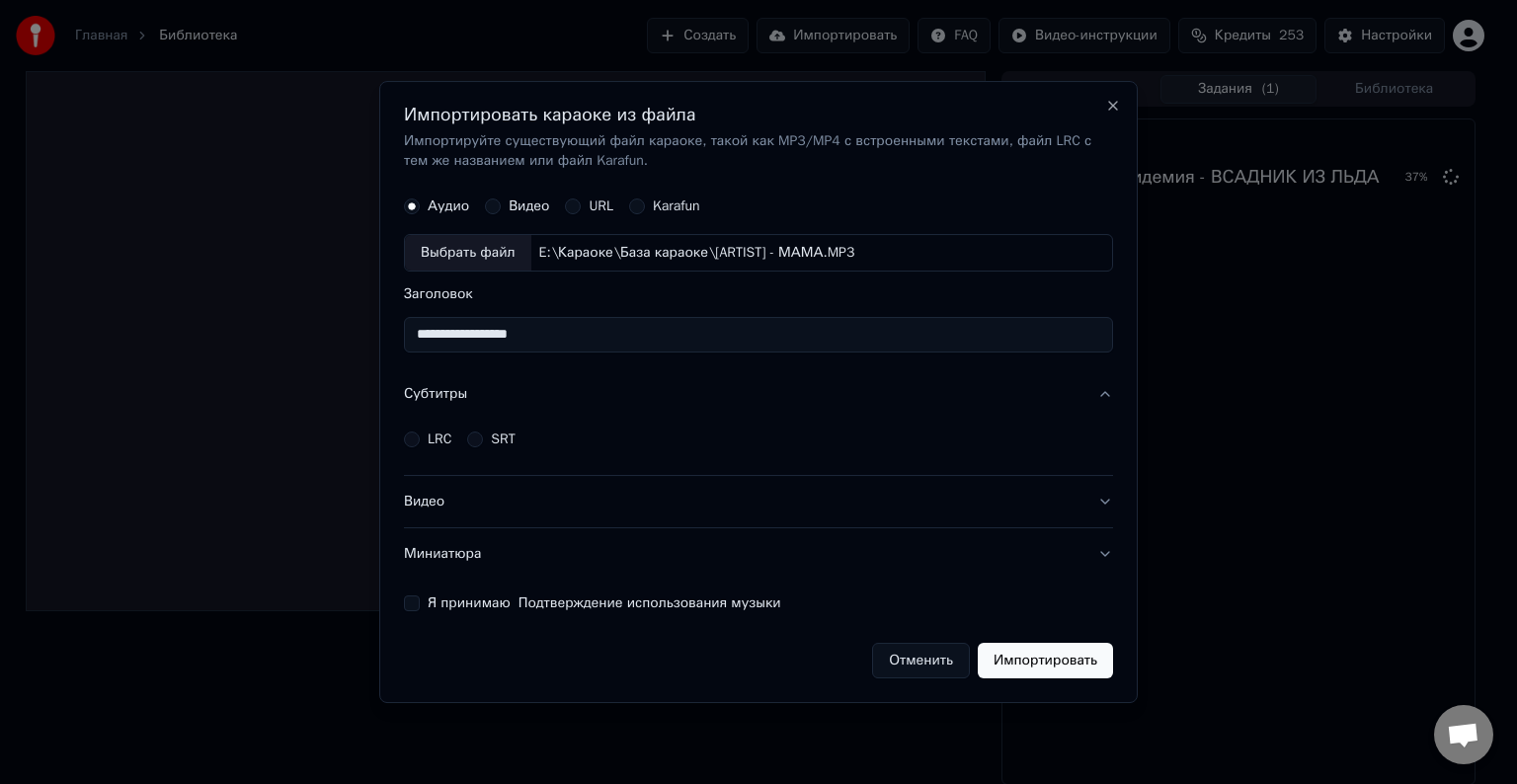 click on "LRC" at bounding box center [439, 439] 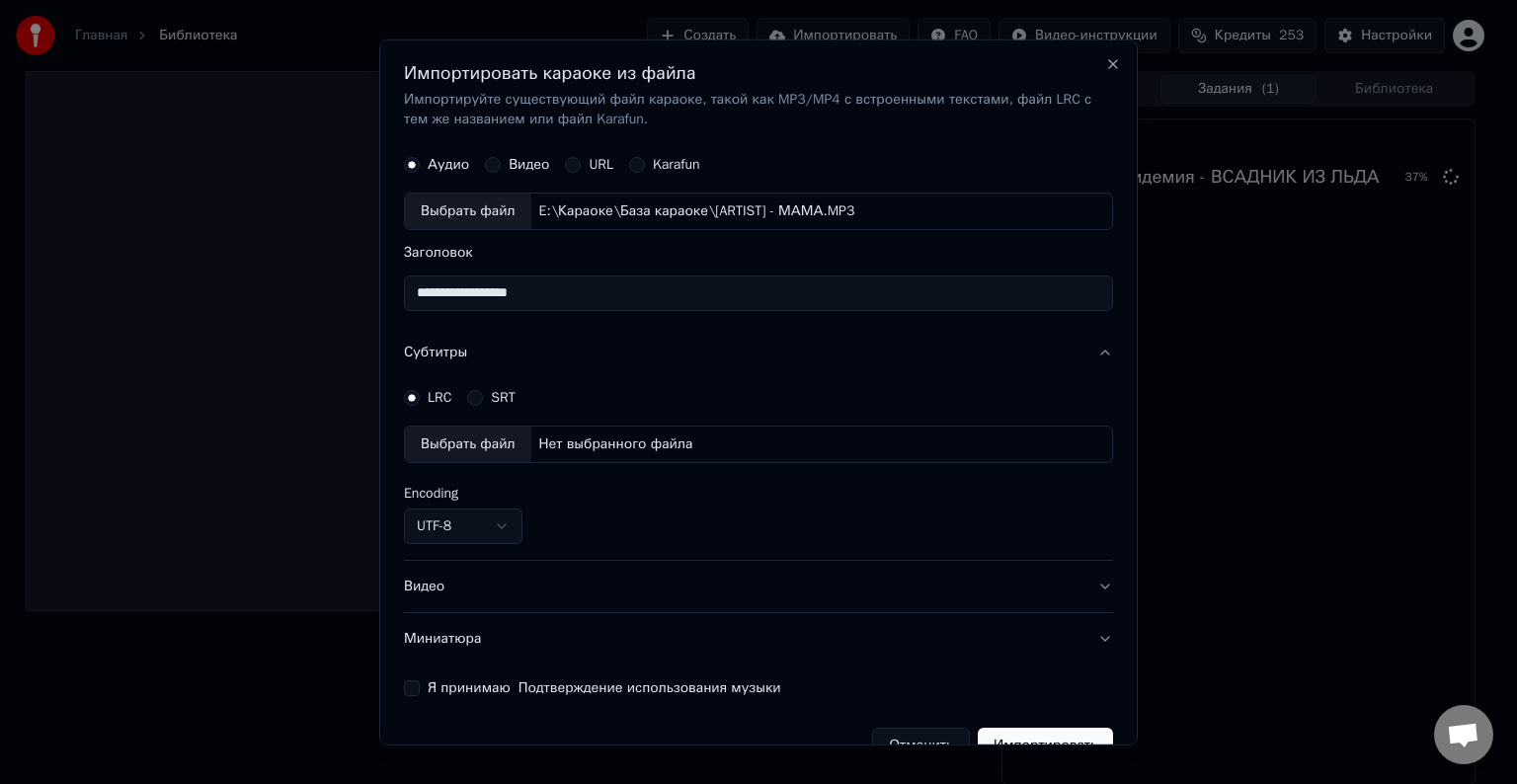 click on "Выбрать файл" at bounding box center (468, 444) 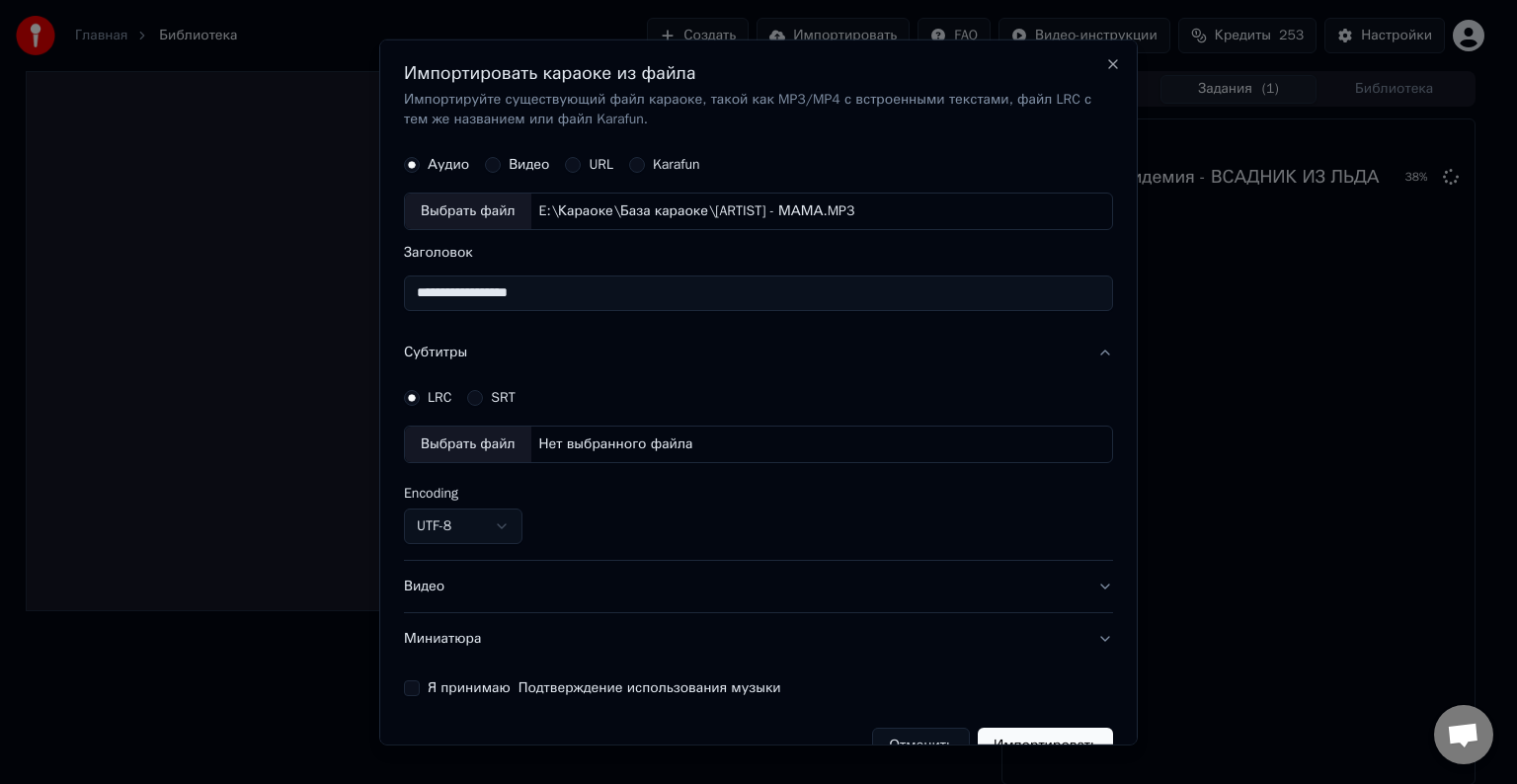 select on "**********" 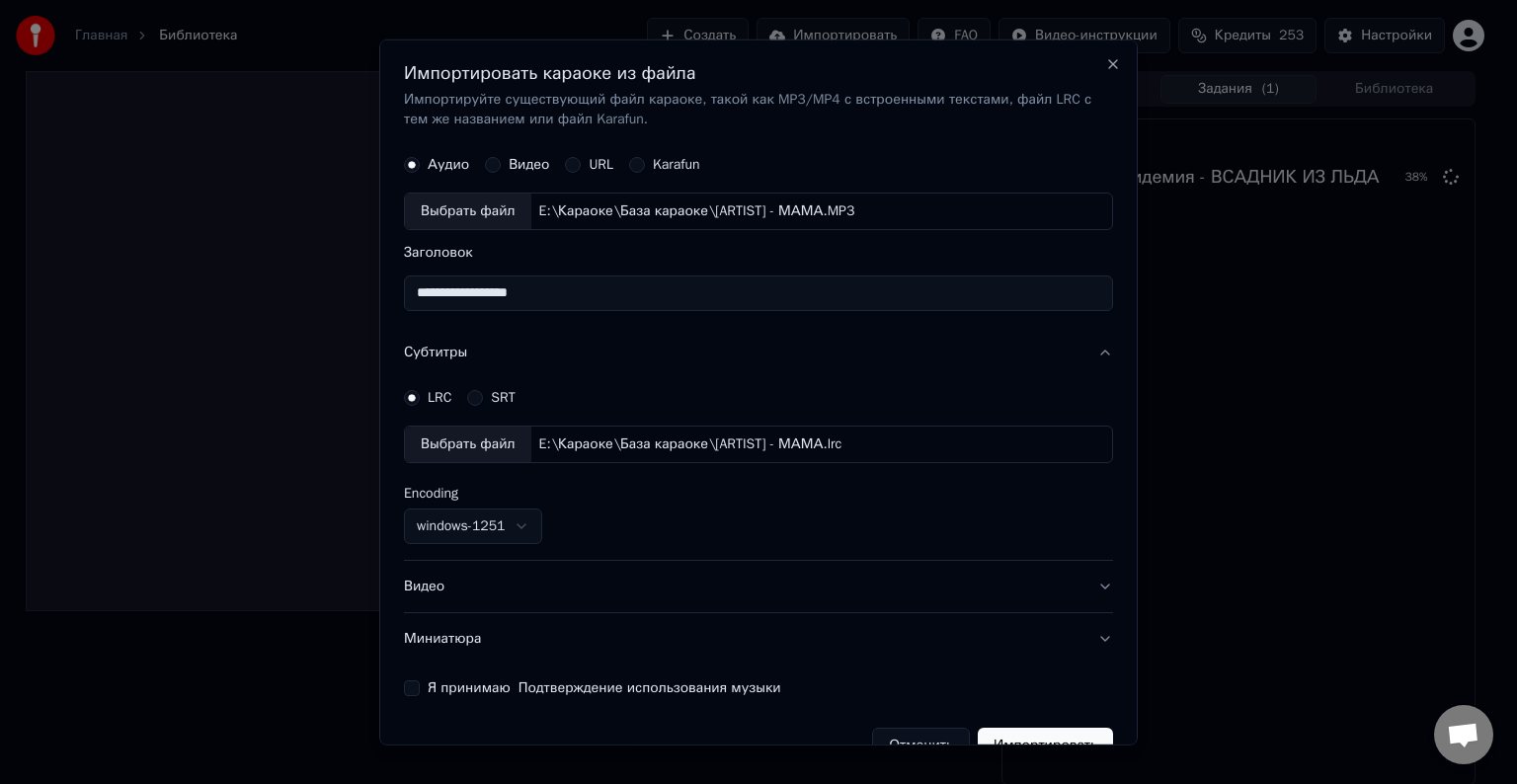 click on "Видео" at bounding box center [758, 587] 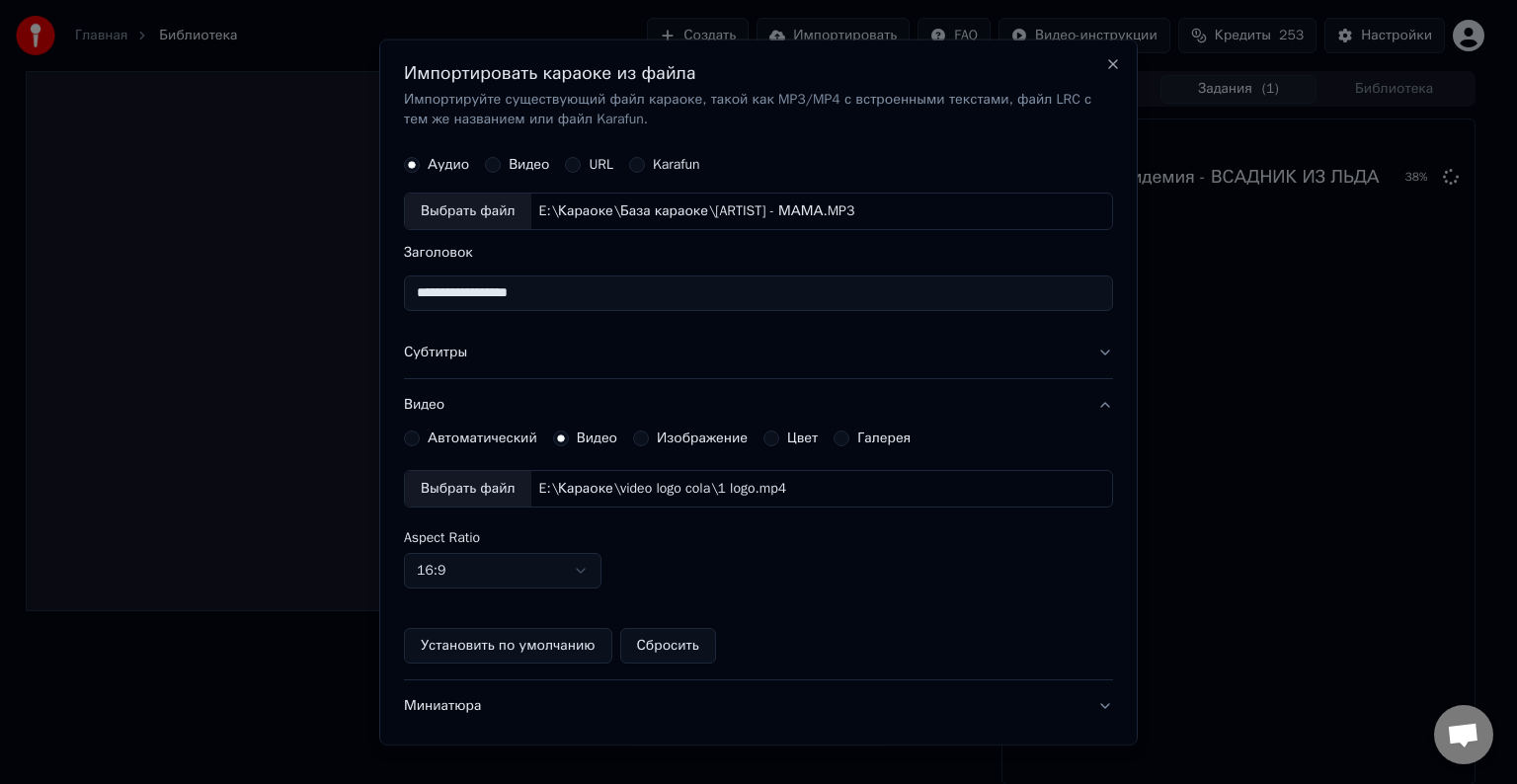 click on "Выбрать файл" at bounding box center [468, 489] 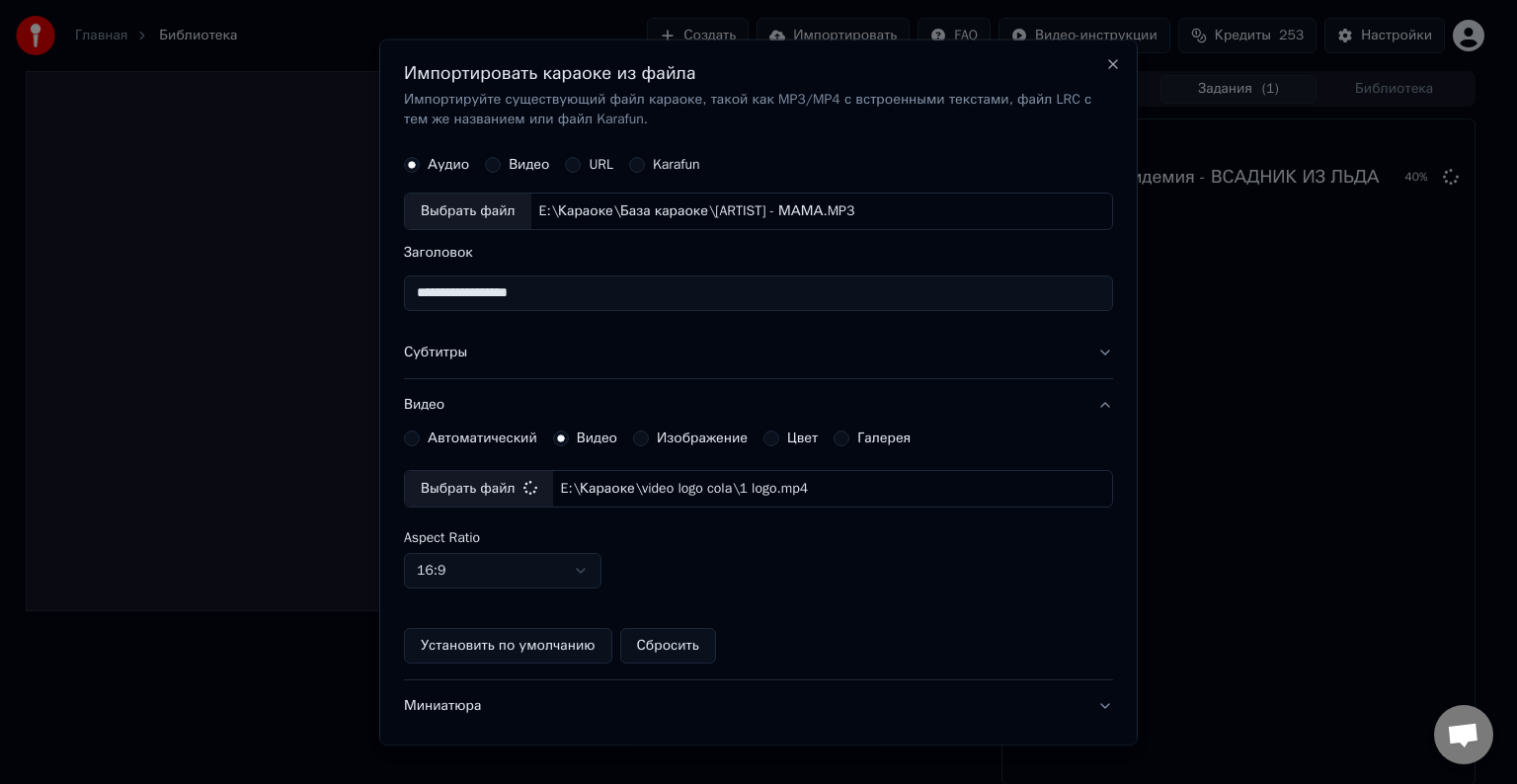 scroll, scrollTop: 108, scrollLeft: 0, axis: vertical 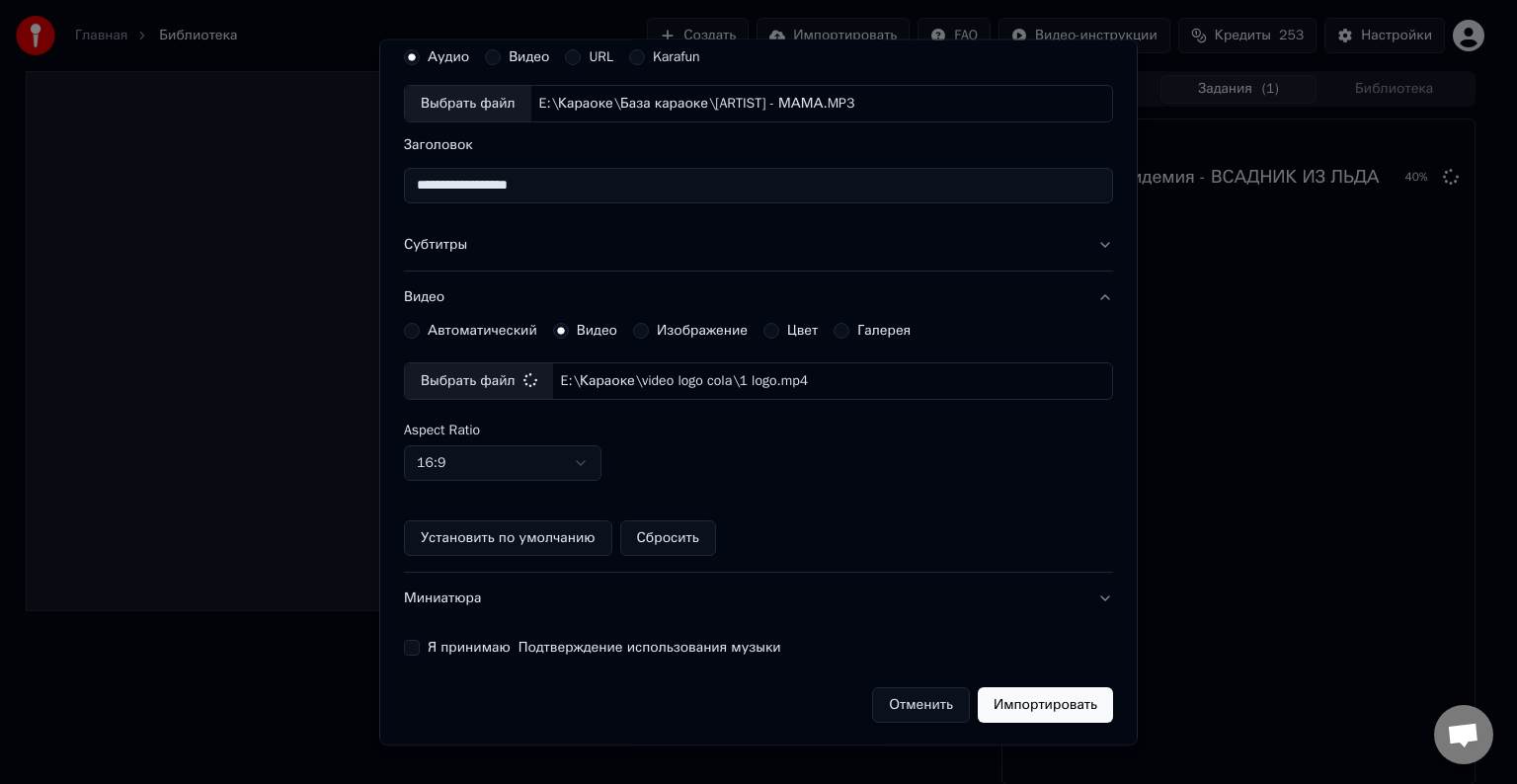 click on "**********" at bounding box center (758, 380) 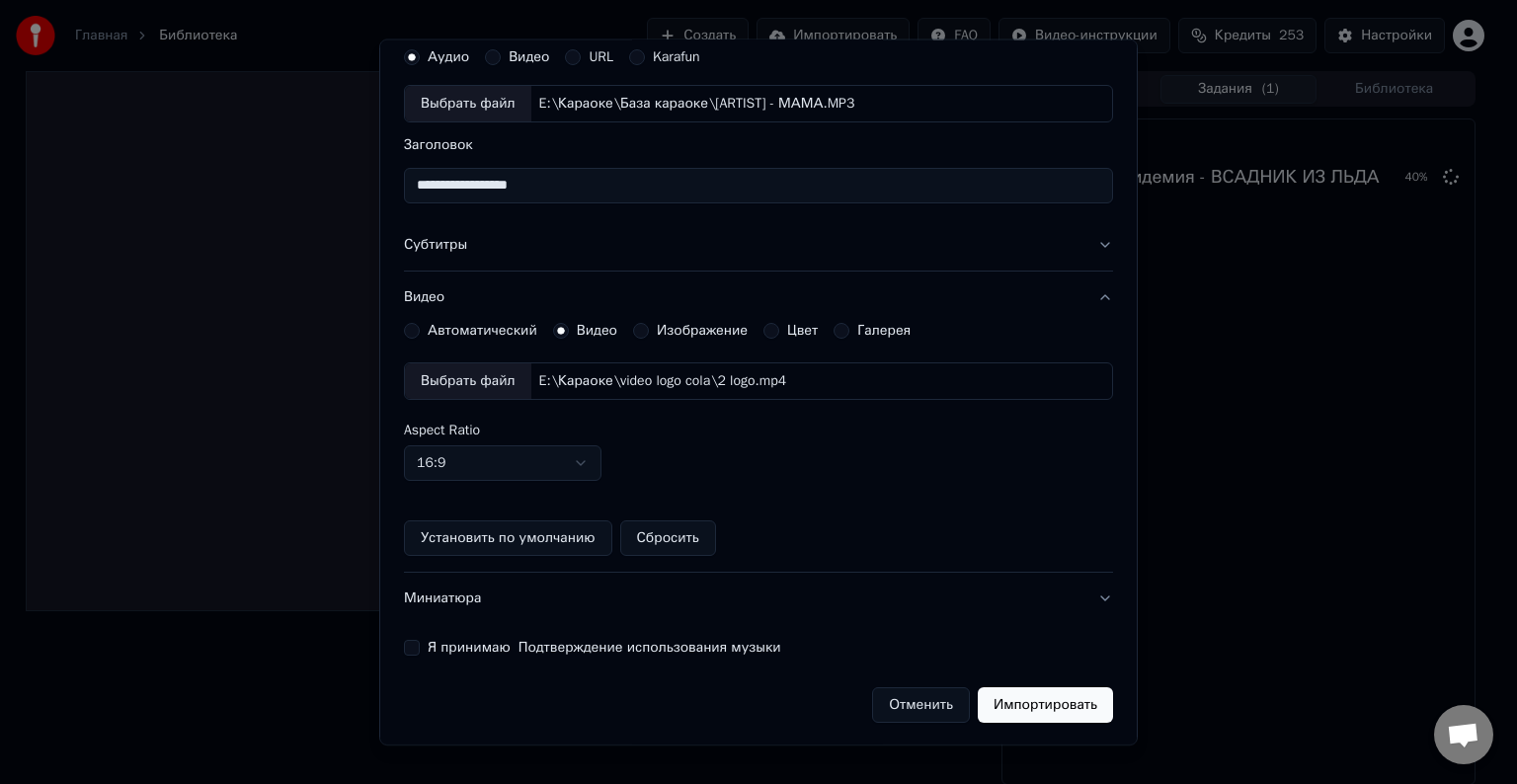 click on "Я принимаю   Подтверждение использования музыки" at bounding box center [412, 648] 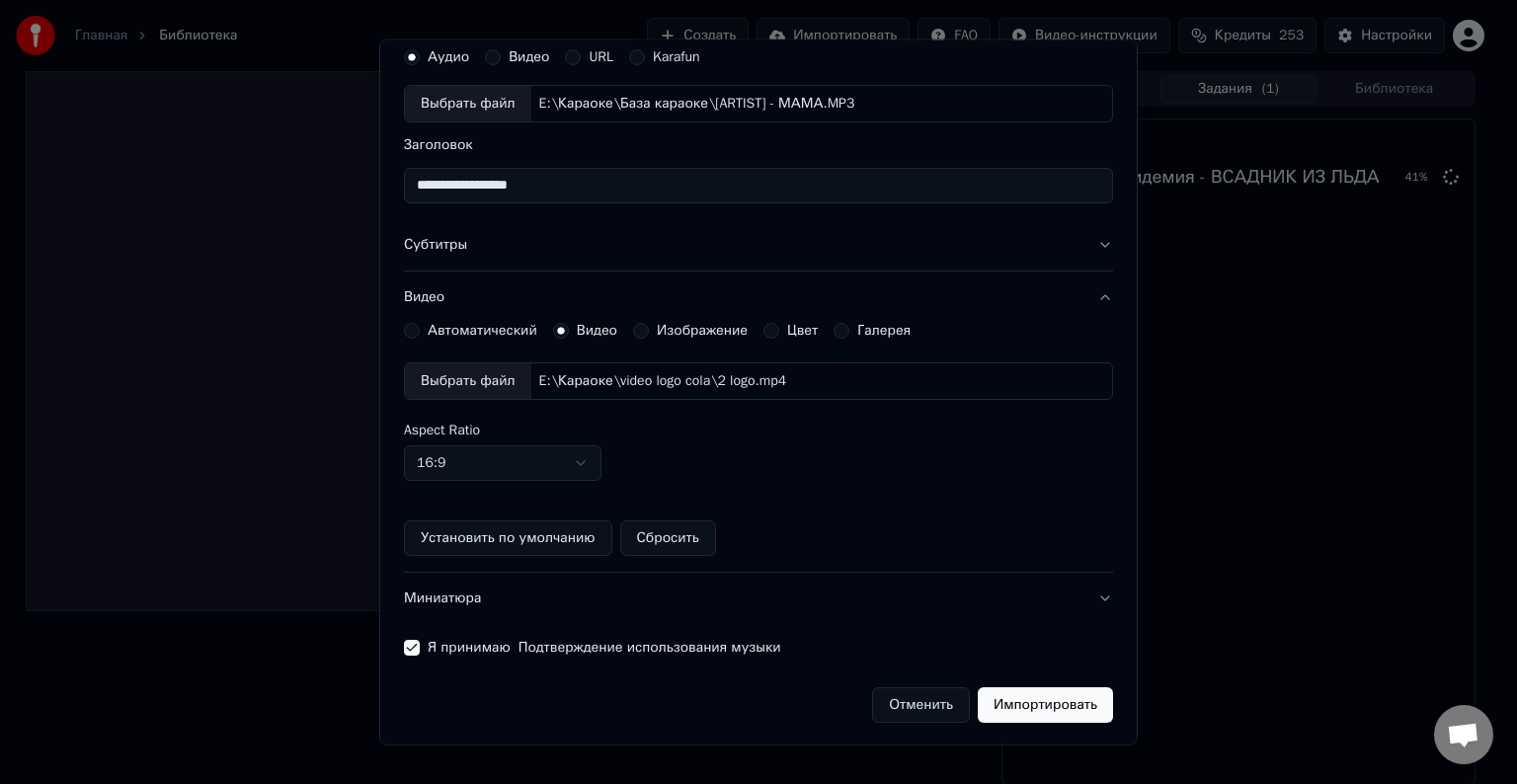 click on "Импортировать" at bounding box center [1045, 705] 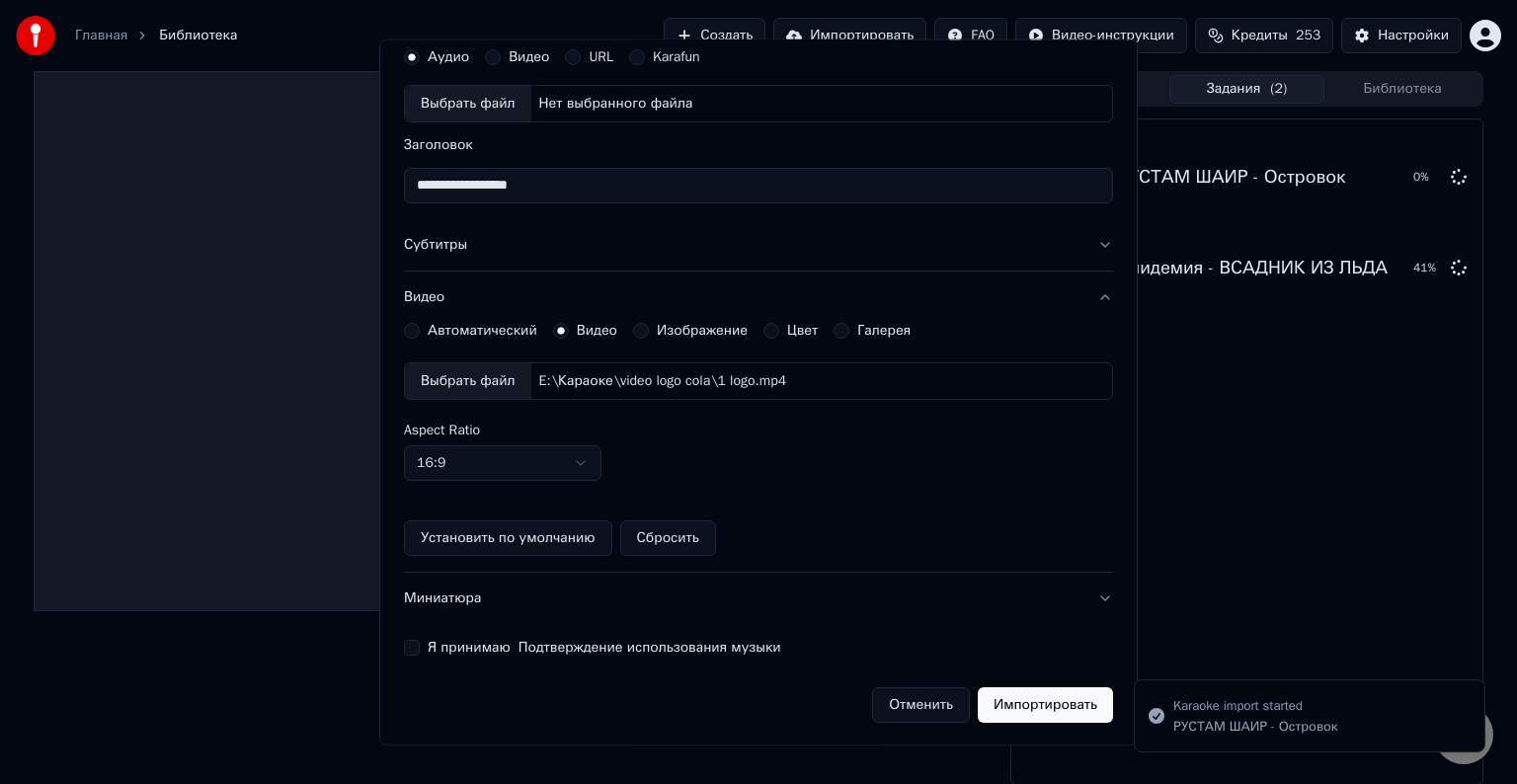 type 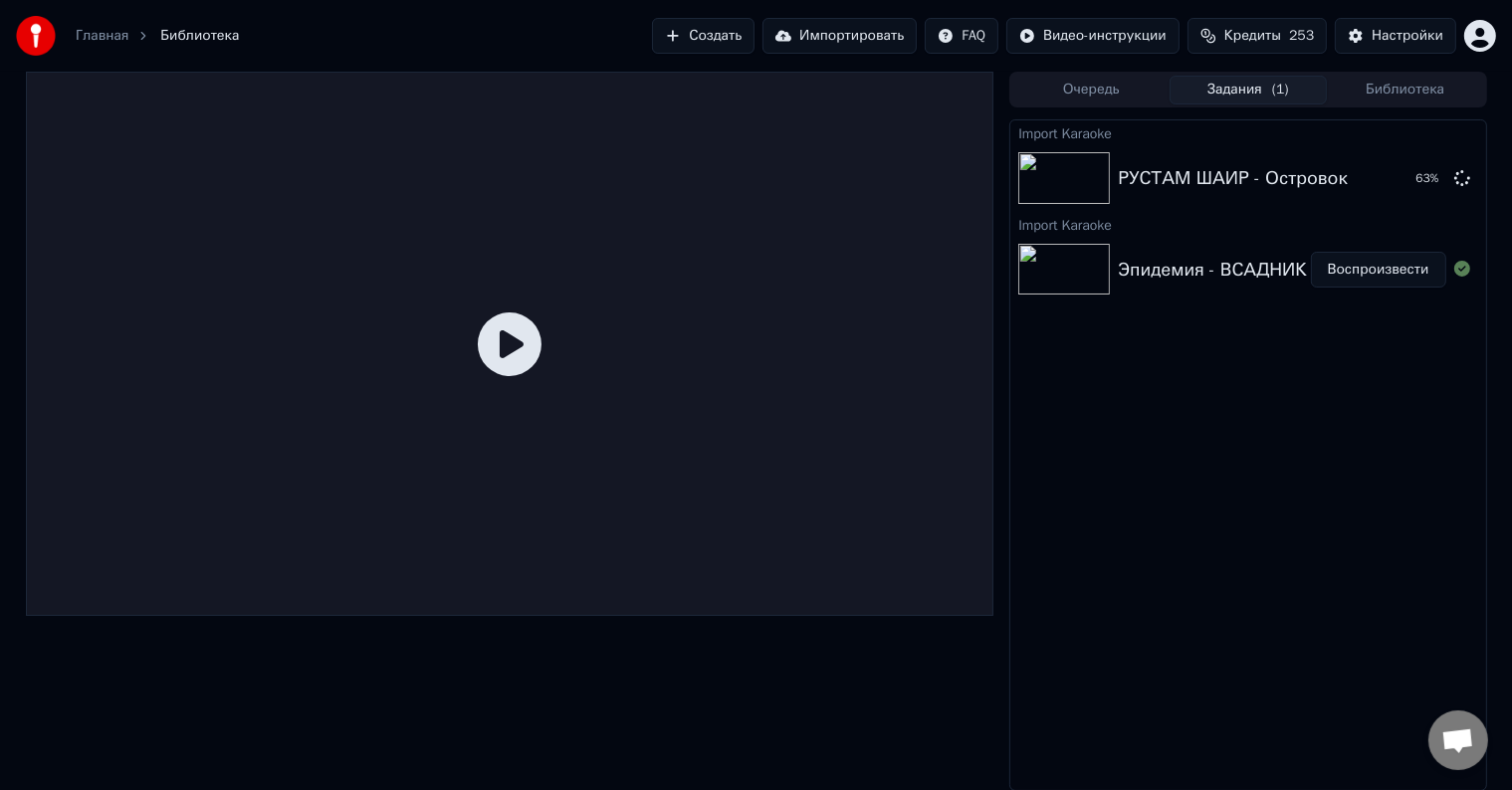 click on "Воспроизвести" at bounding box center [1379, 270] 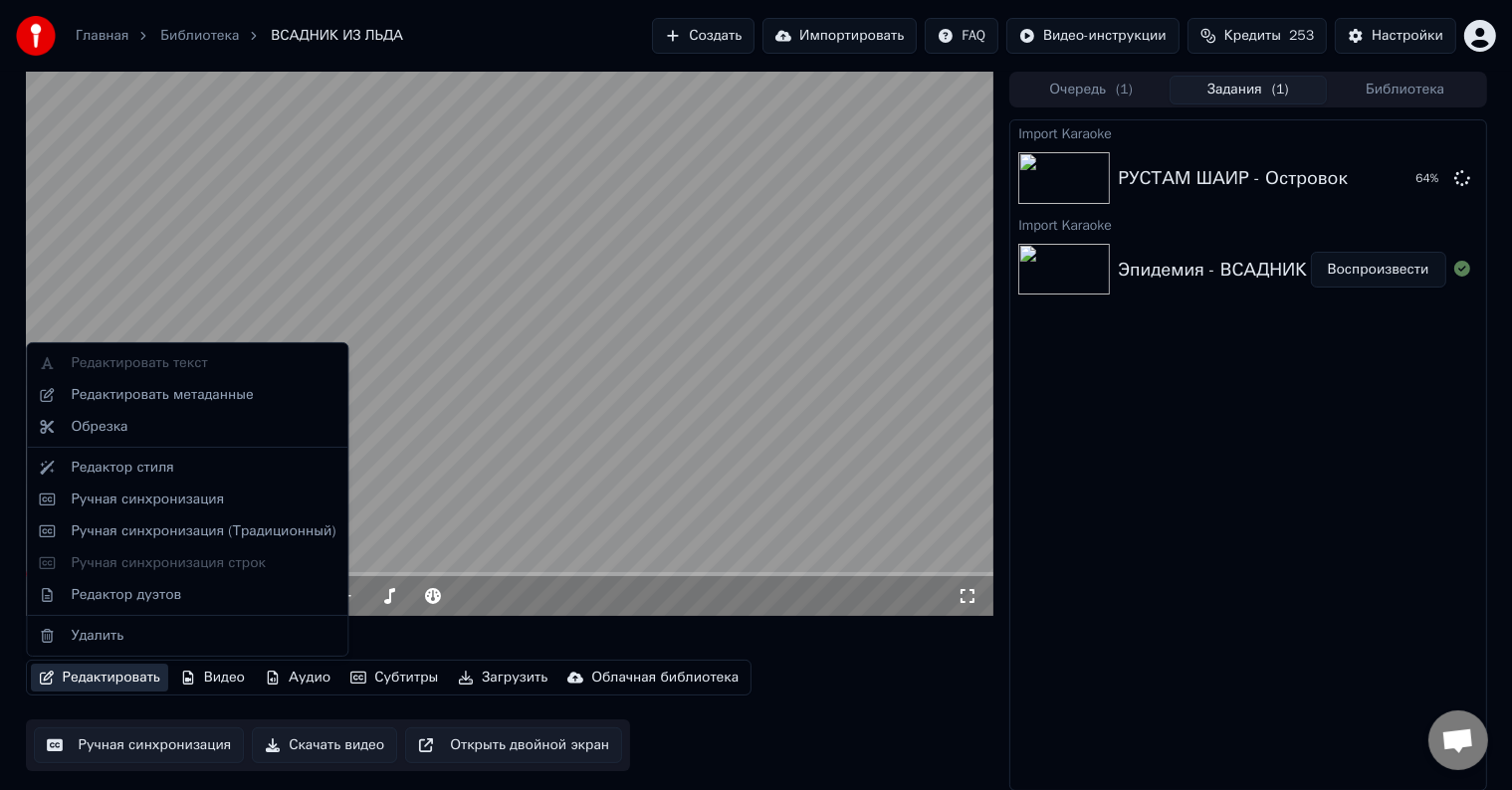 click on "Редактировать" at bounding box center [100, 678] 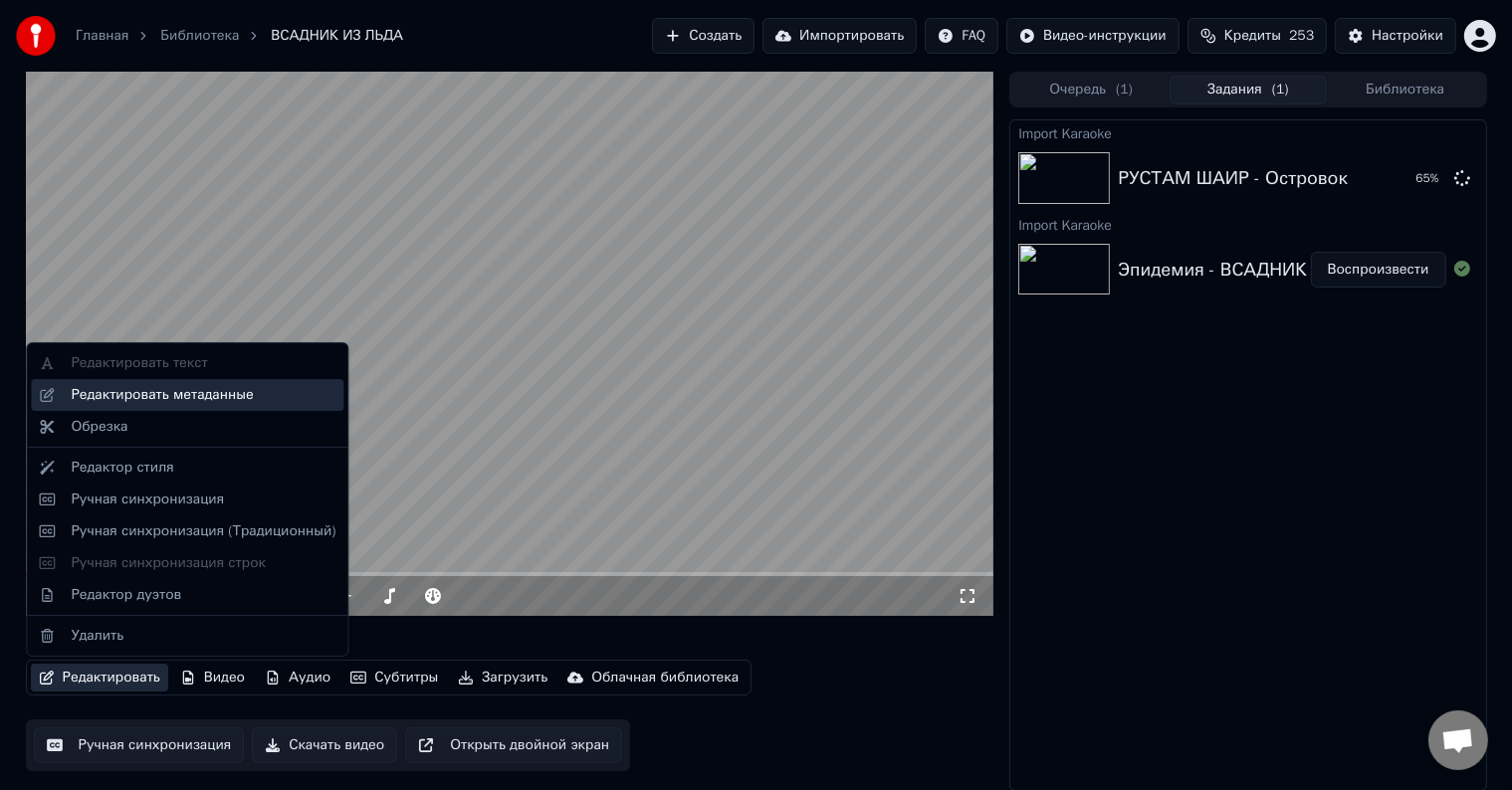 click on "Редактировать метаданные" at bounding box center (161, 395) 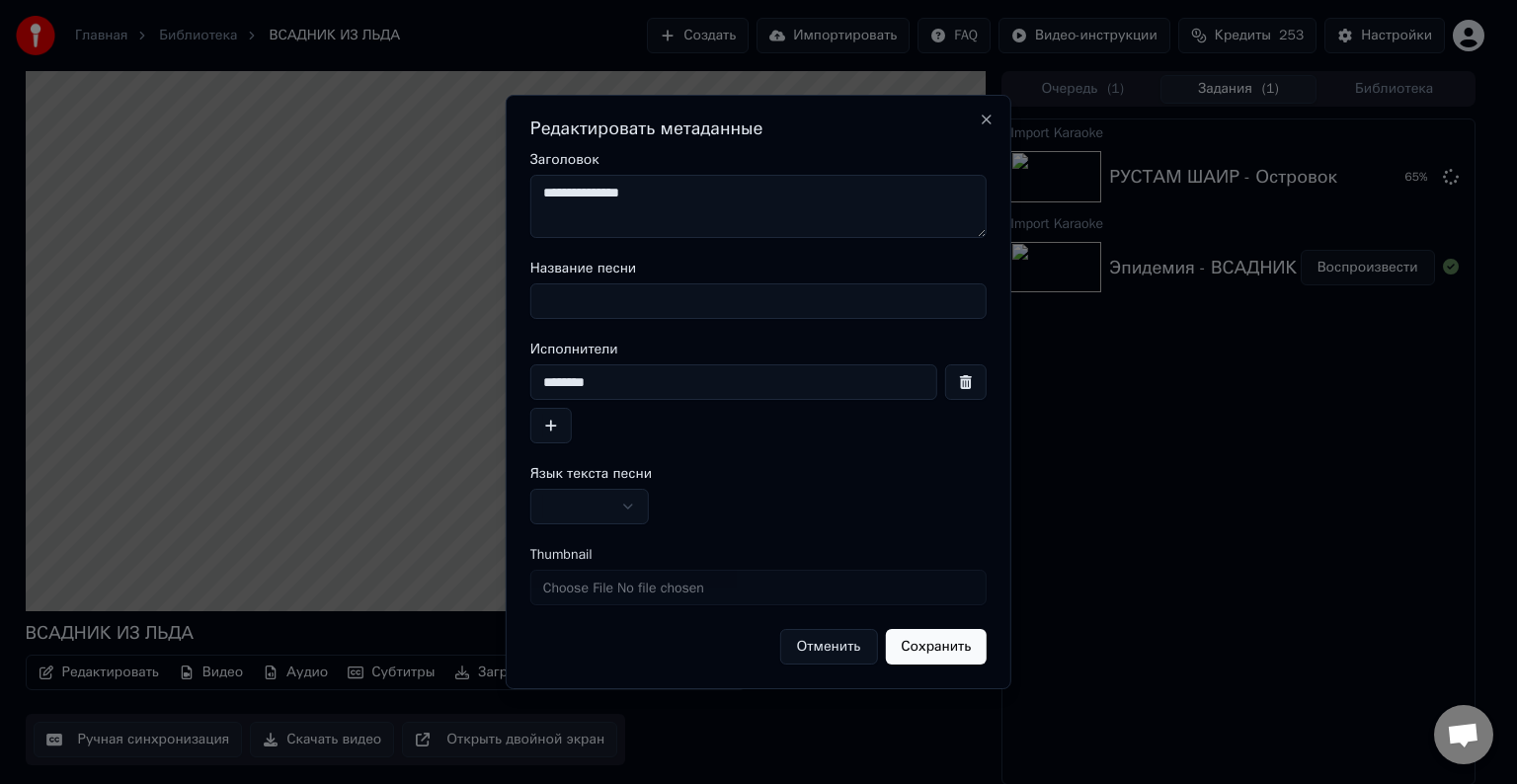 click on "Название песни" at bounding box center [758, 301] 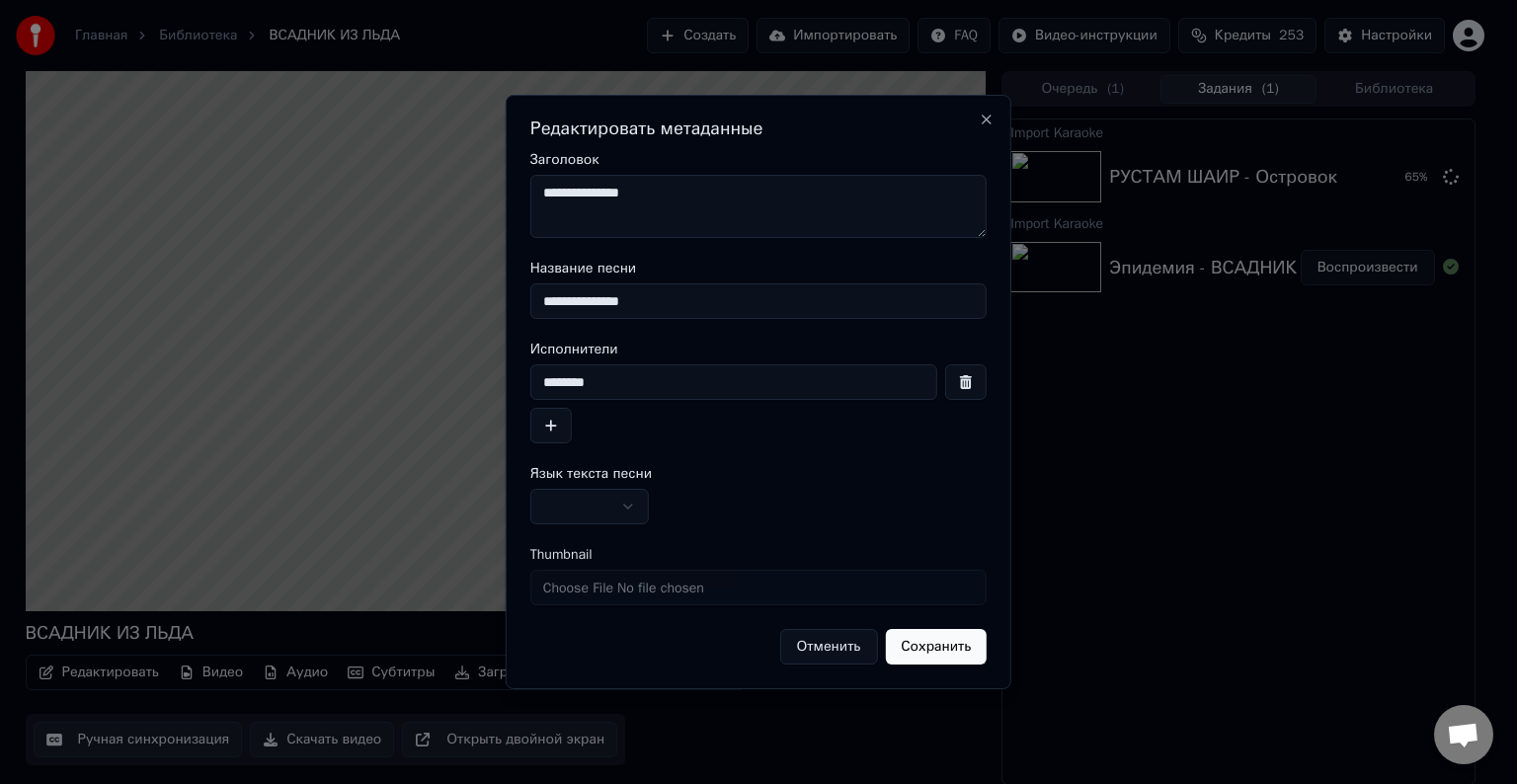 type on "**********" 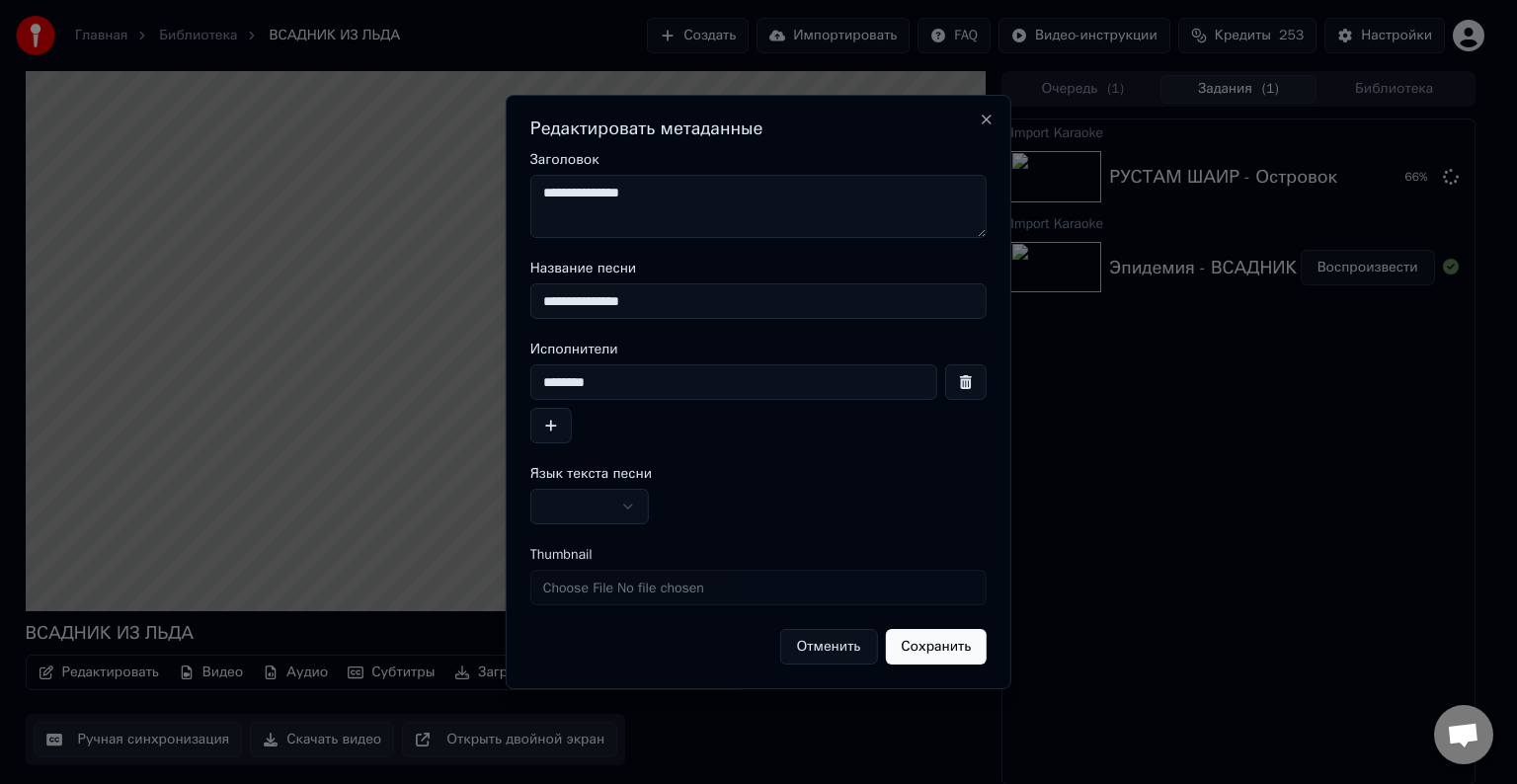 click on "**********" at bounding box center [758, 206] 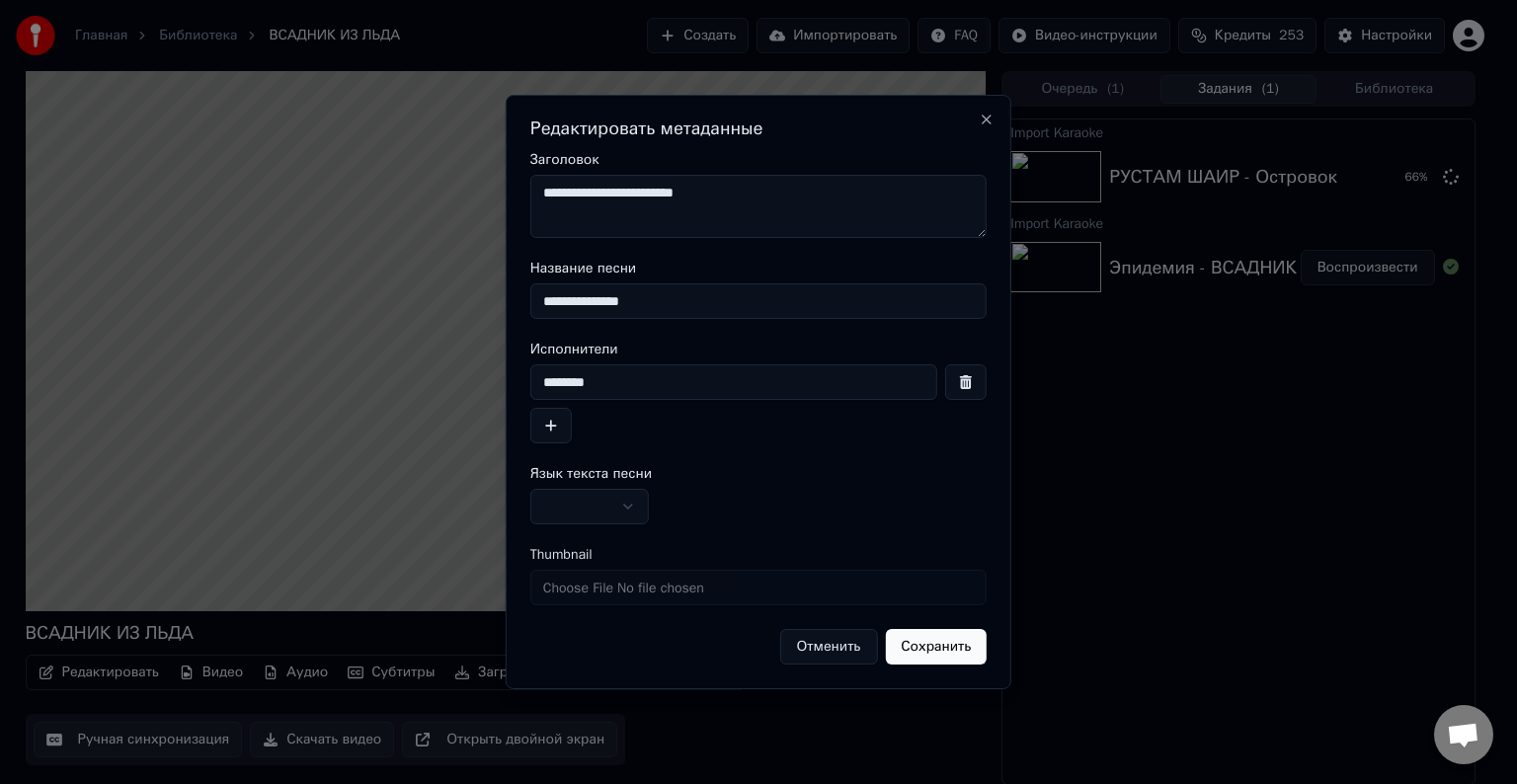 type on "**********" 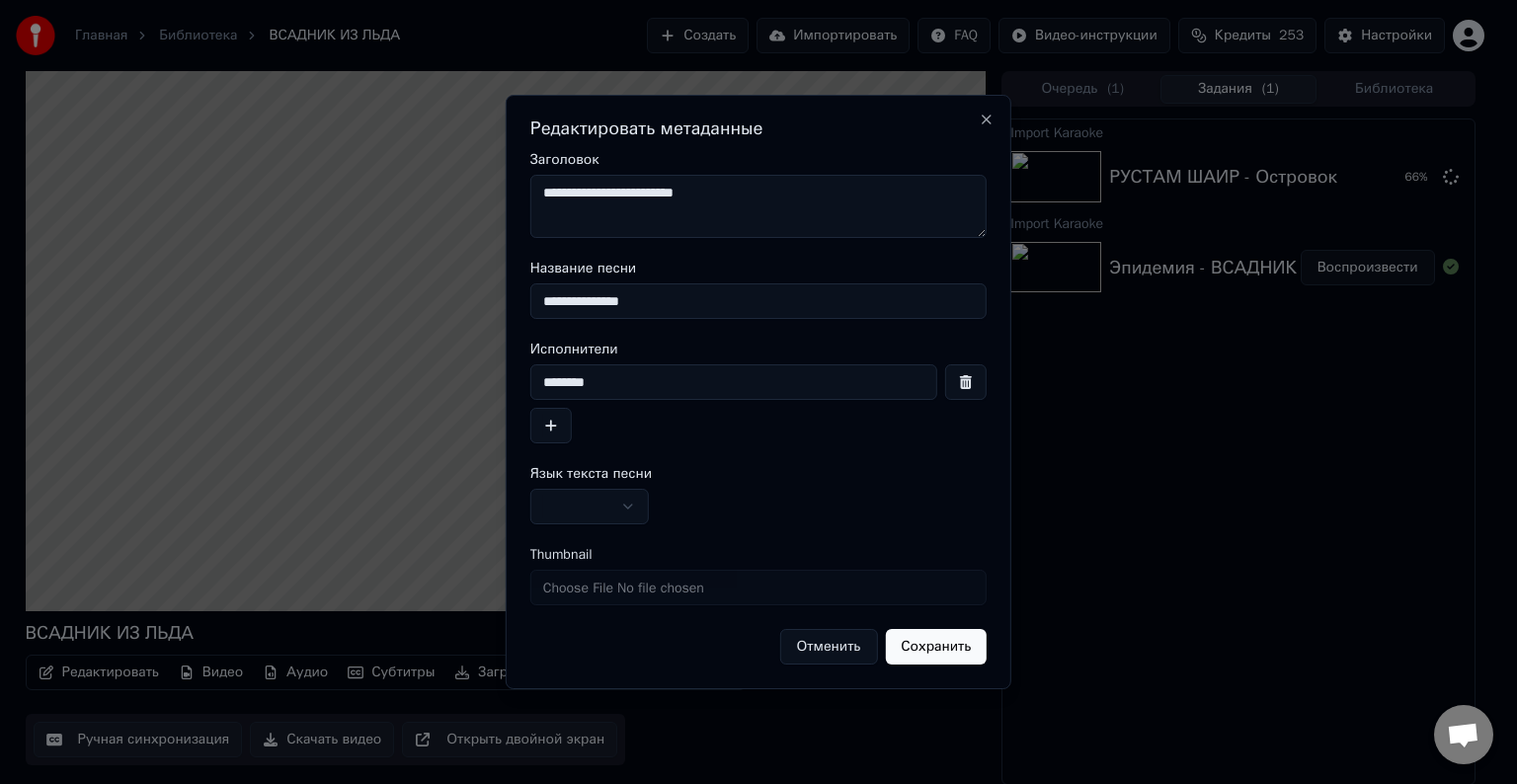 click on "**********" at bounding box center [750, 392] 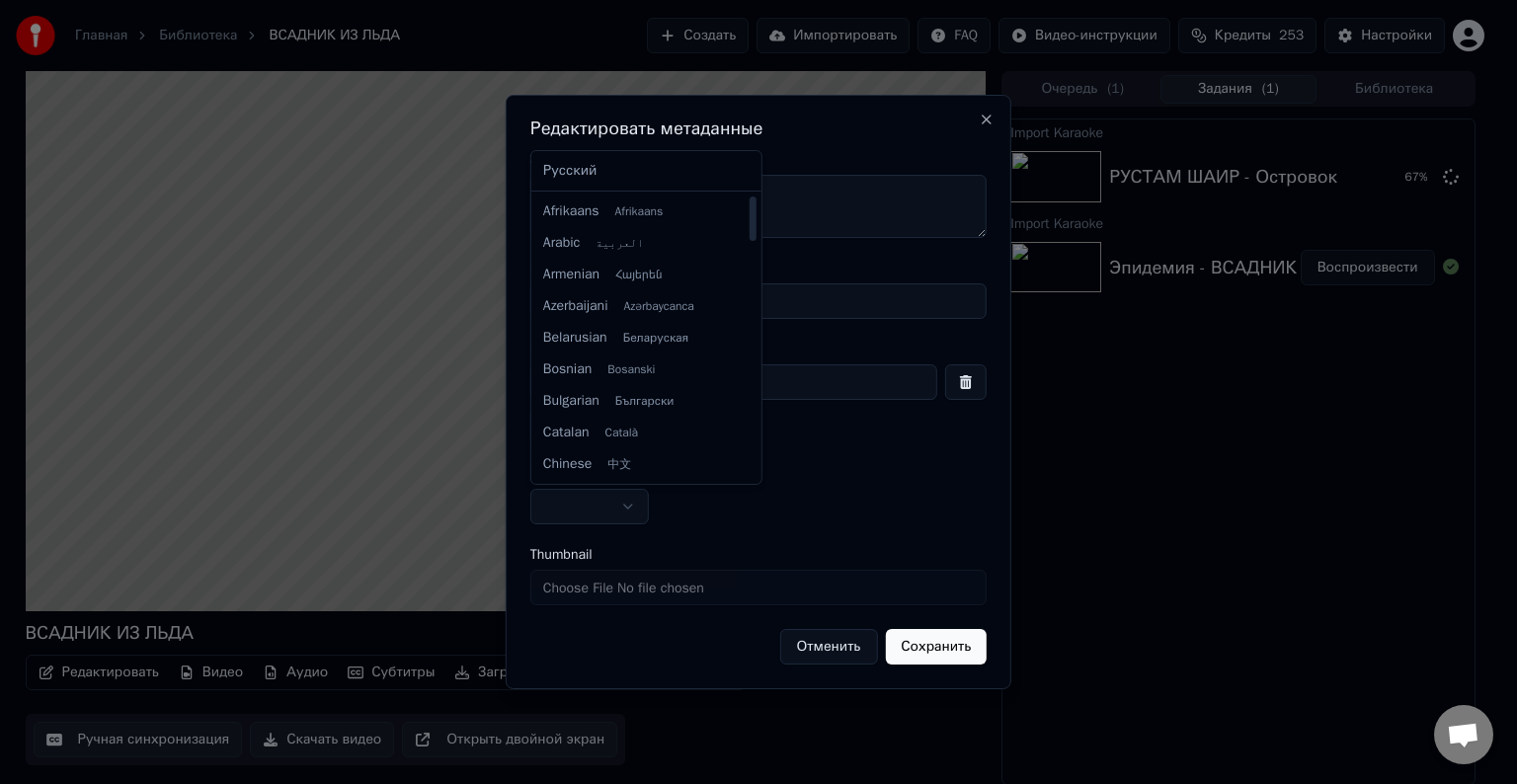 select on "**" 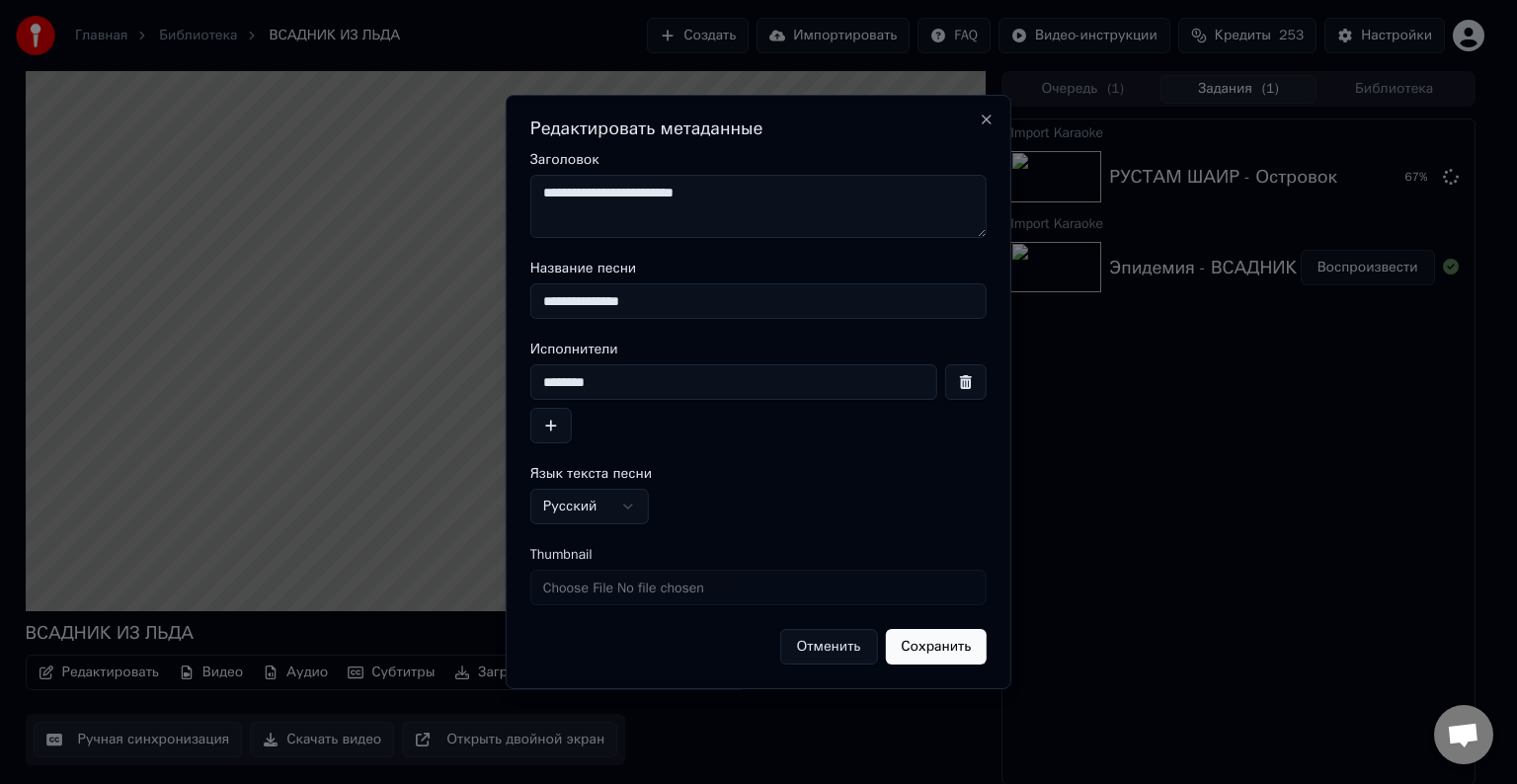 click on "Сохранить" at bounding box center [935, 647] 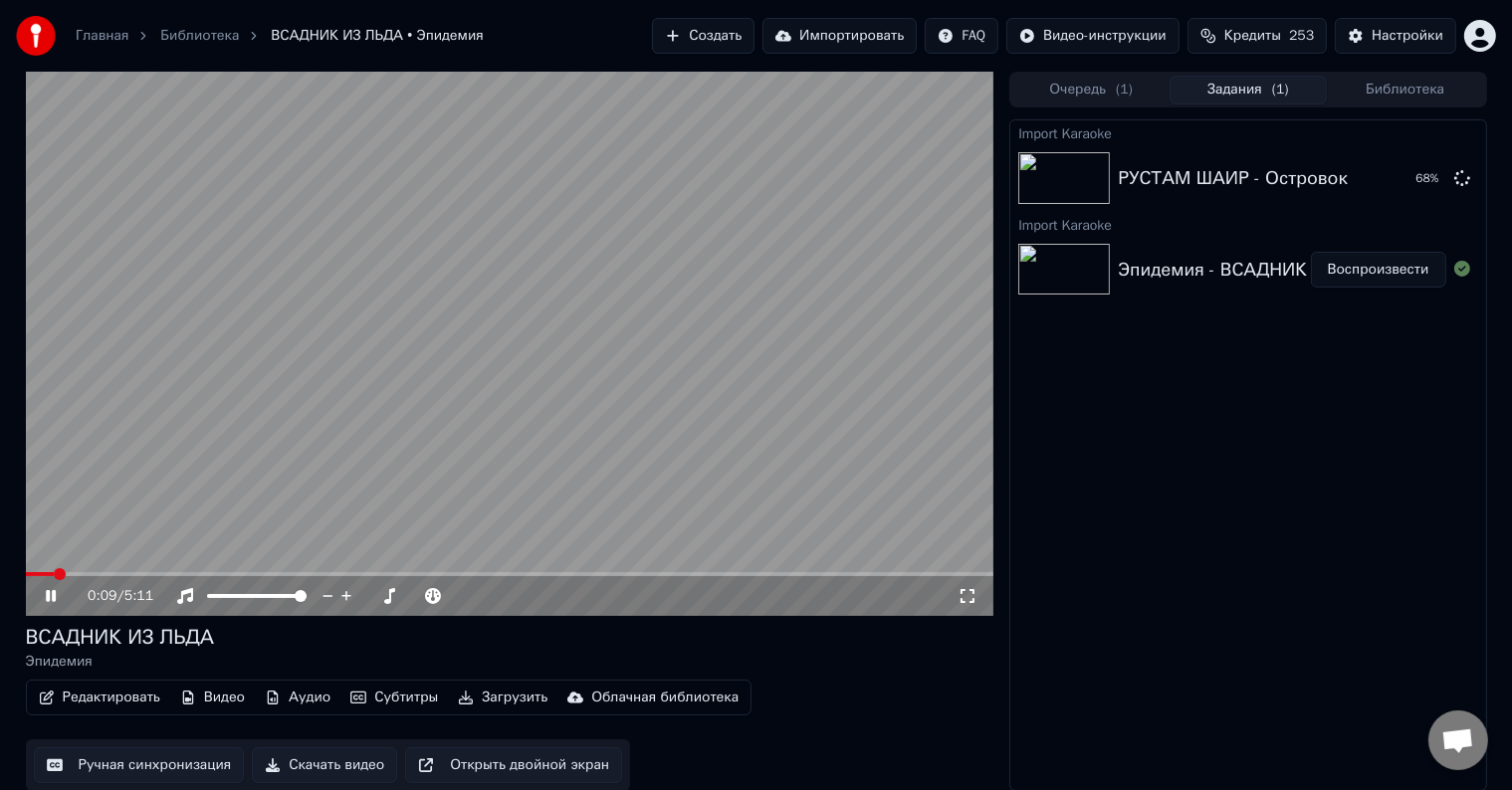 click at bounding box center (510, 343) 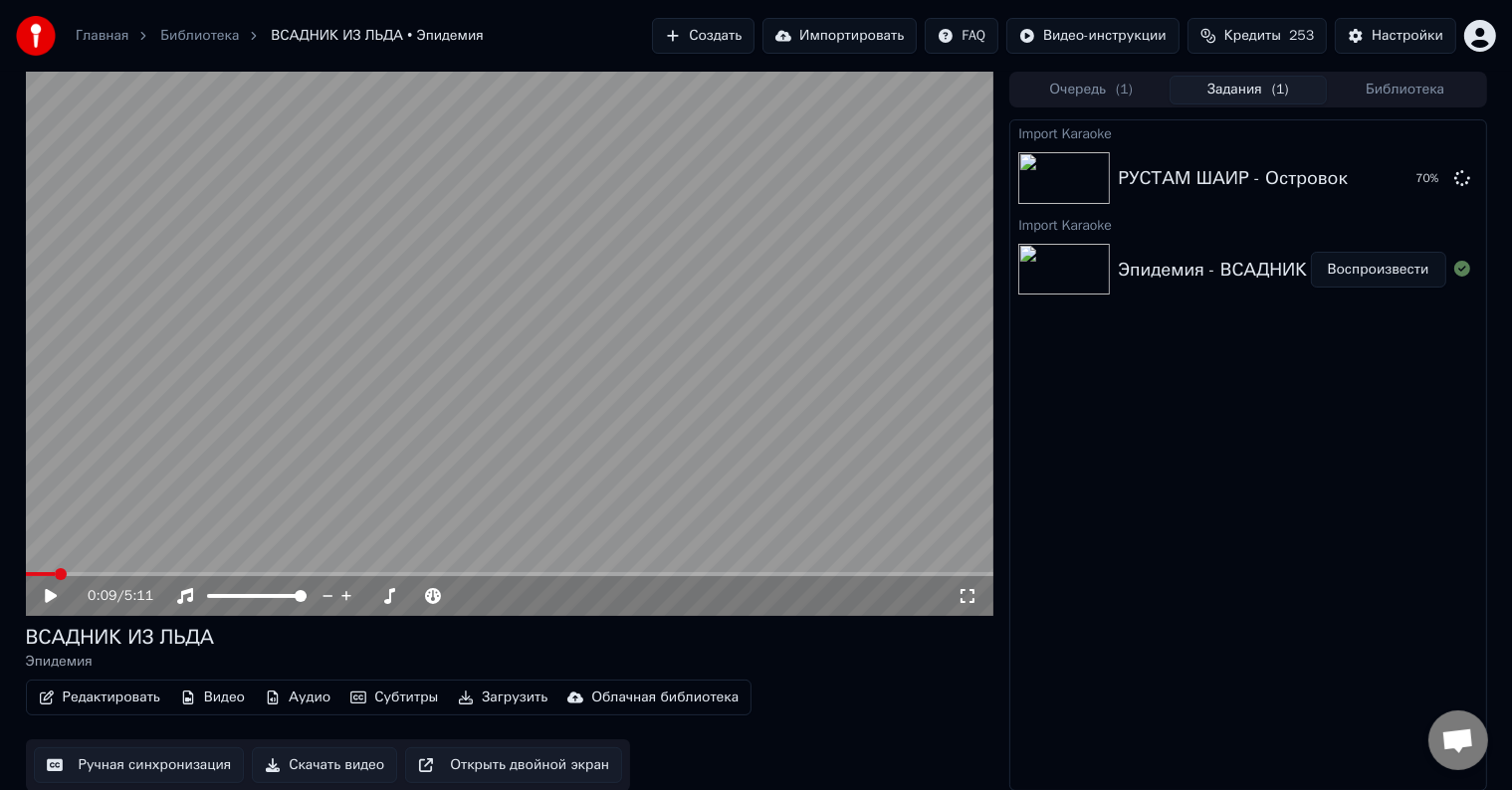 click on "Скачать видео" at bounding box center (324, 765) 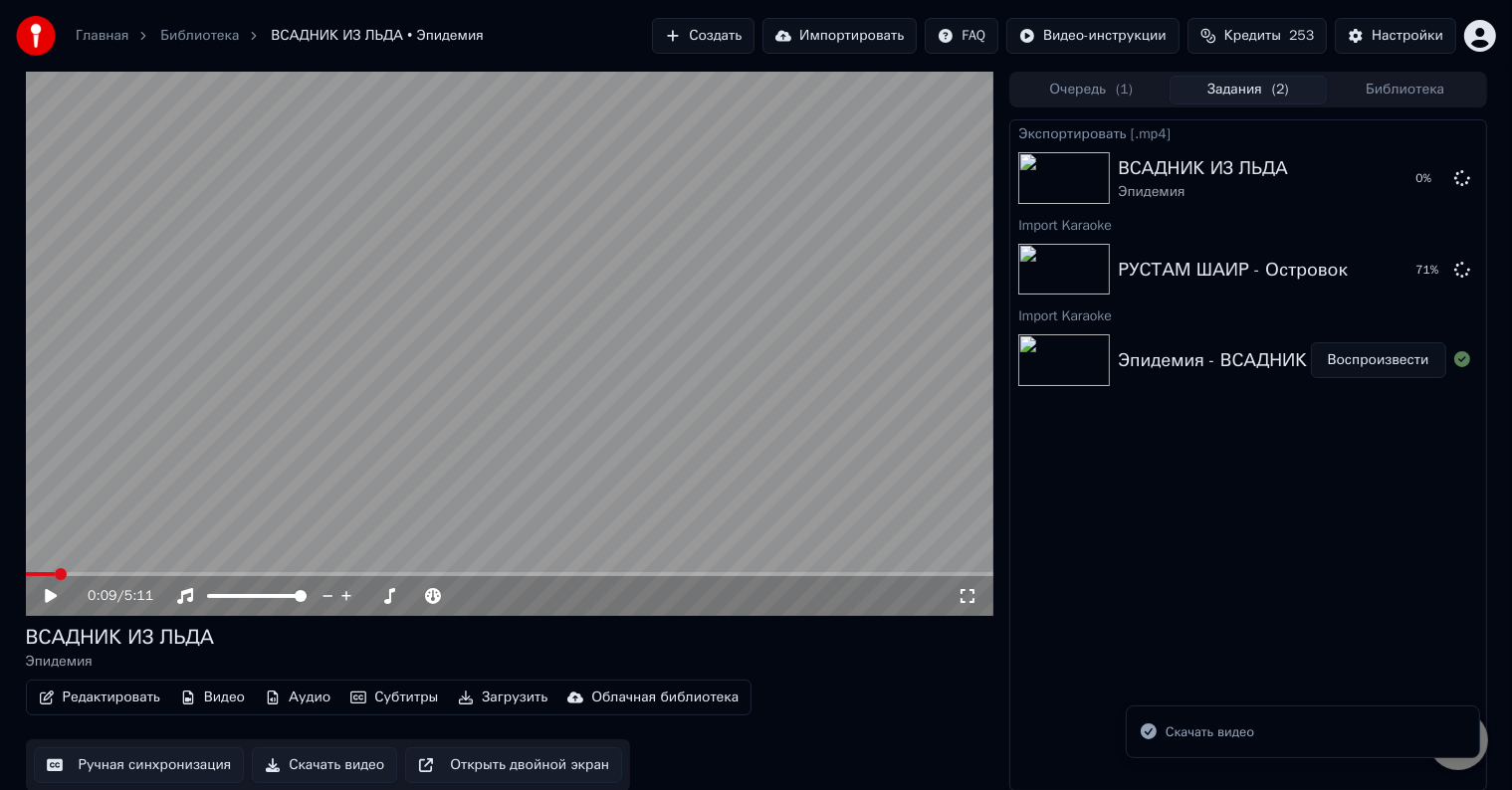 click on "Импортировать" at bounding box center (839, 36) 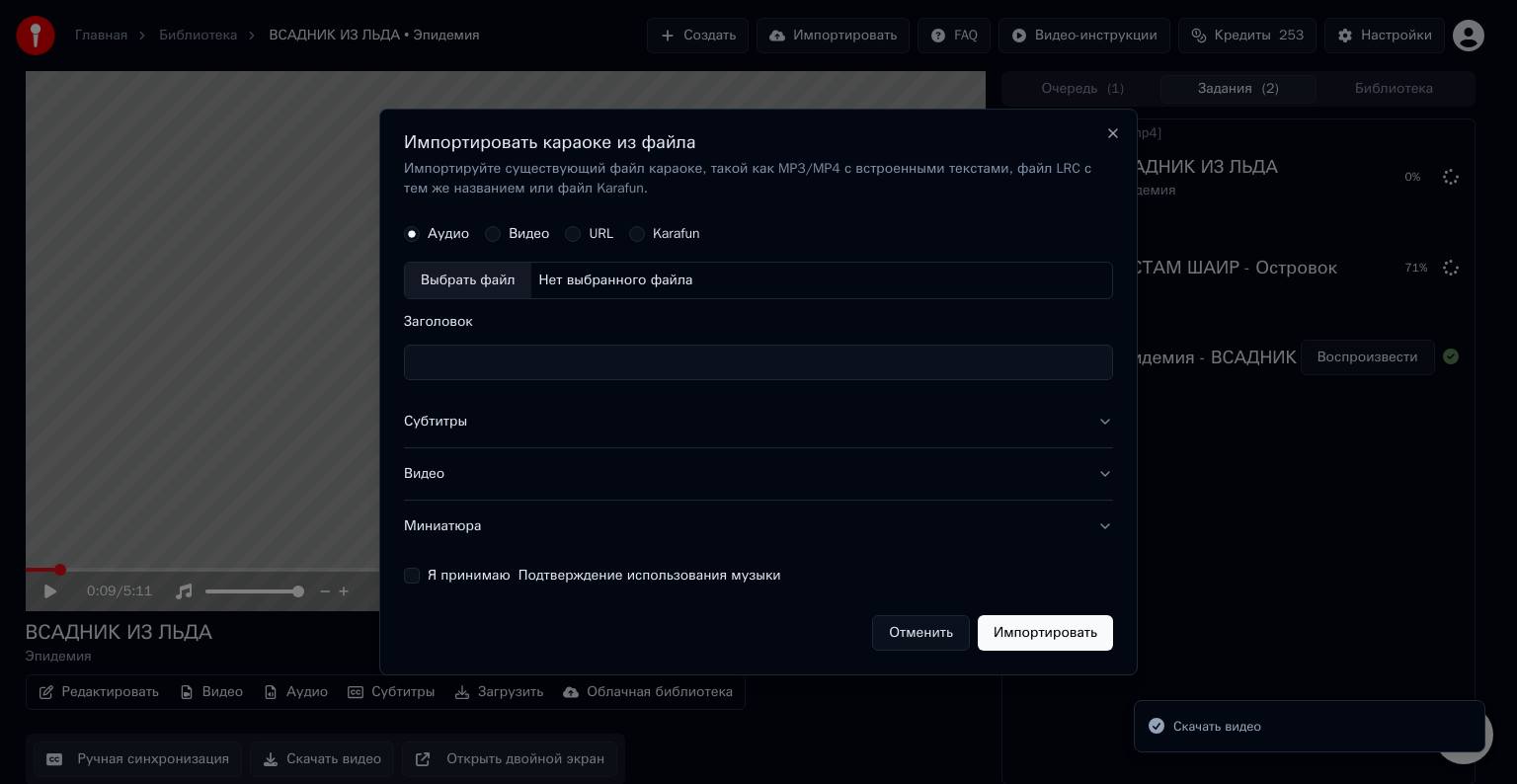 click on "Выбрать файл" at bounding box center (468, 280) 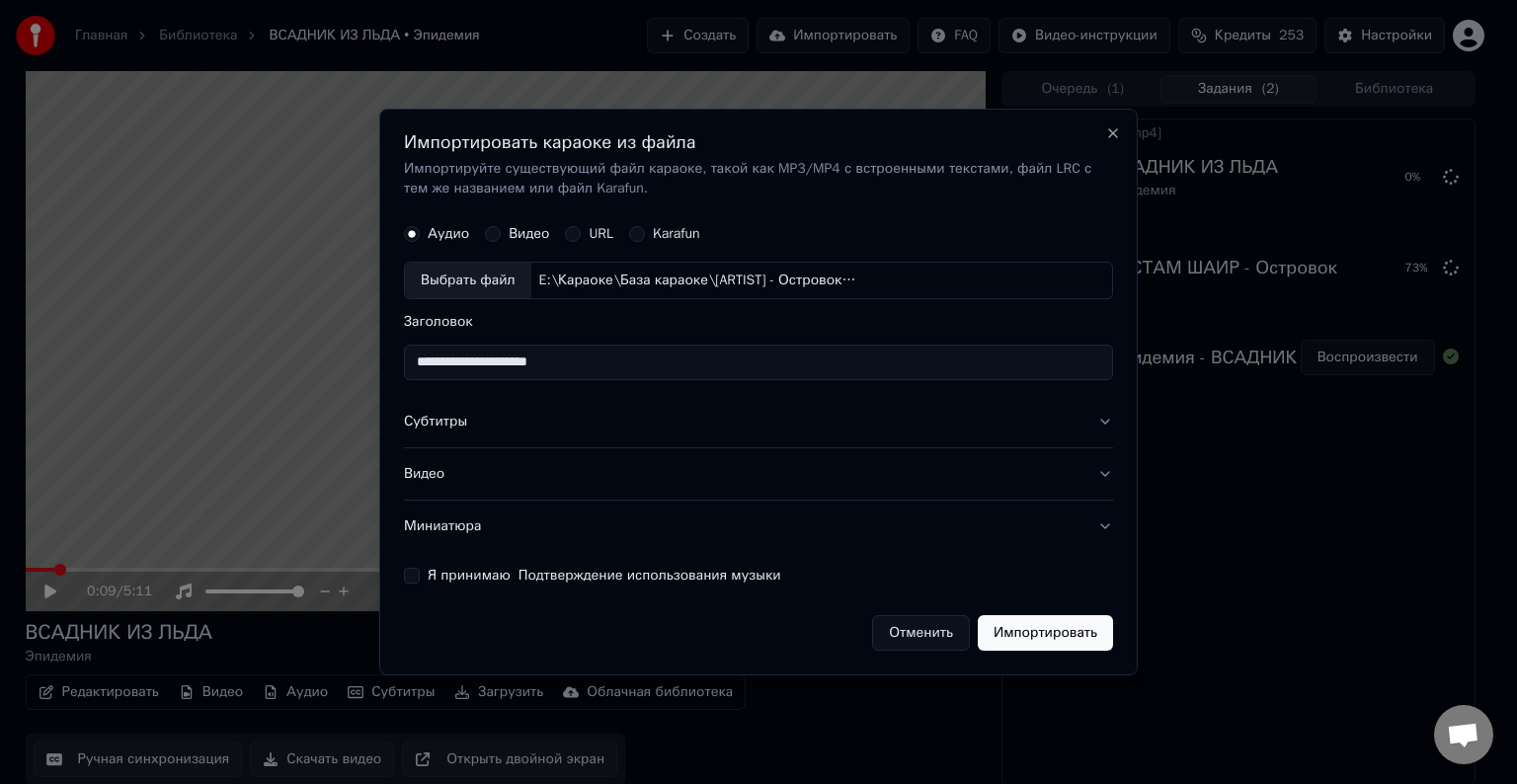 click on "Субтитры" at bounding box center (758, 422) 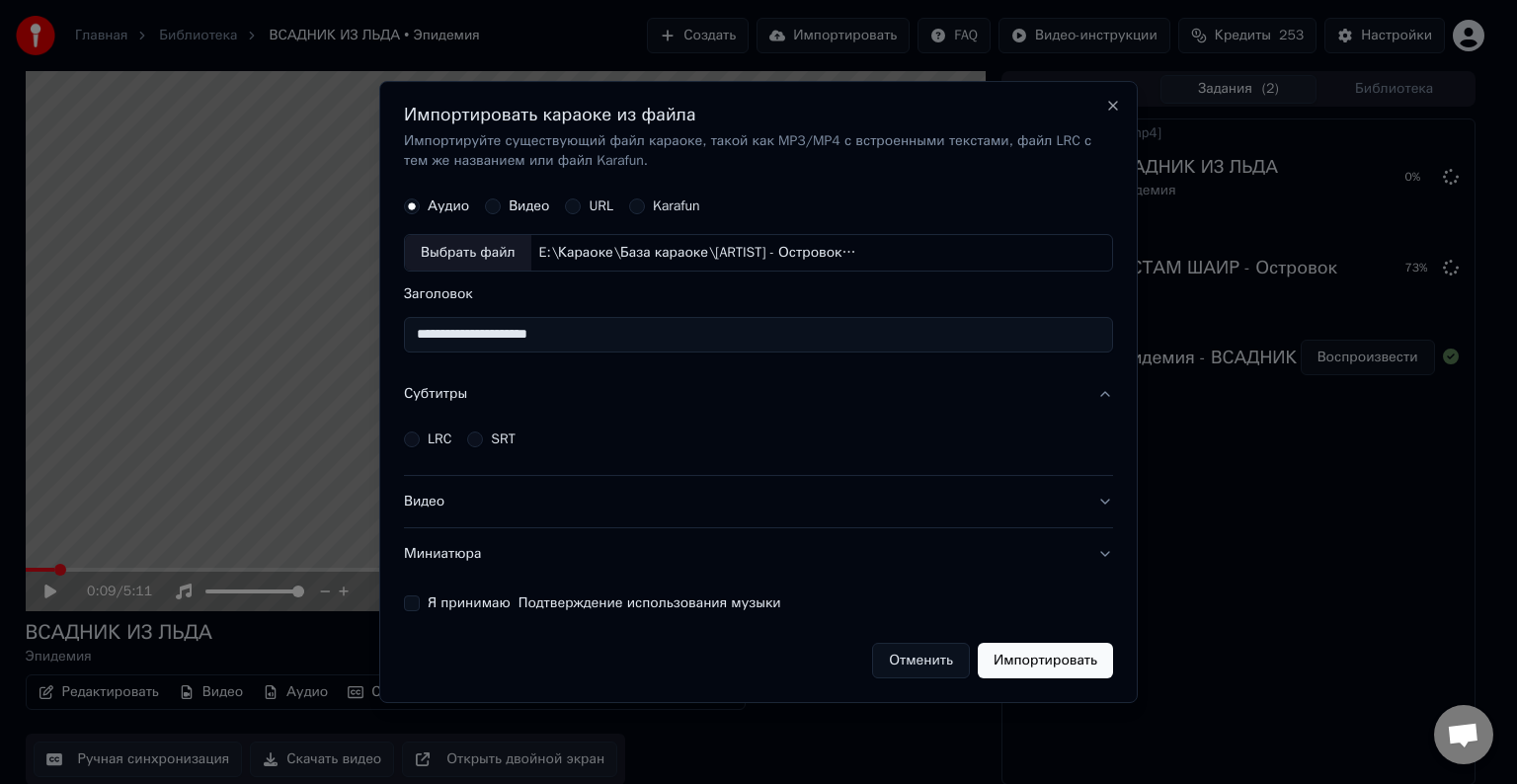 click on "**********" at bounding box center (758, 335) 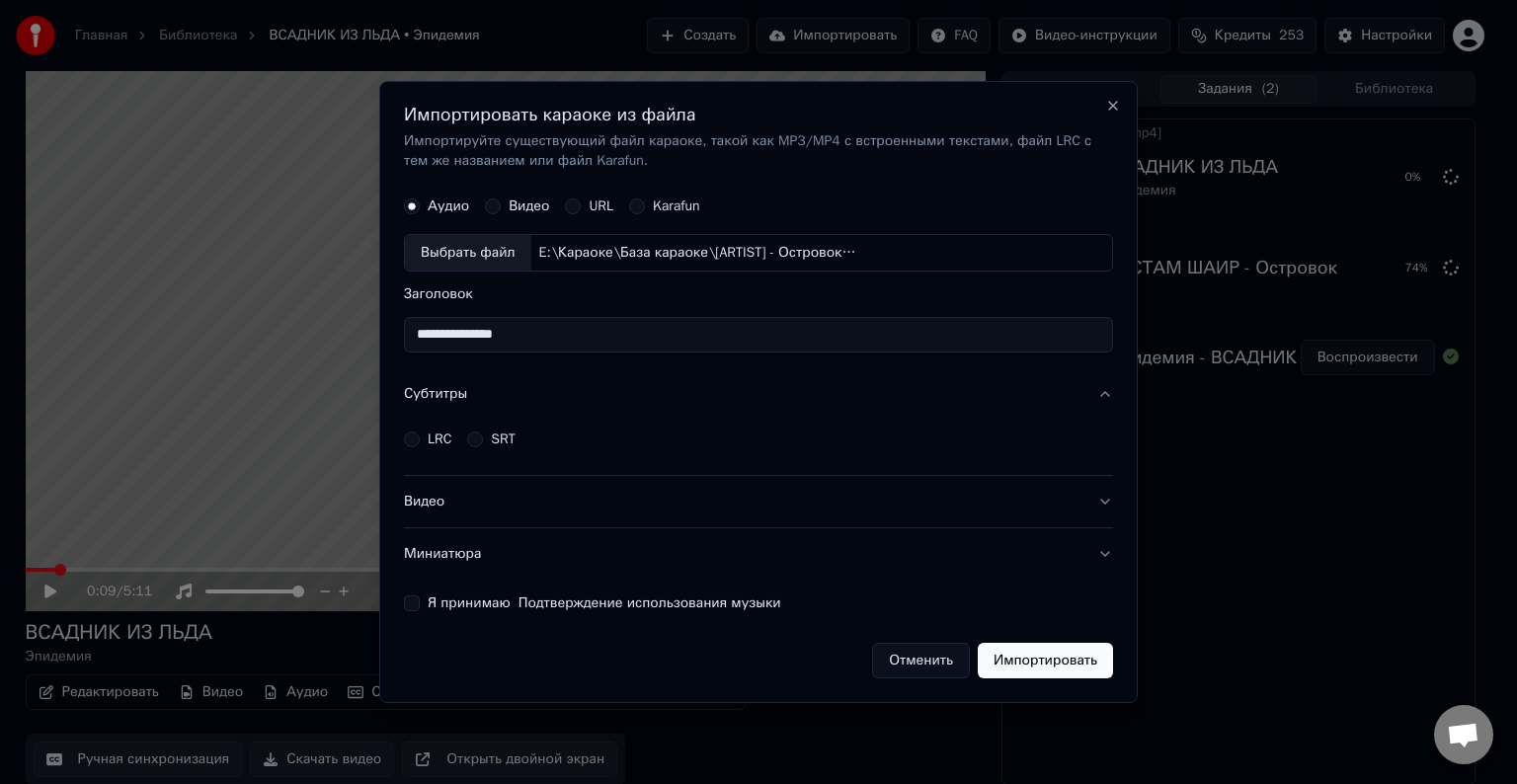 click on "**********" at bounding box center (758, 335) 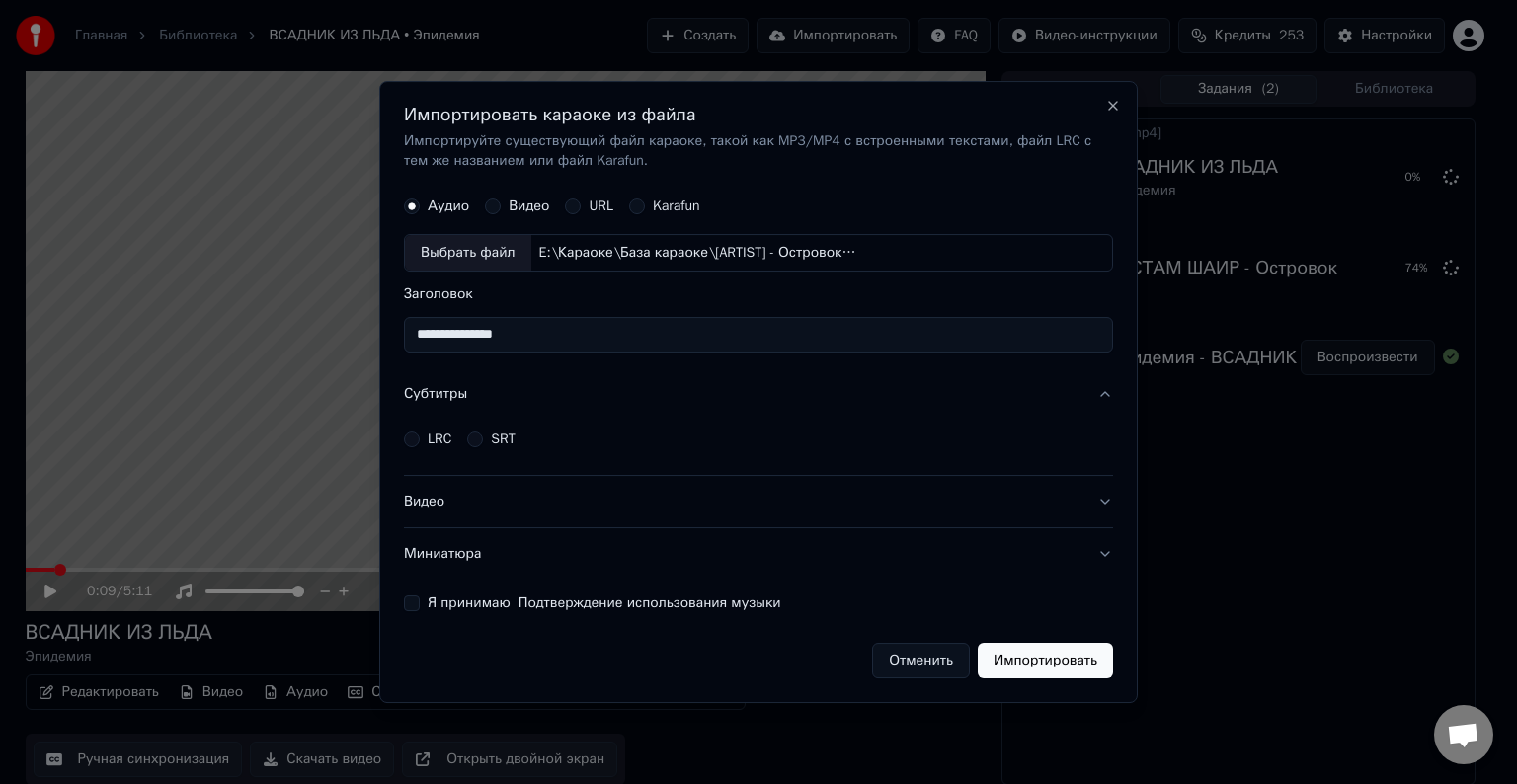 paste on "*******" 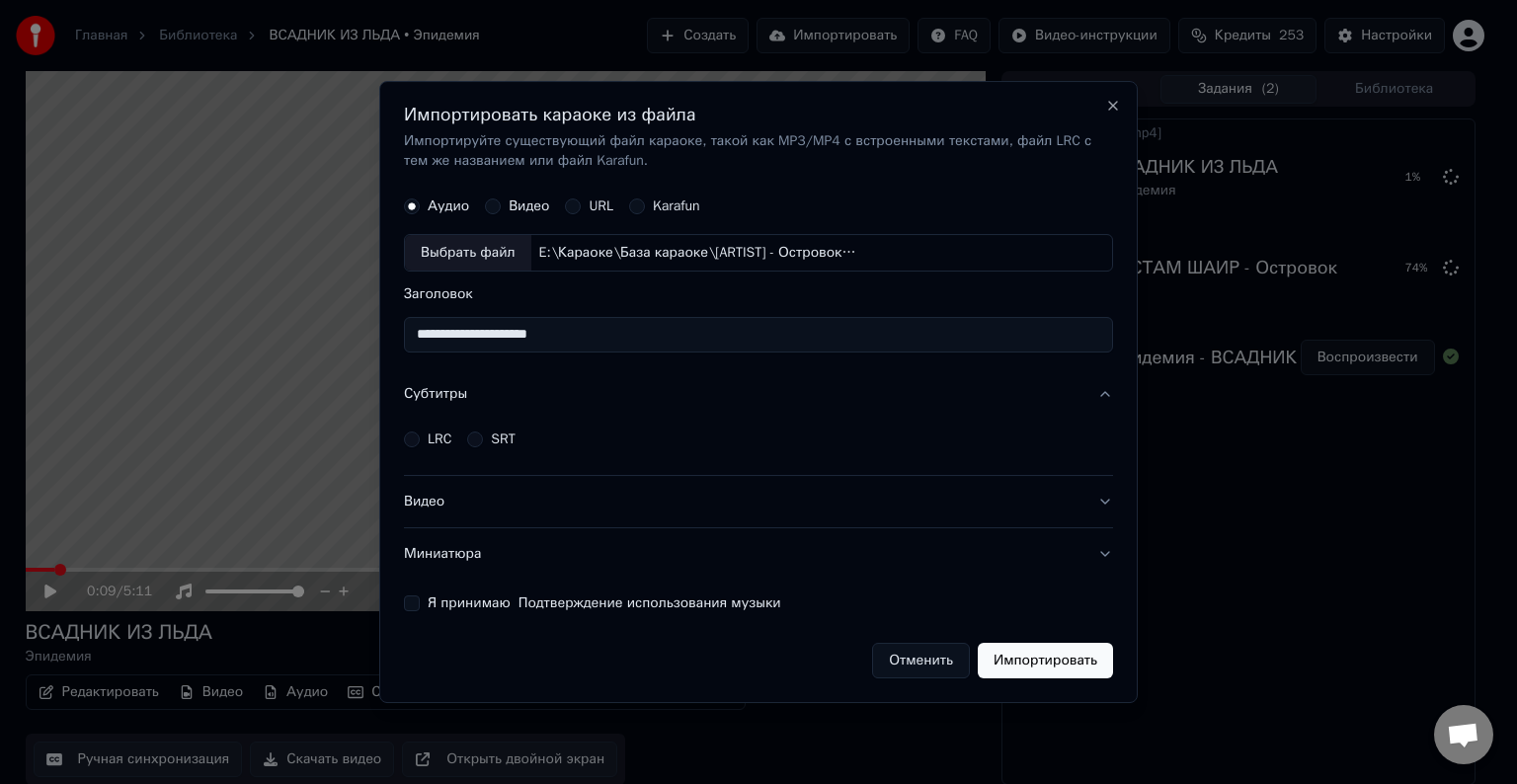 type on "**********" 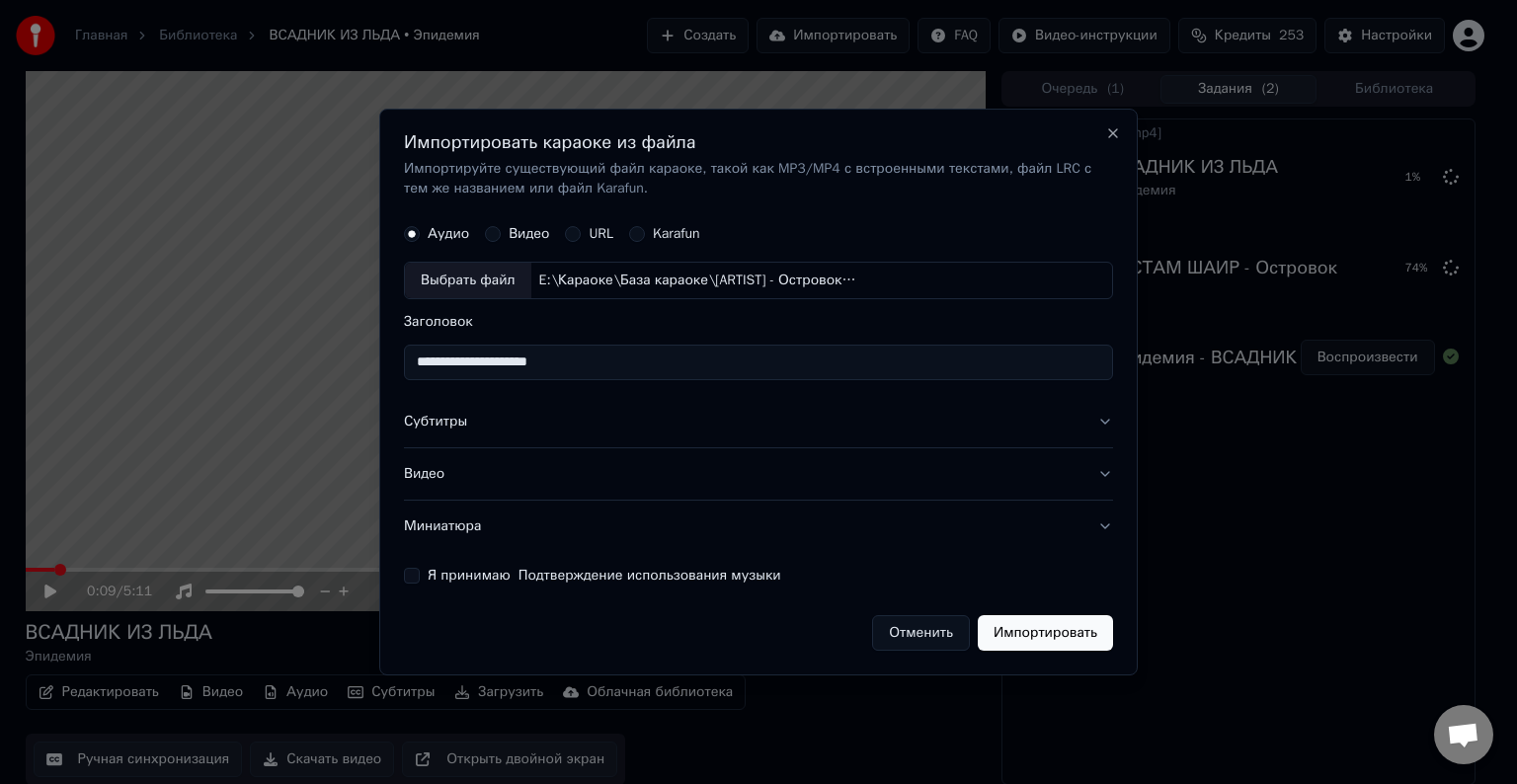 click on "Субтитры" at bounding box center [758, 422] 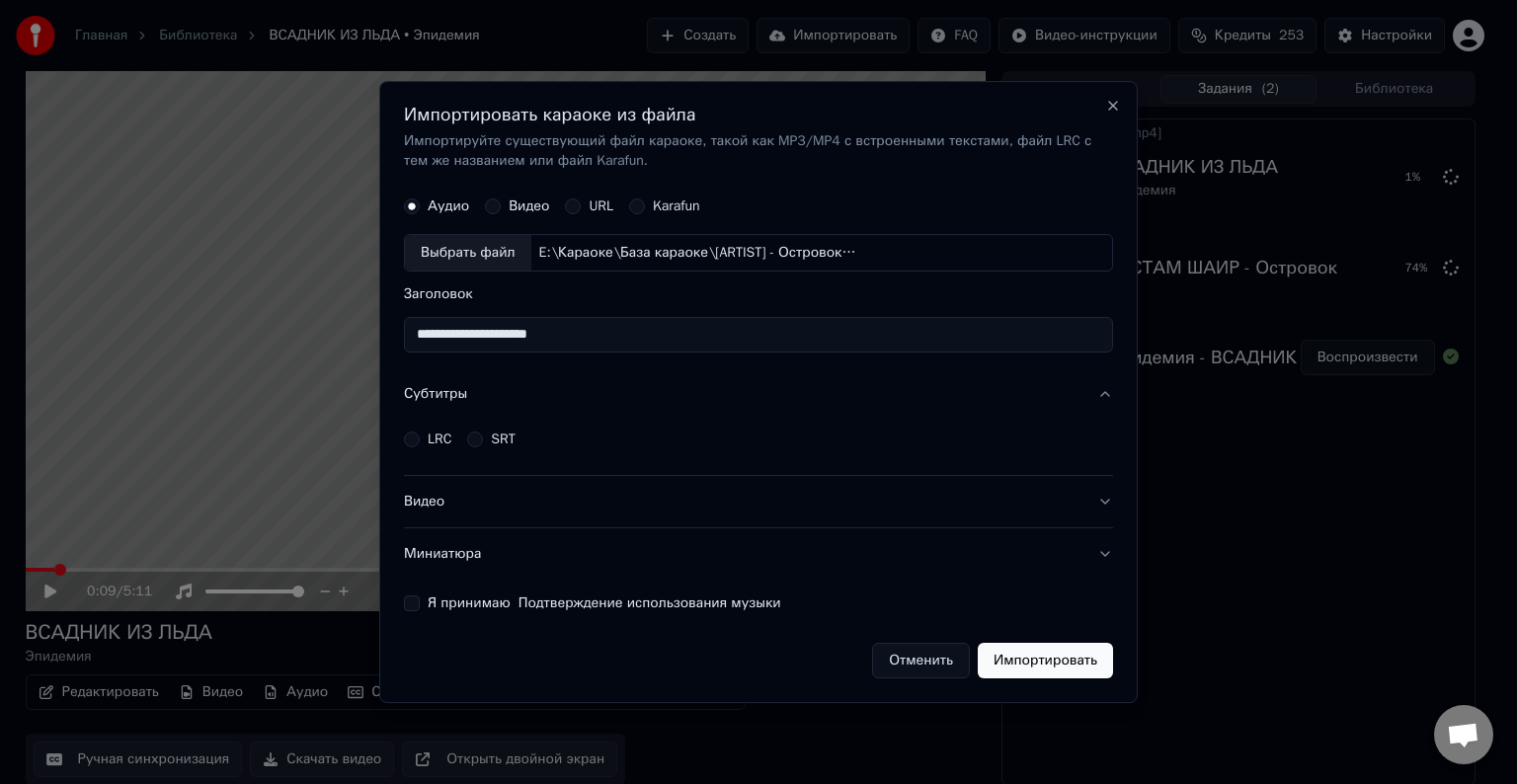 click on "LRC" at bounding box center (439, 439) 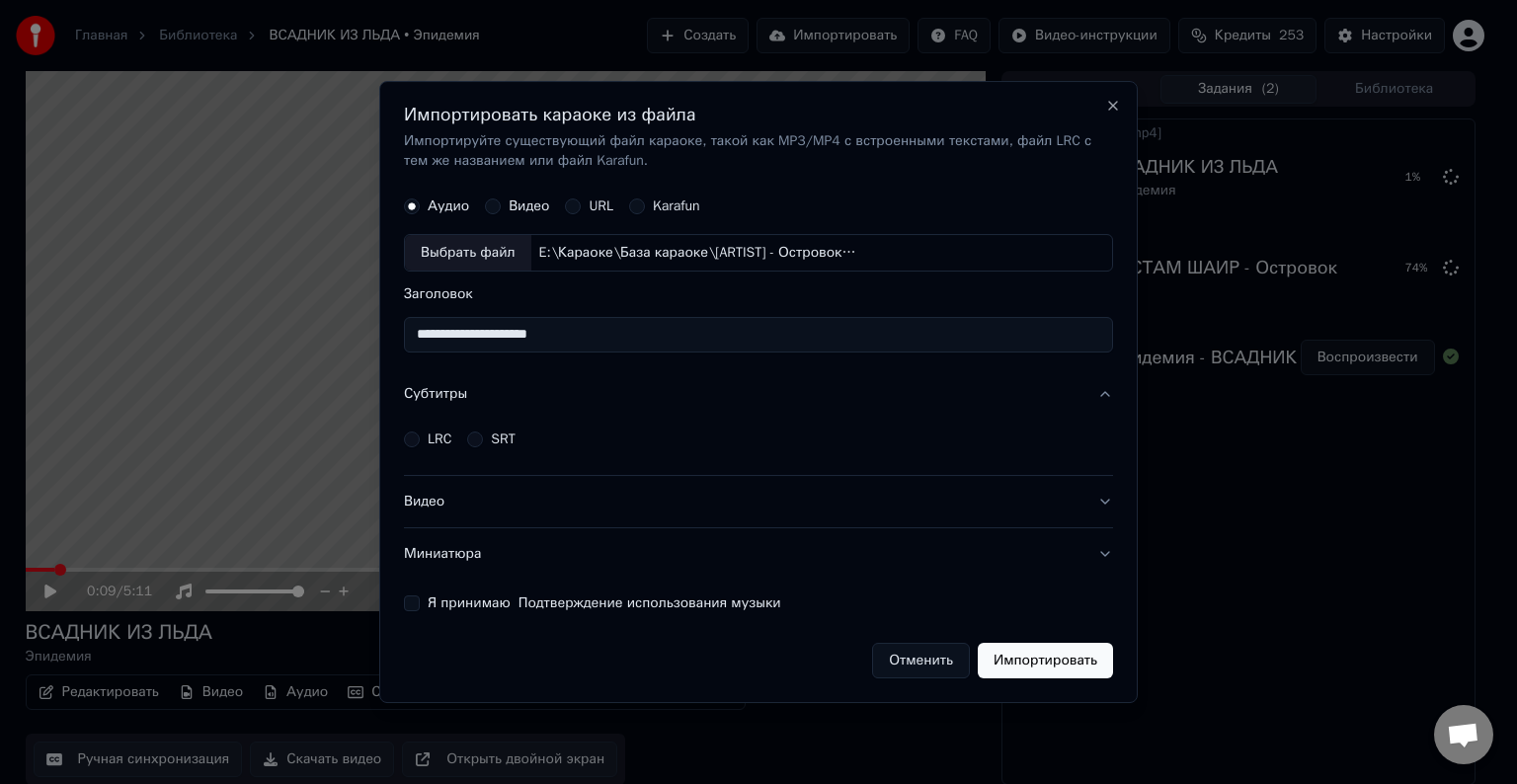 click on "LRC" at bounding box center [412, 439] 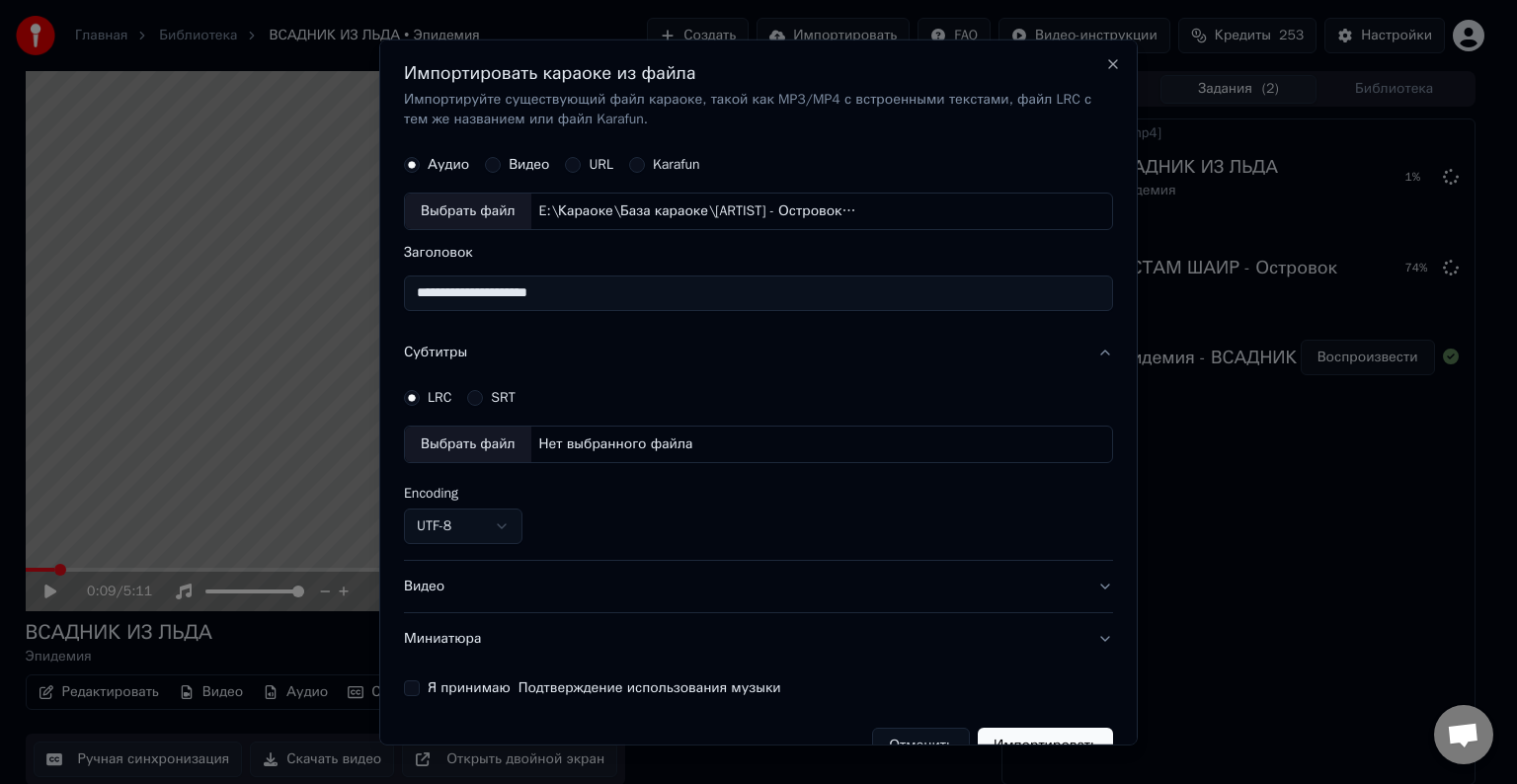click on "Выбрать файл" at bounding box center [468, 444] 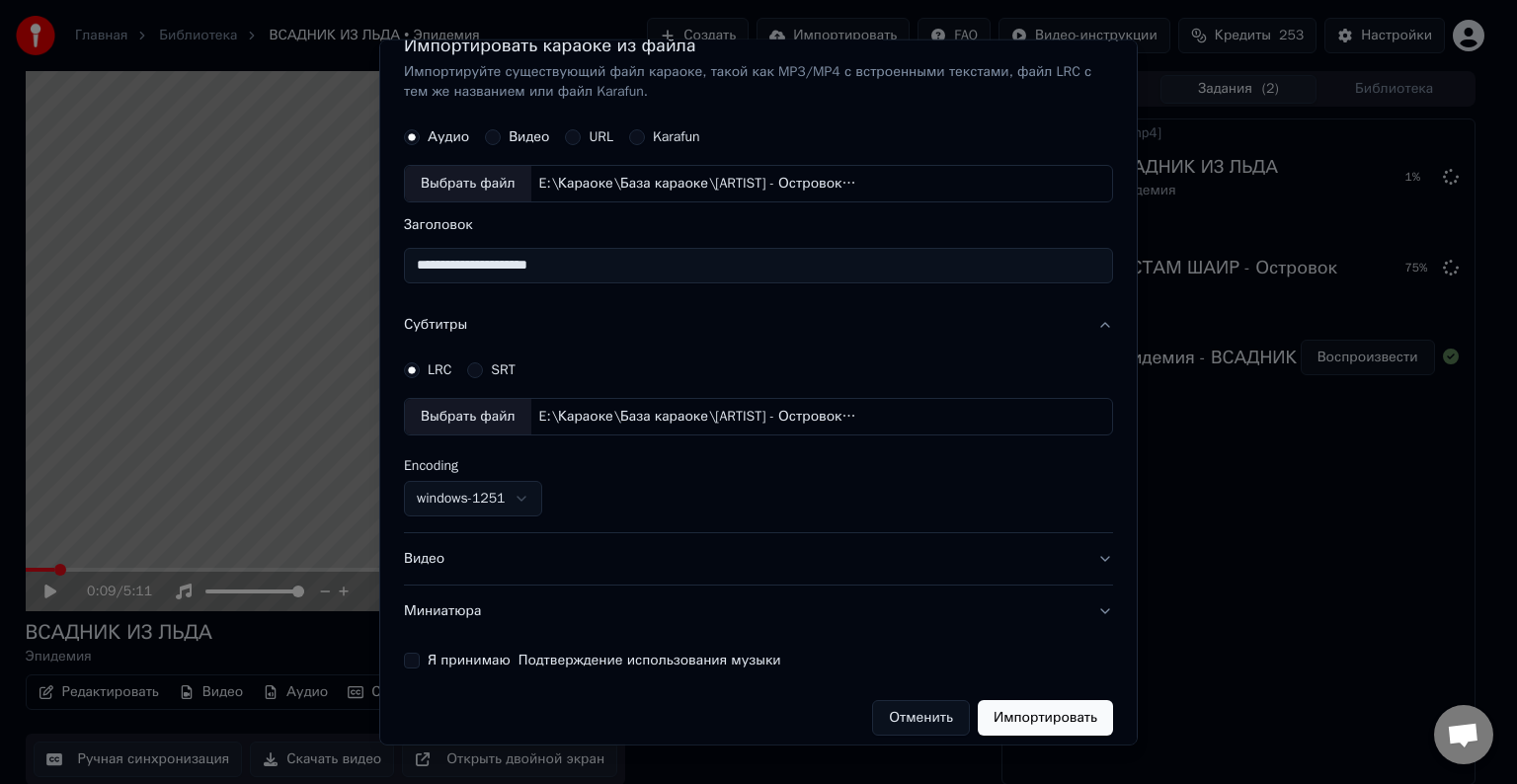 scroll, scrollTop: 40, scrollLeft: 0, axis: vertical 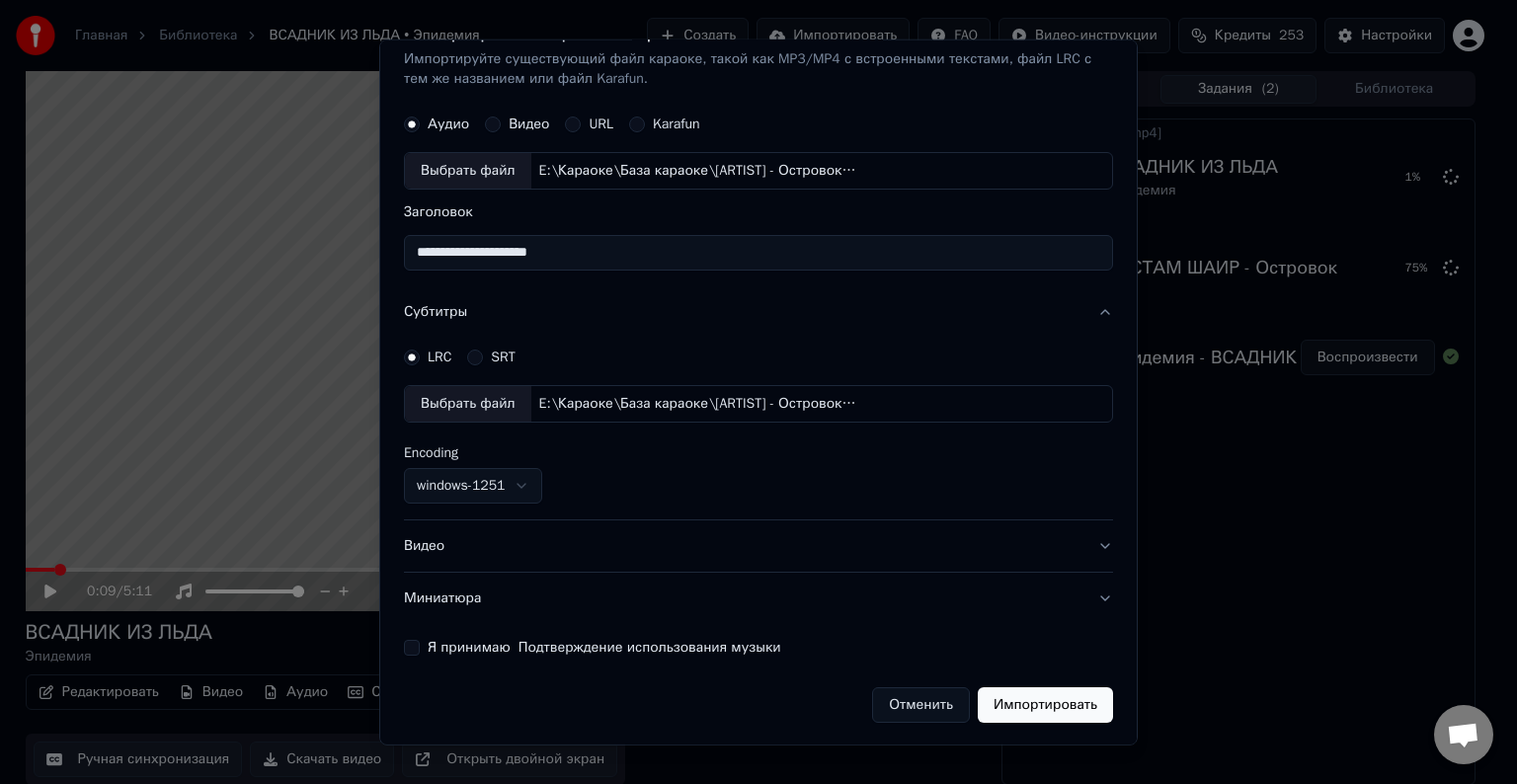 click on "Видео" at bounding box center (758, 546) 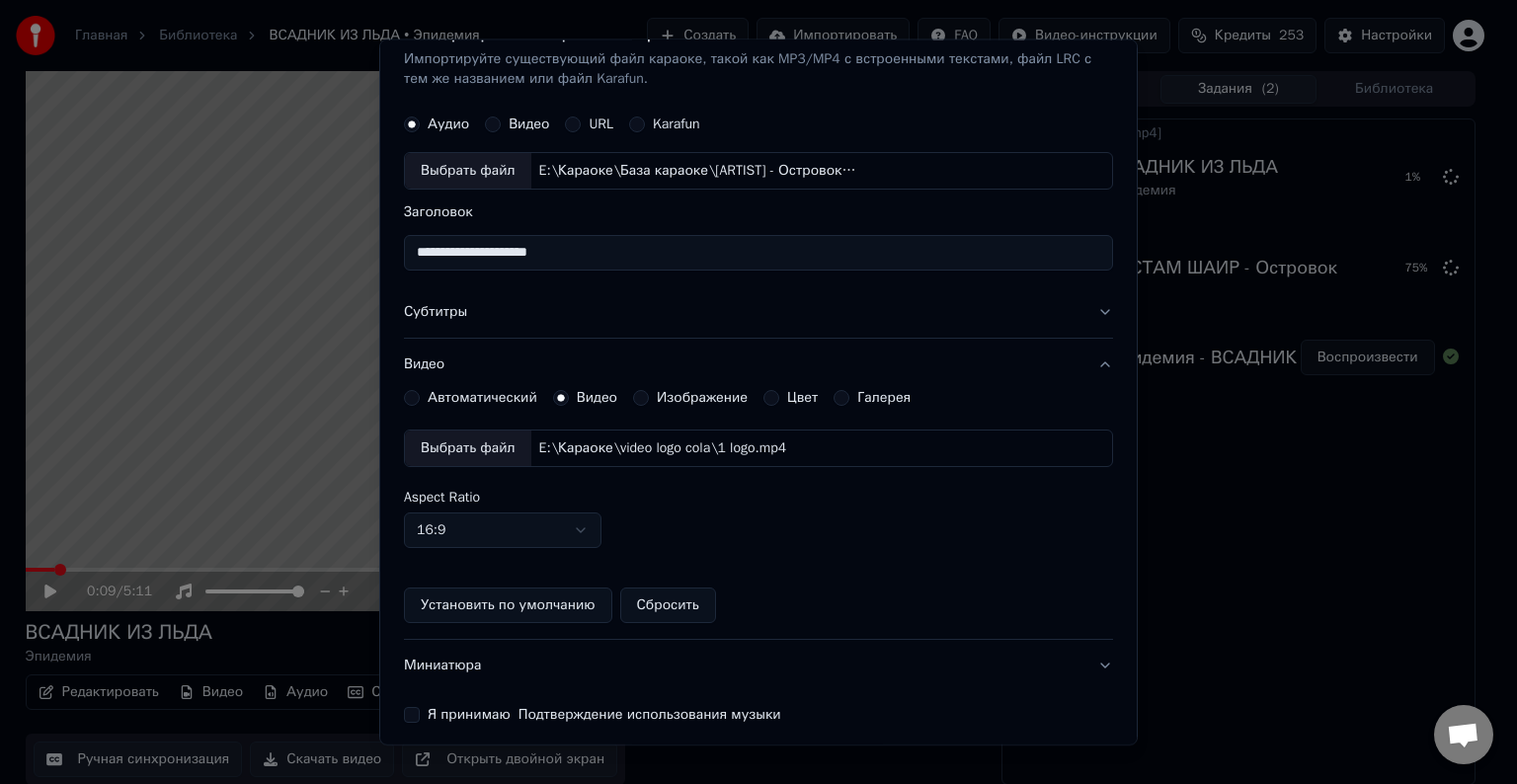 click on "Выбрать файл" at bounding box center (468, 448) 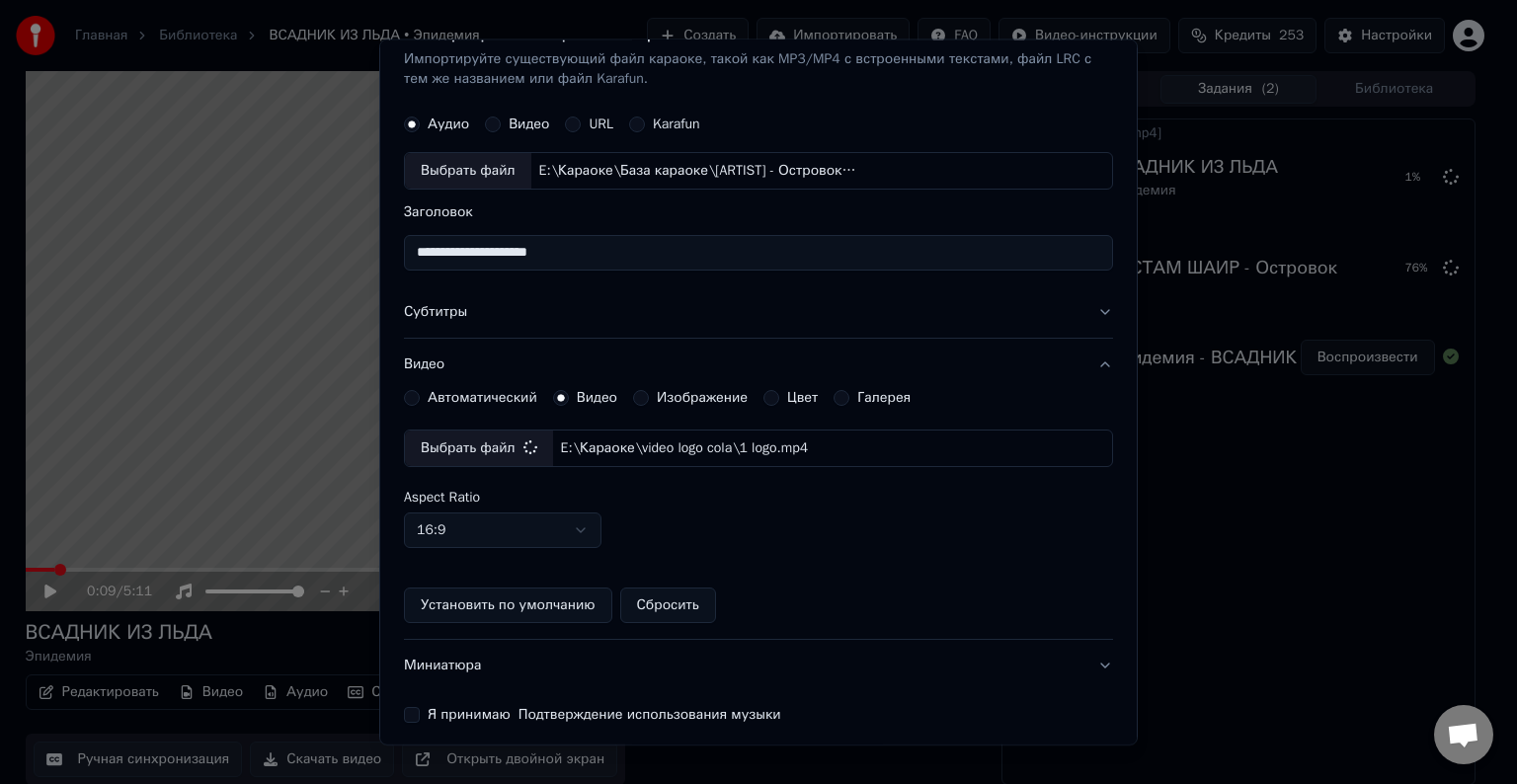 scroll, scrollTop: 108, scrollLeft: 0, axis: vertical 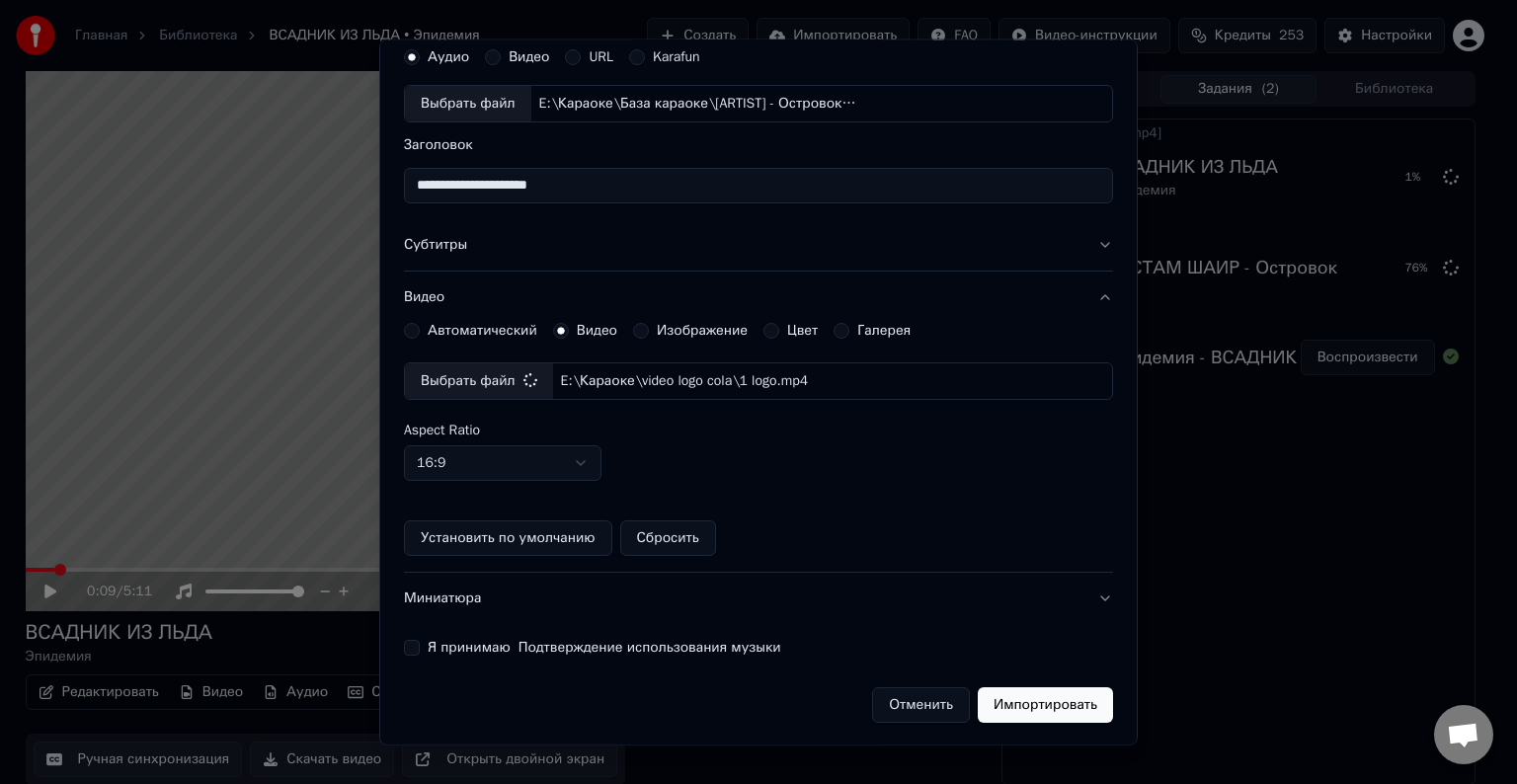 click on "Я принимаю   Подтверждение использования музыки" at bounding box center (758, 648) 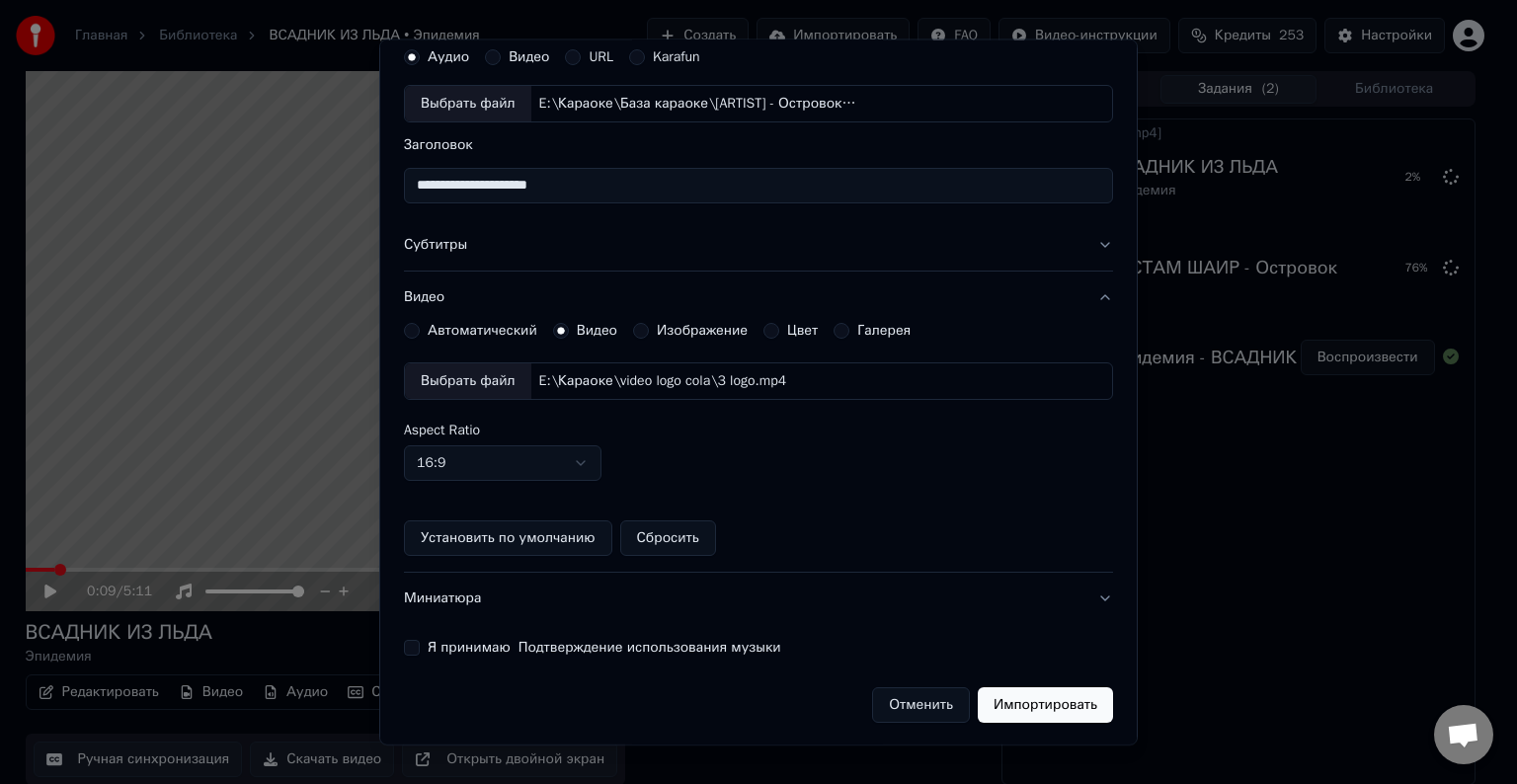click on "Я принимаю   Подтверждение использования музыки" at bounding box center [412, 648] 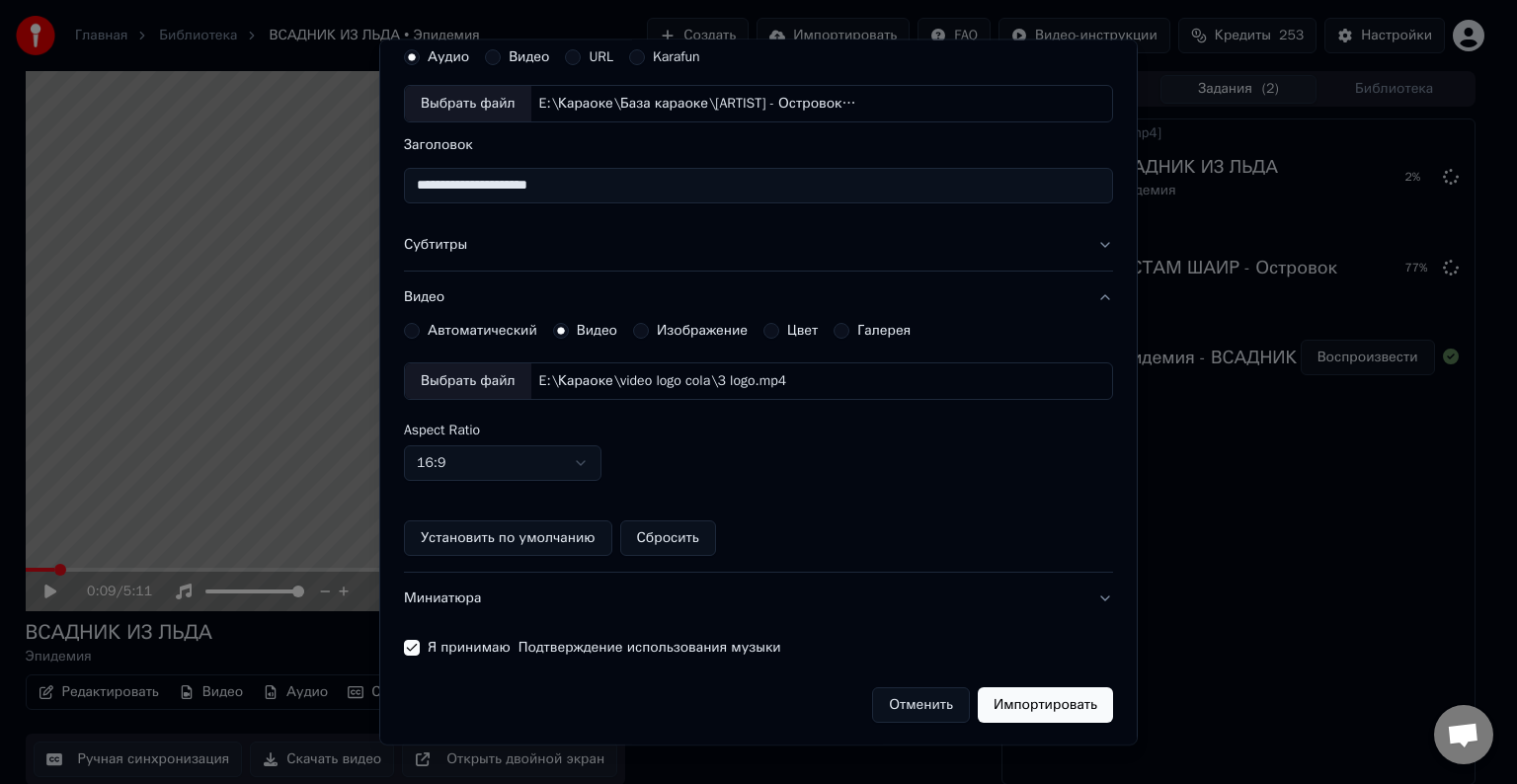 click on "Импортировать" at bounding box center (1045, 705) 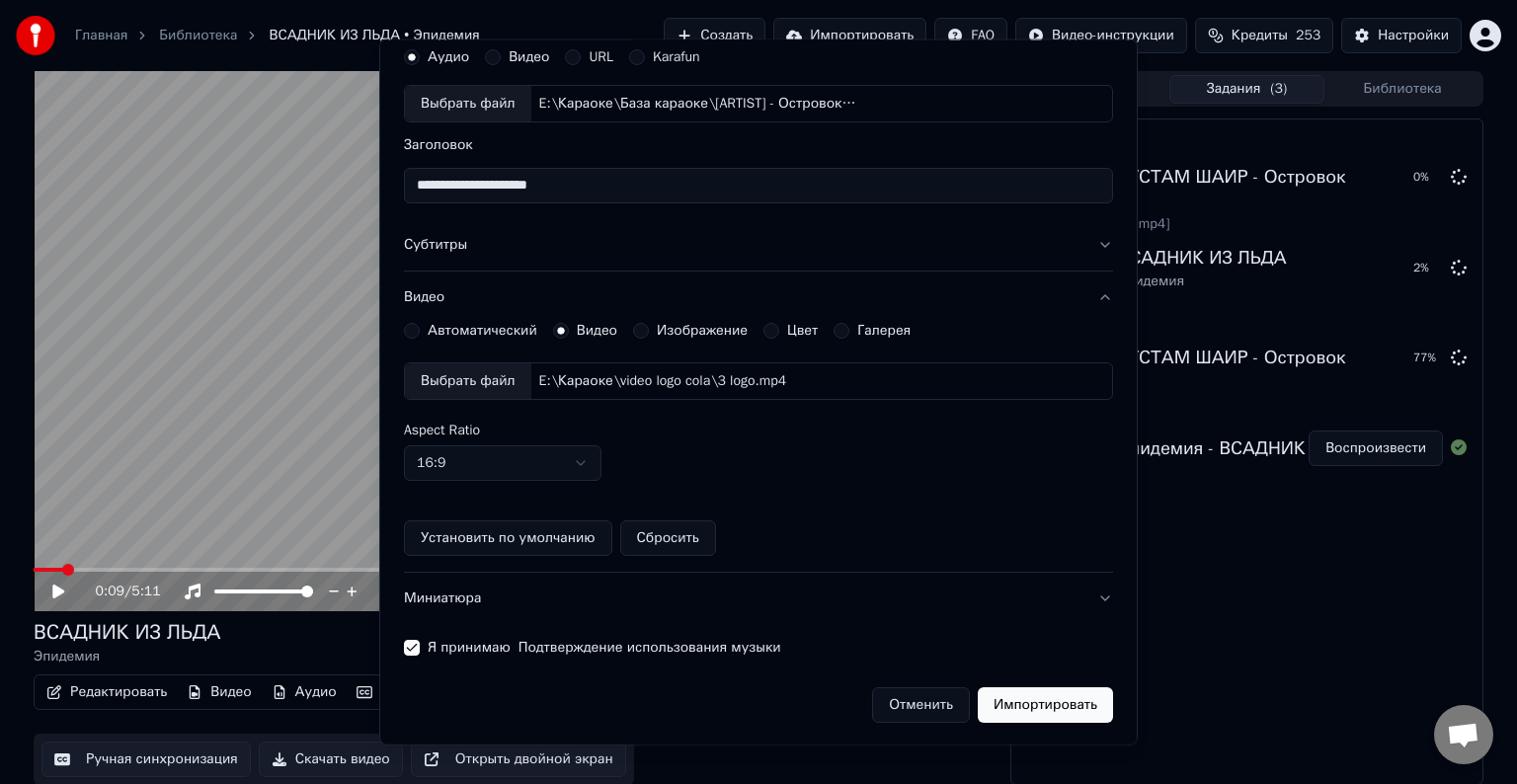 type 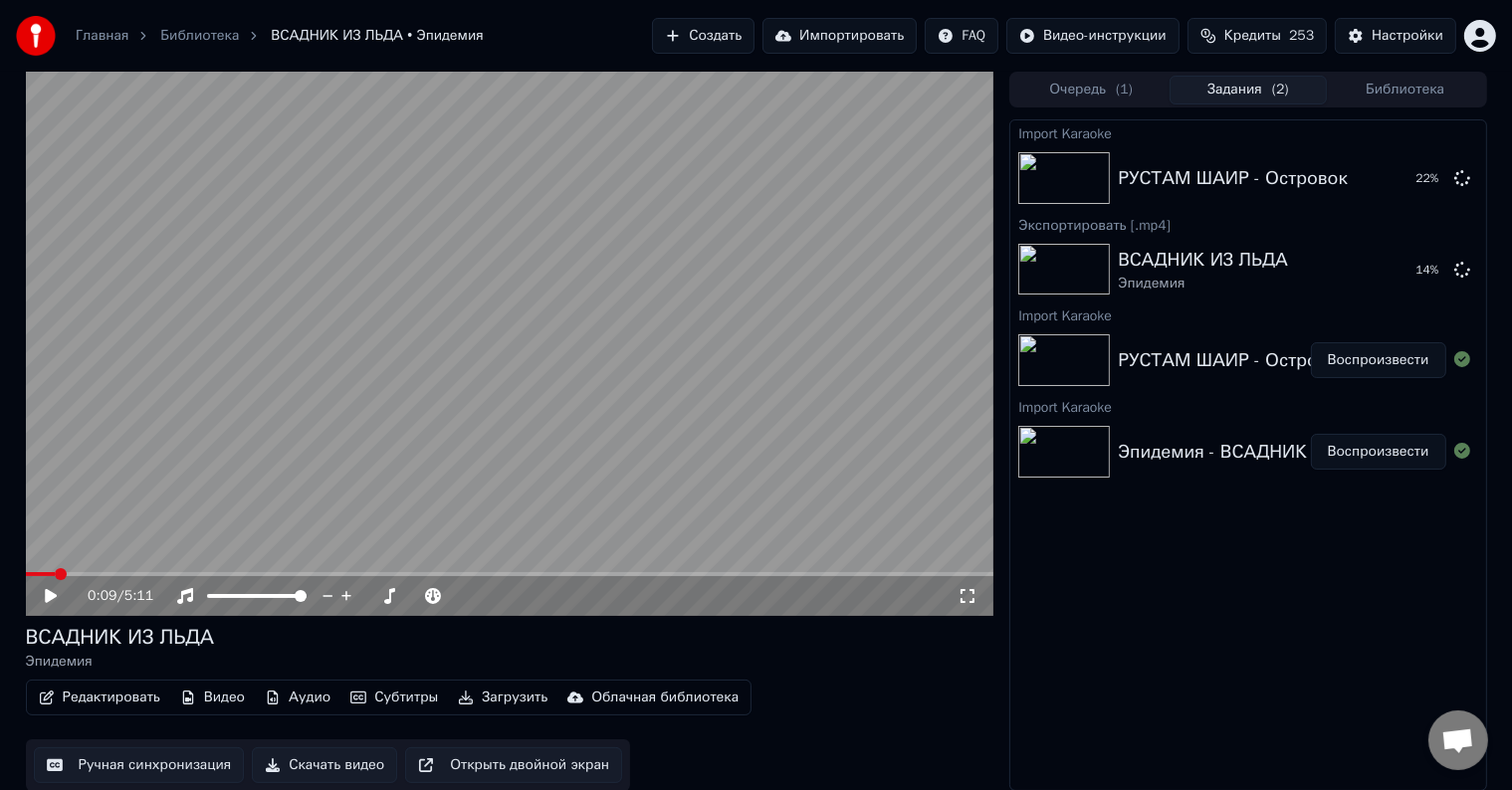 click on "Воспроизвести" at bounding box center [1379, 360] 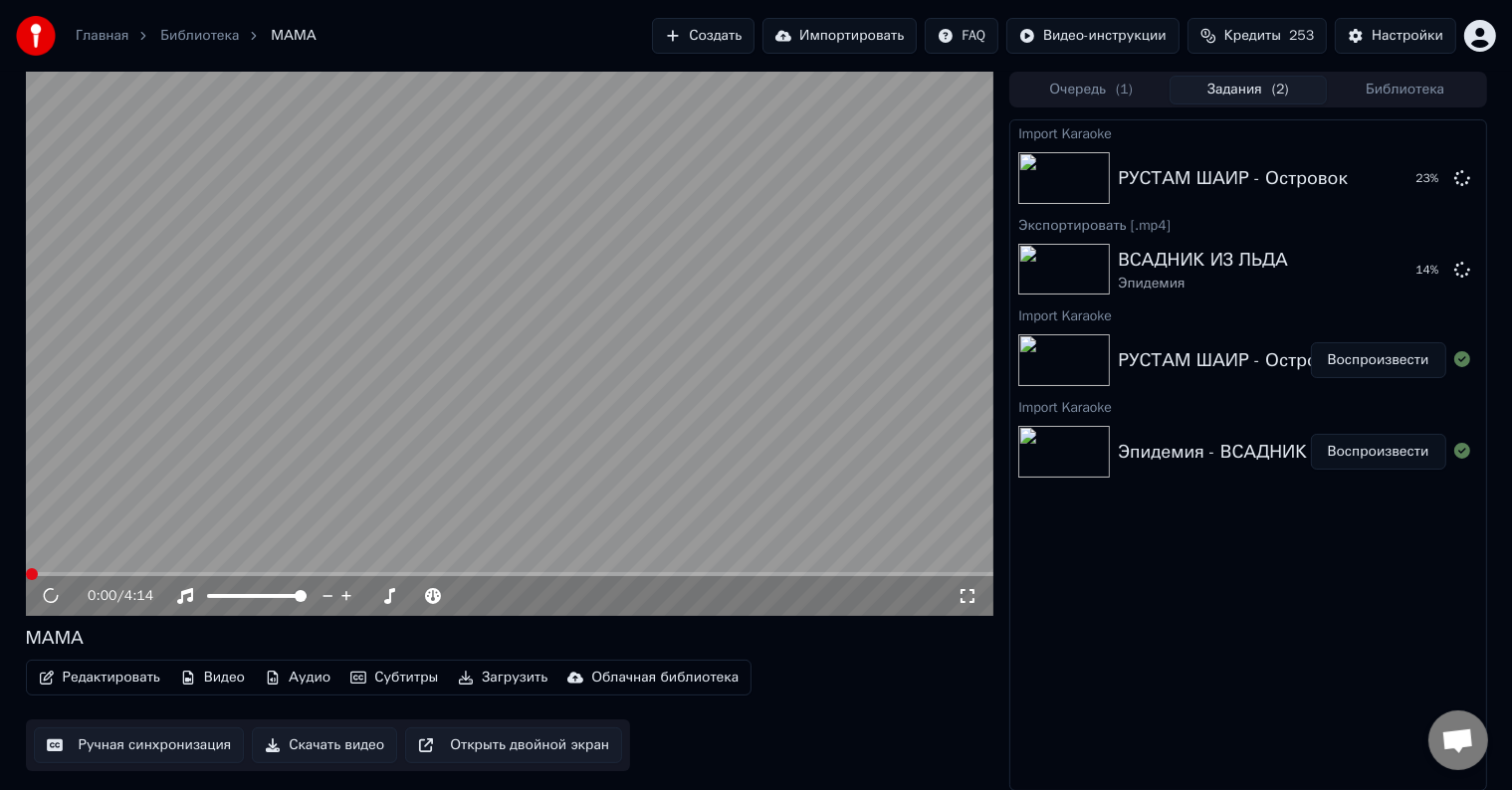 click on "Редактировать" at bounding box center [100, 678] 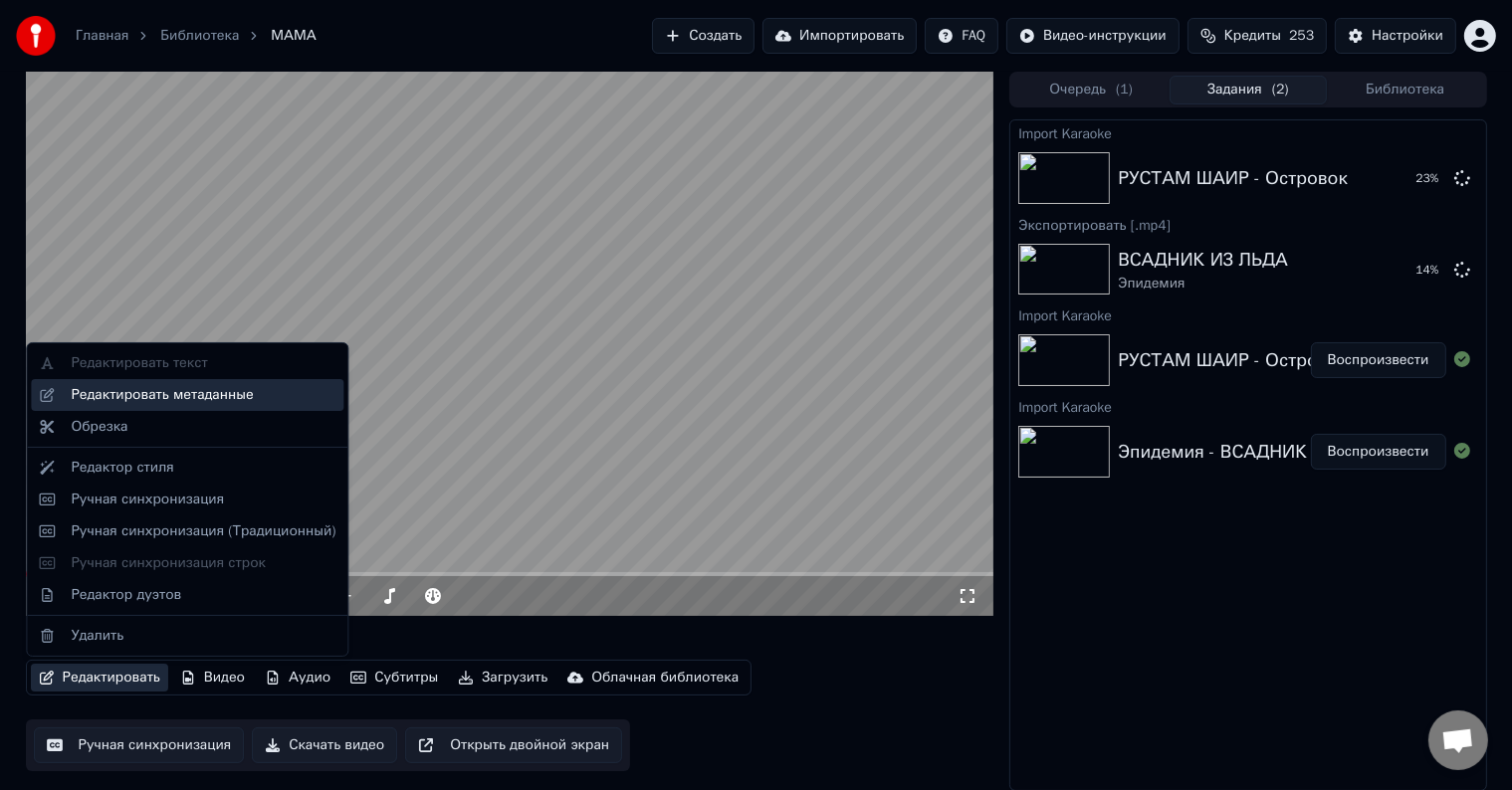 click on "Редактировать метаданные" at bounding box center (161, 395) 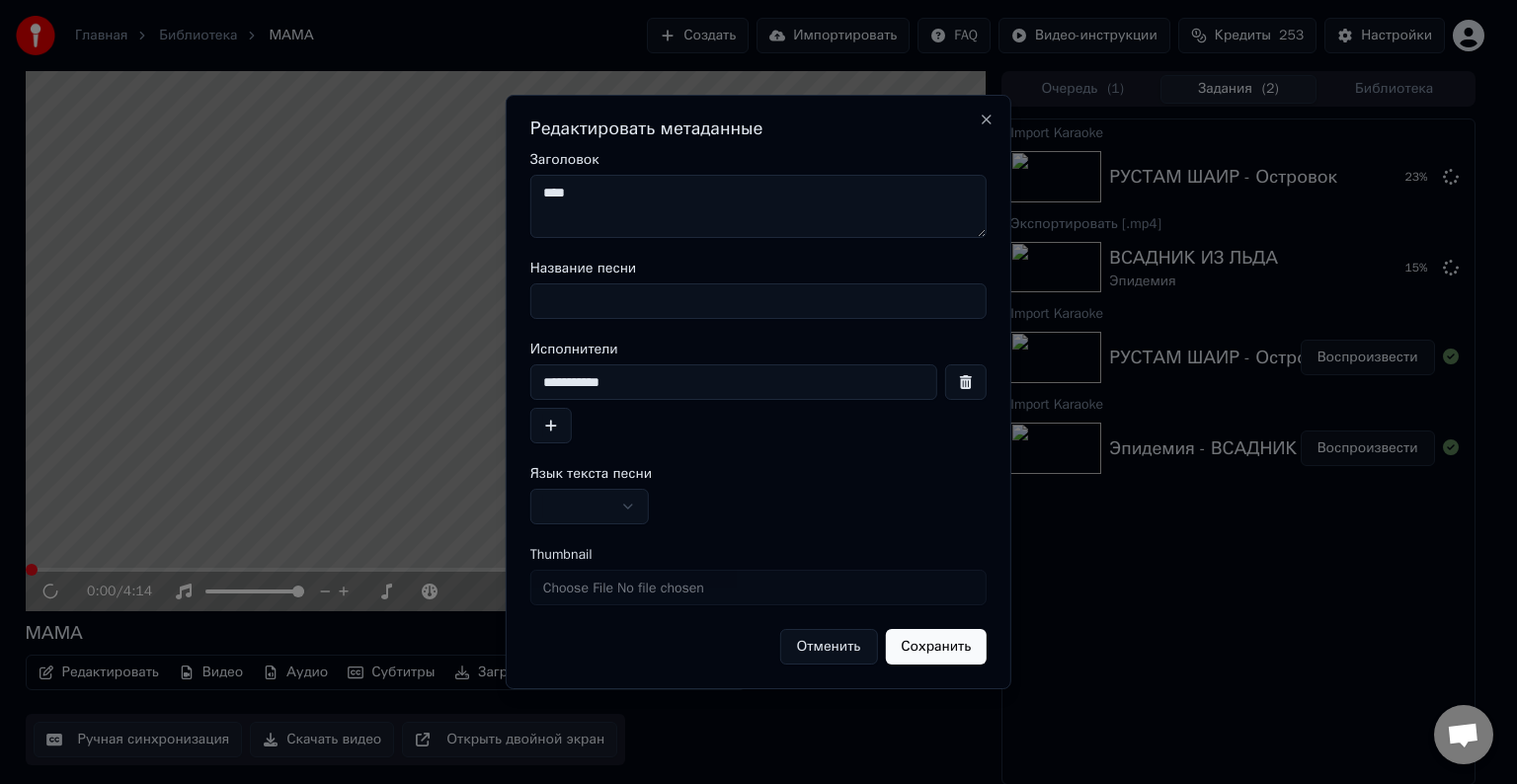 click on "Название песни" at bounding box center (758, 301) 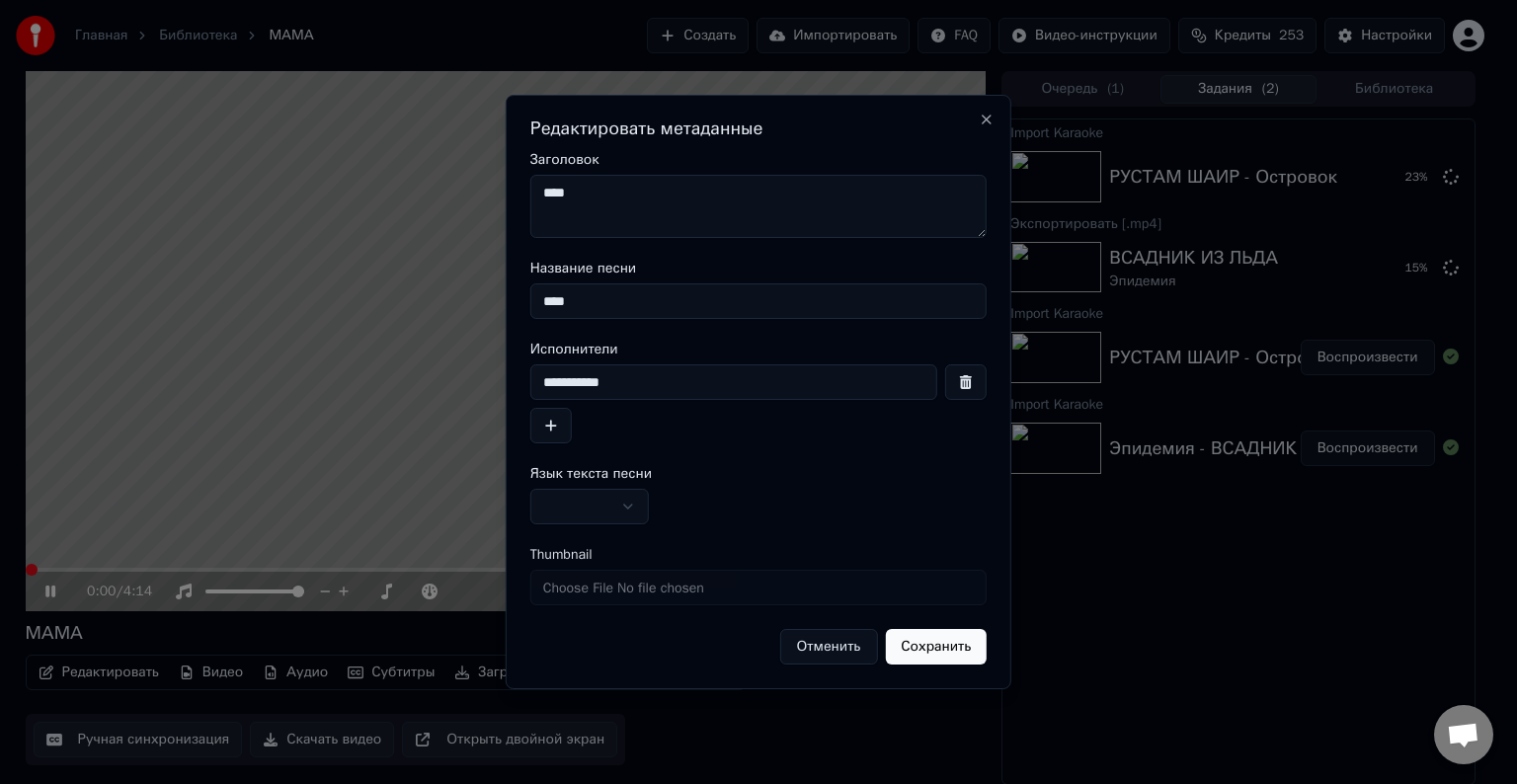 type on "****" 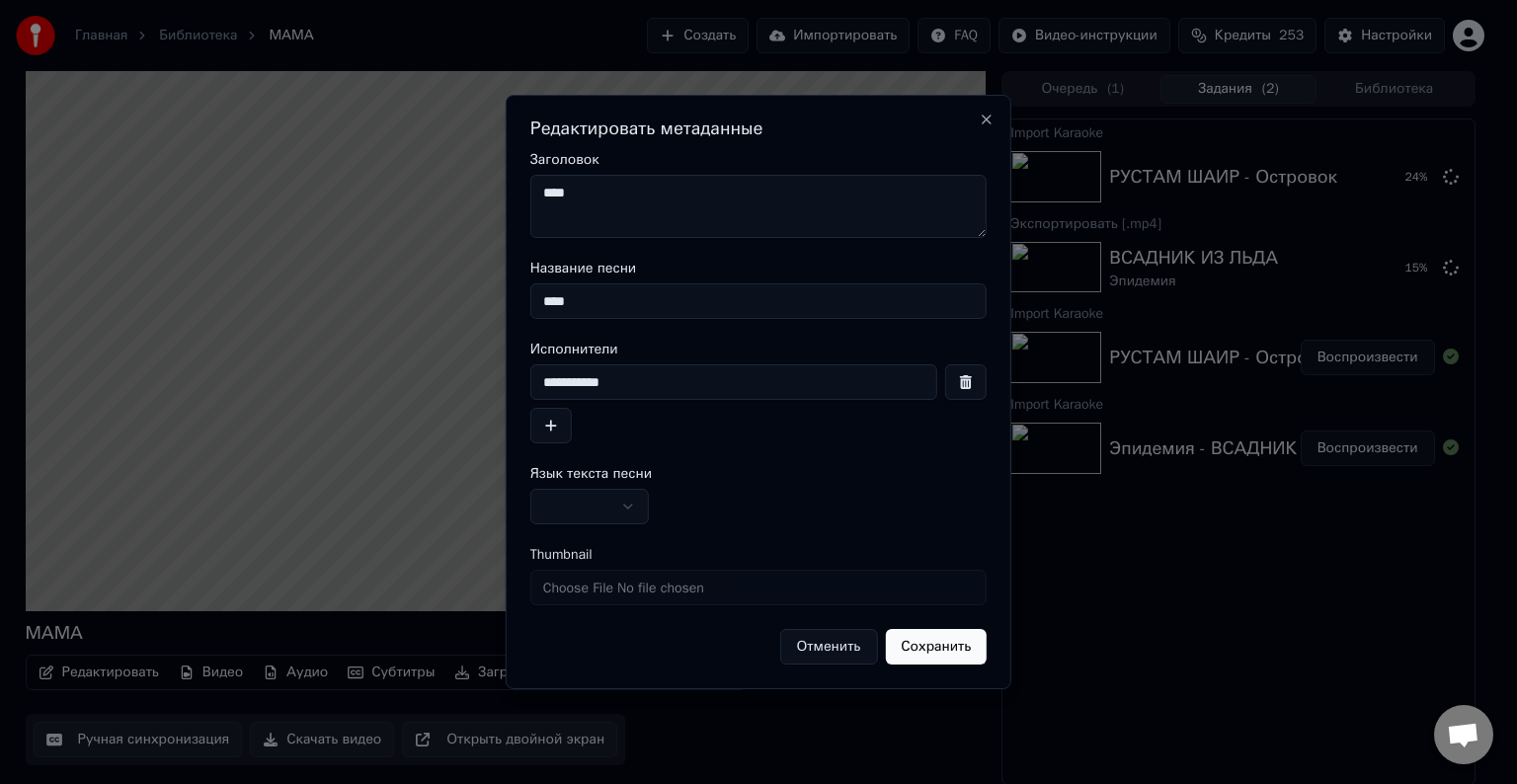 click on "****" at bounding box center (758, 206) 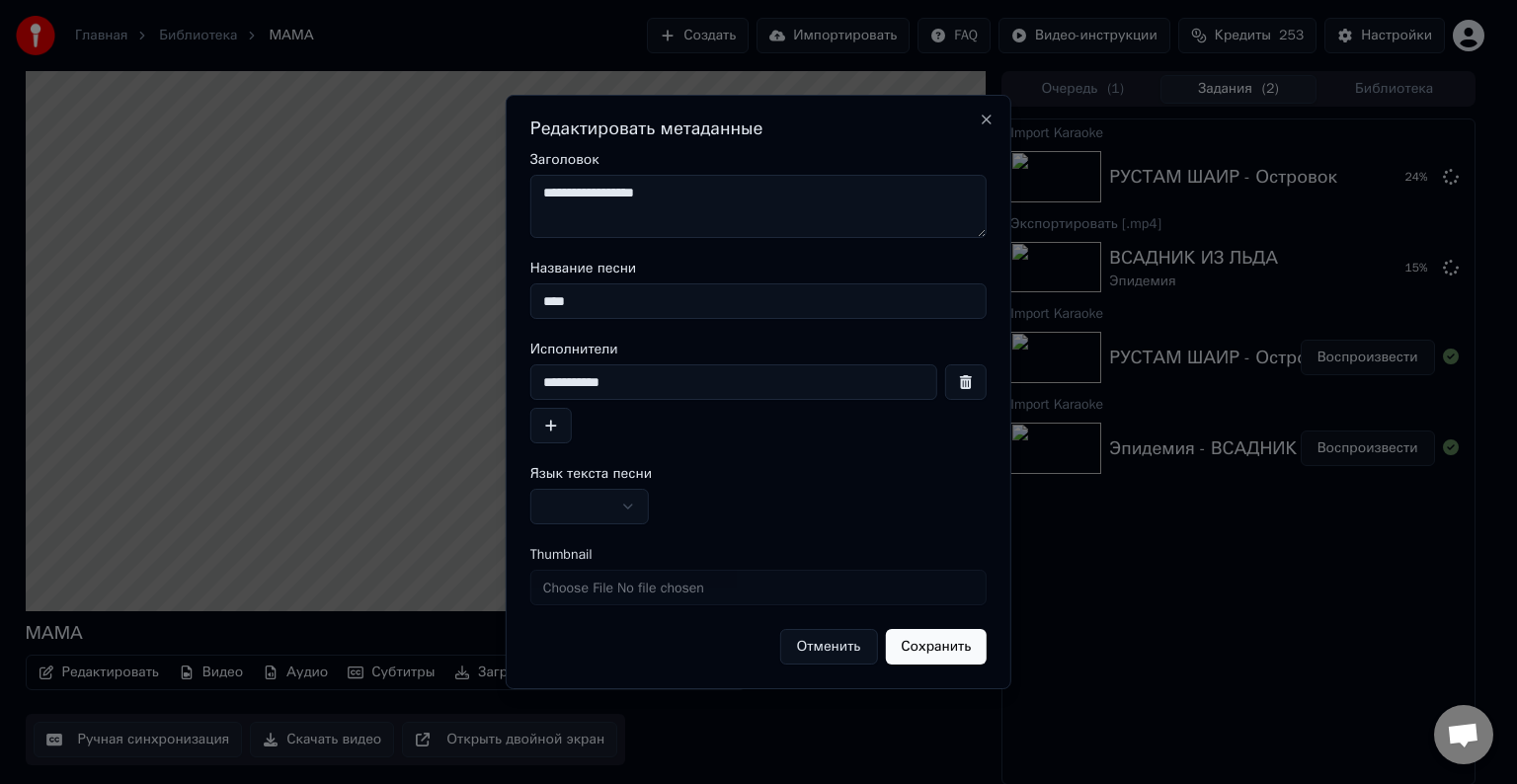 type on "**********" 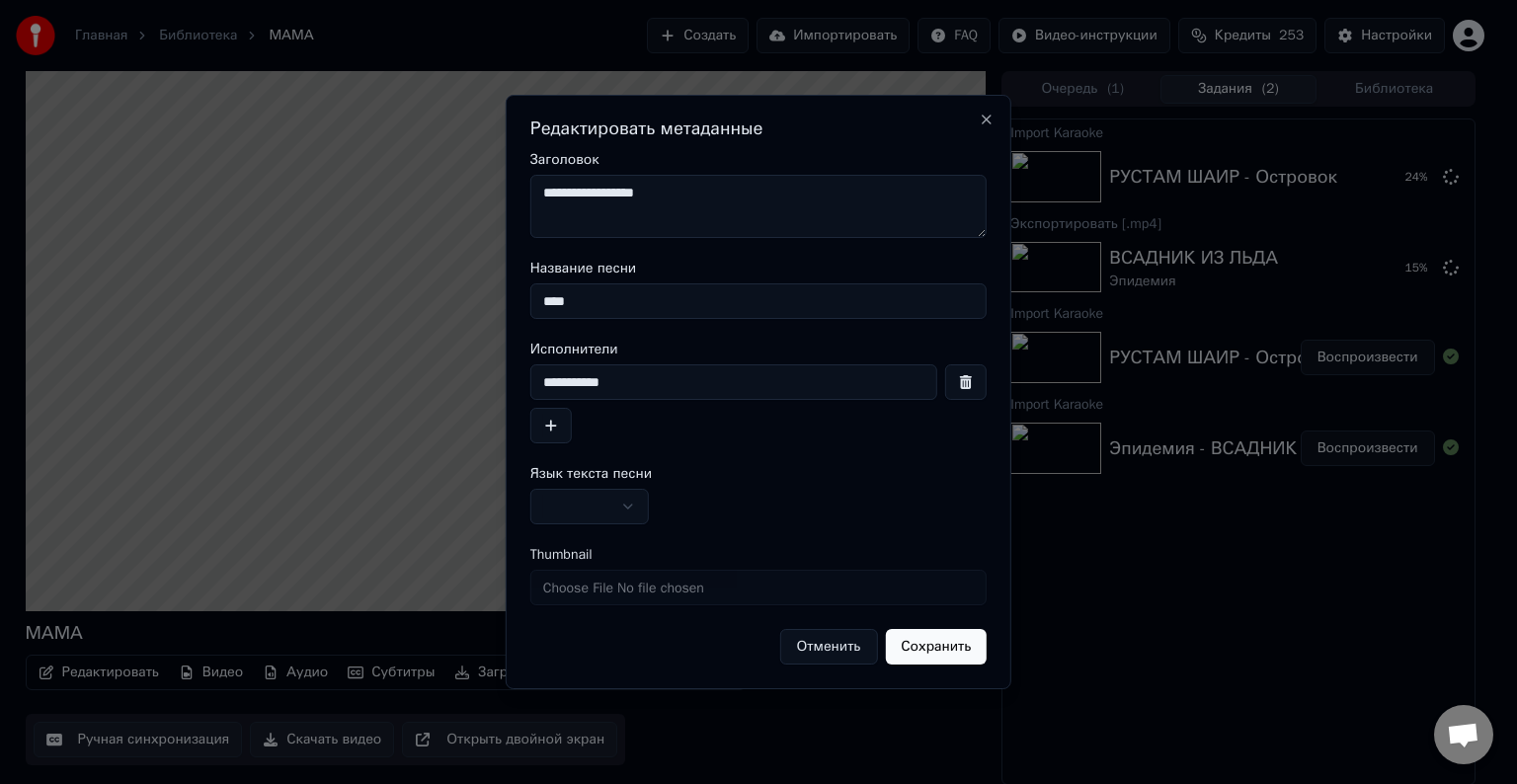 click at bounding box center (590, 507) 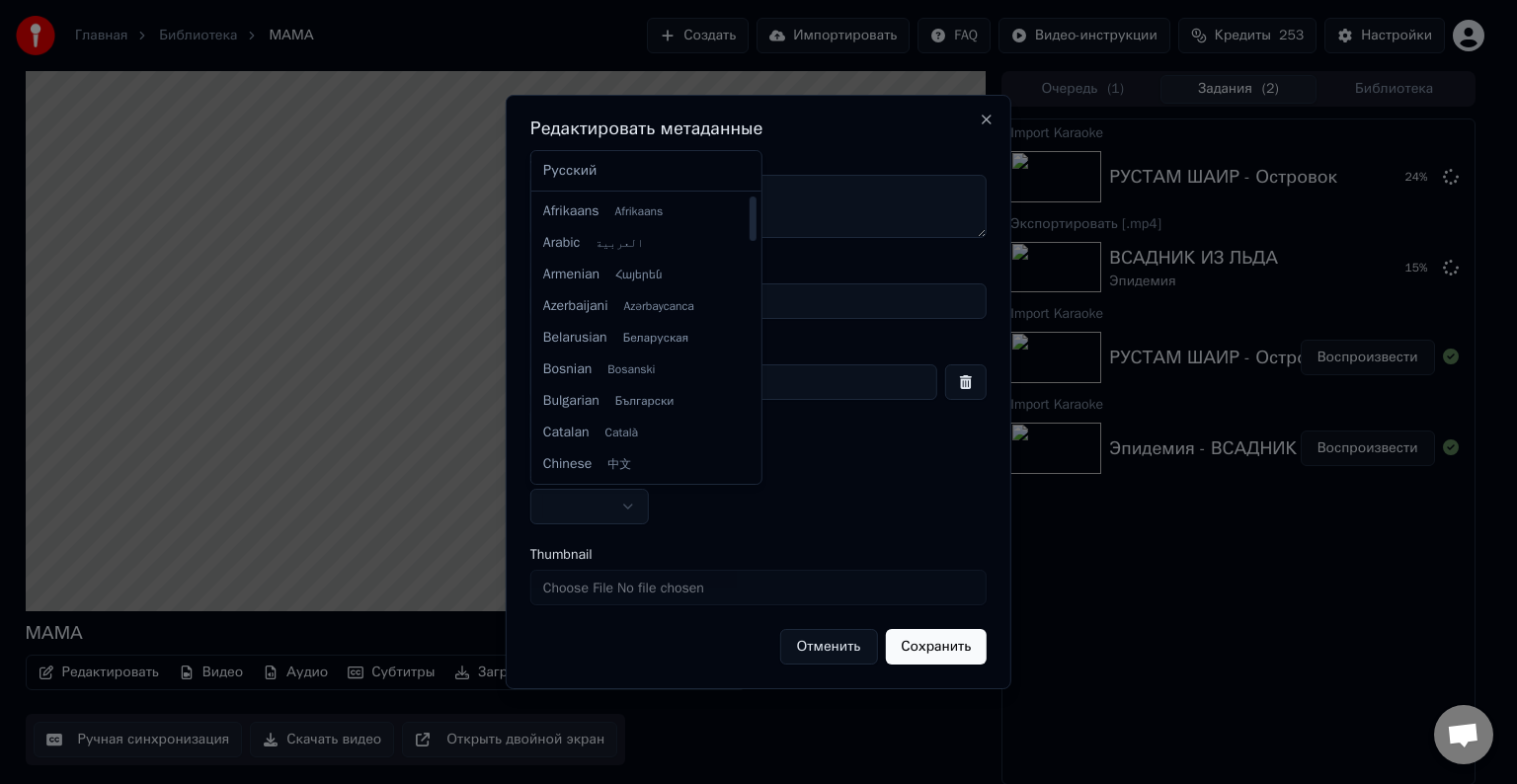 select on "**" 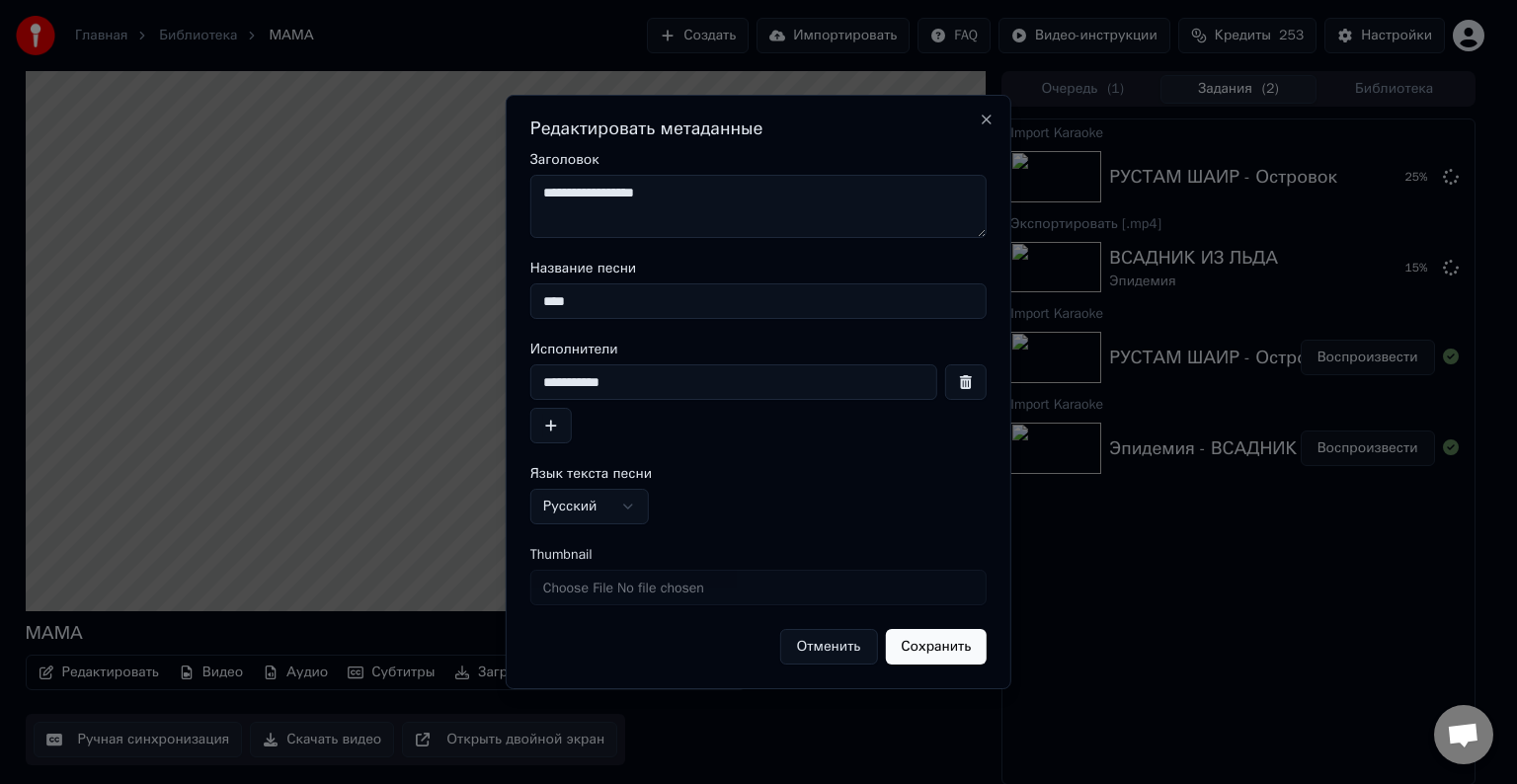 click on "Сохранить" at bounding box center [935, 647] 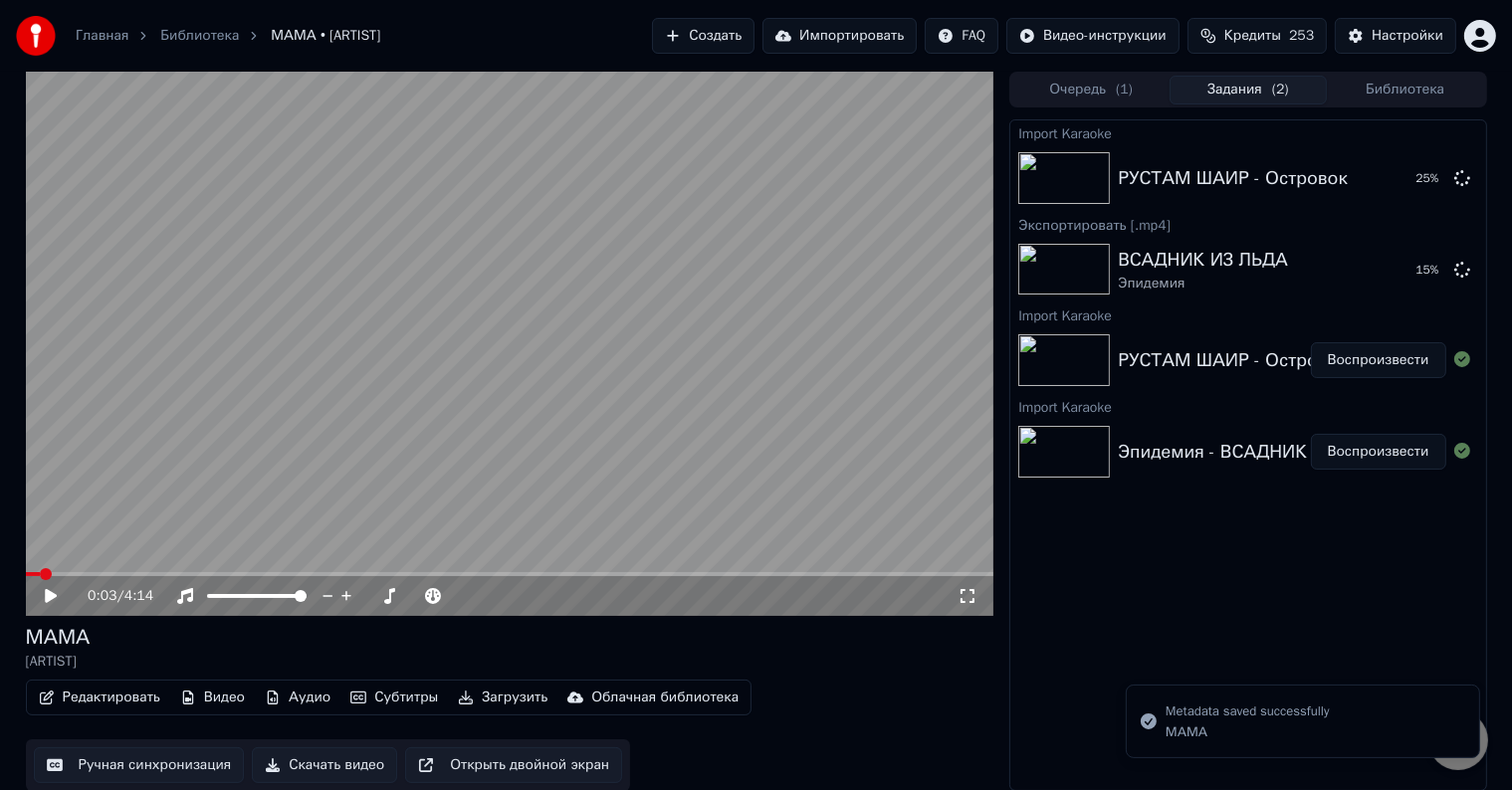 click on "Скачать видео" at bounding box center [324, 765] 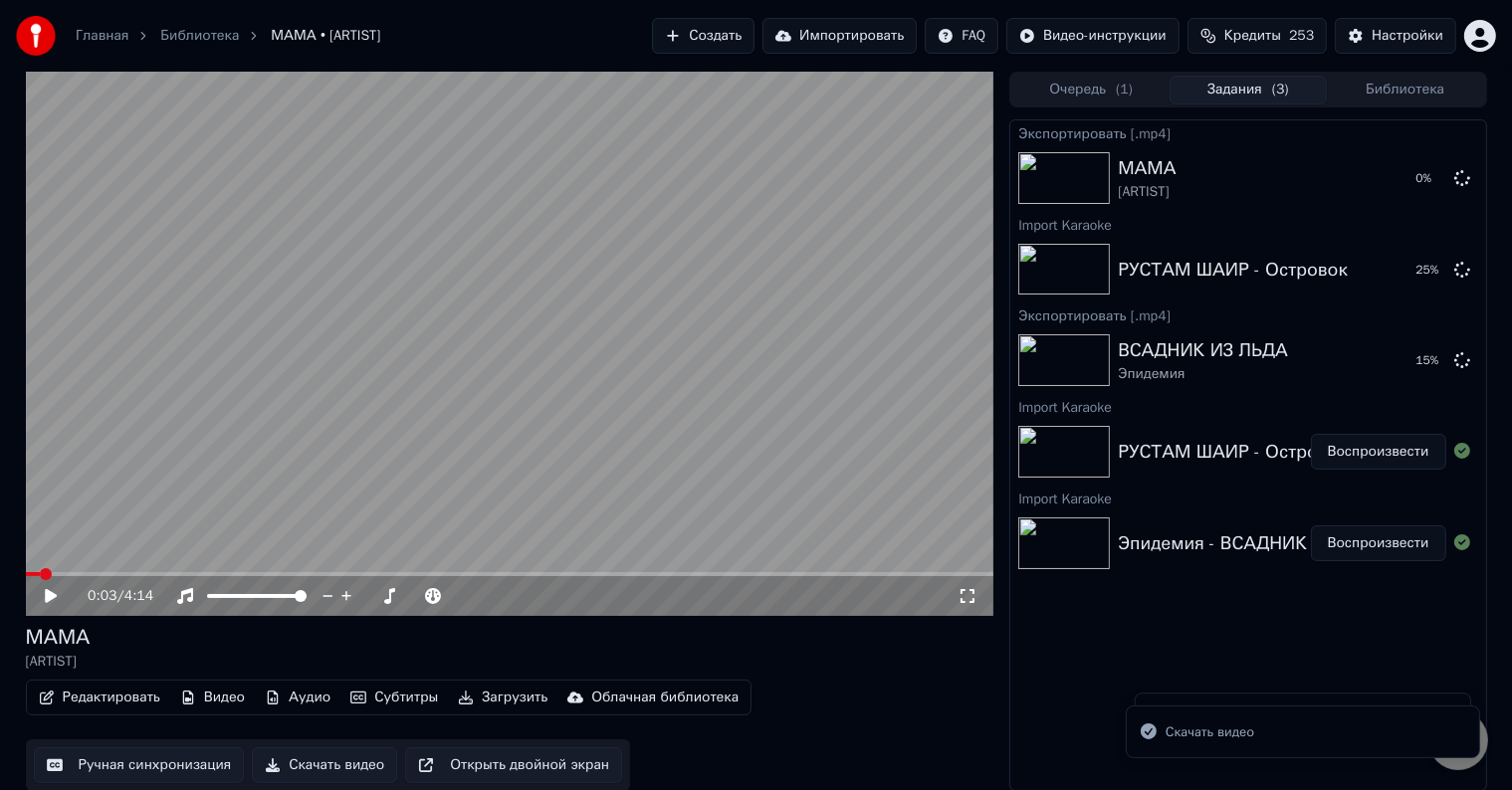 click at bounding box center (510, 343) 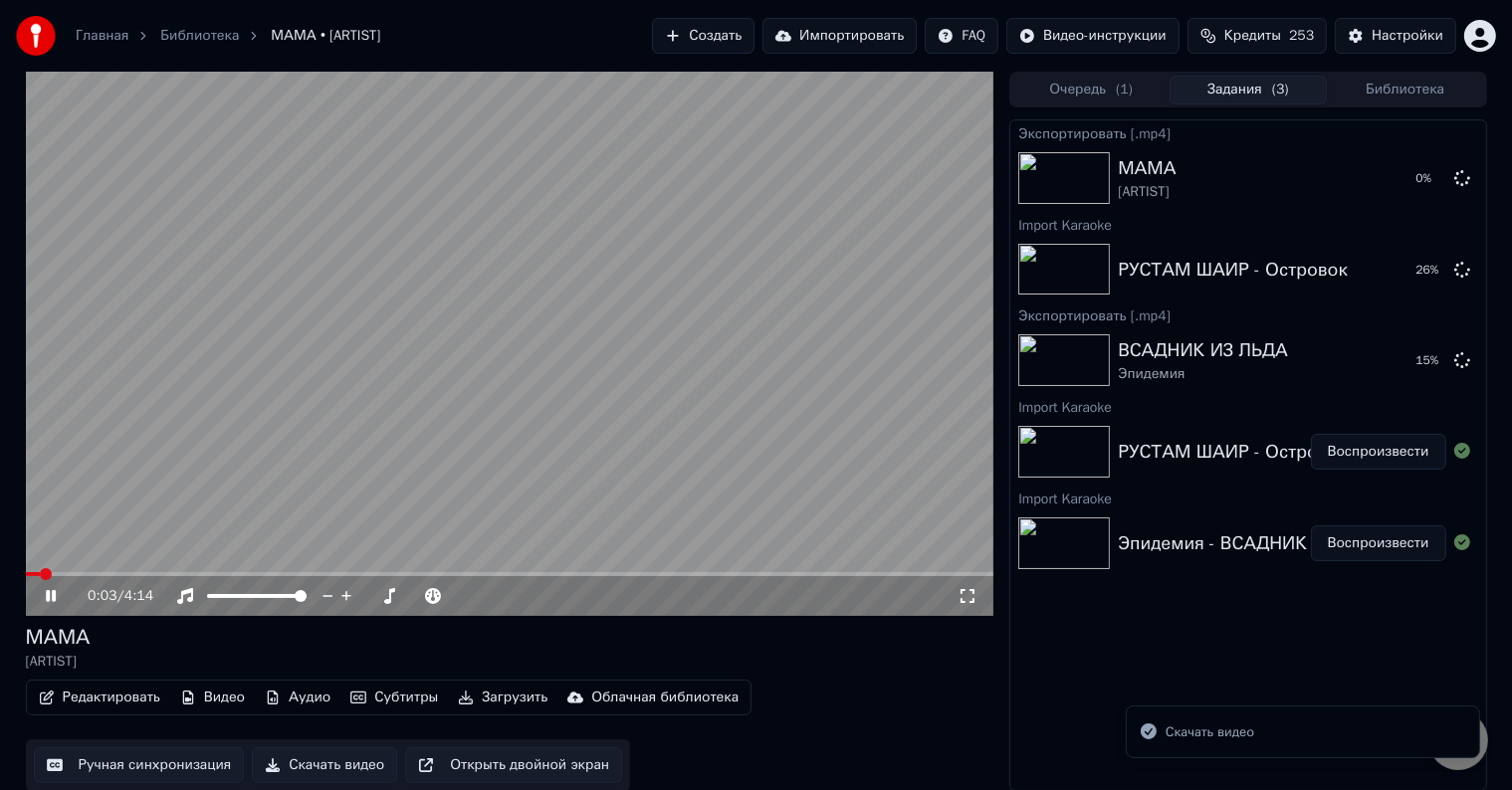 click at bounding box center [510, 343] 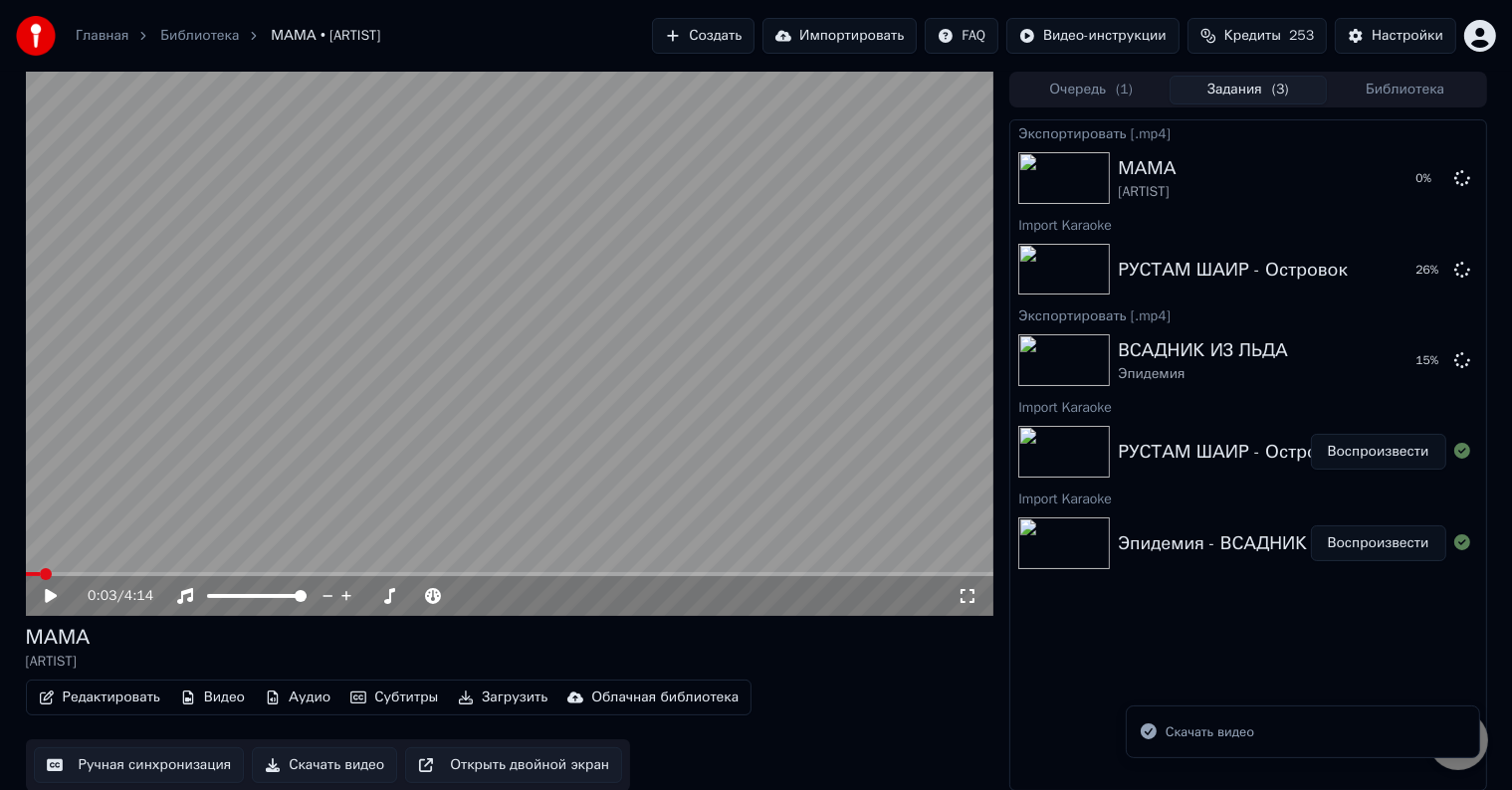 click on "Импортировать" at bounding box center (839, 36) 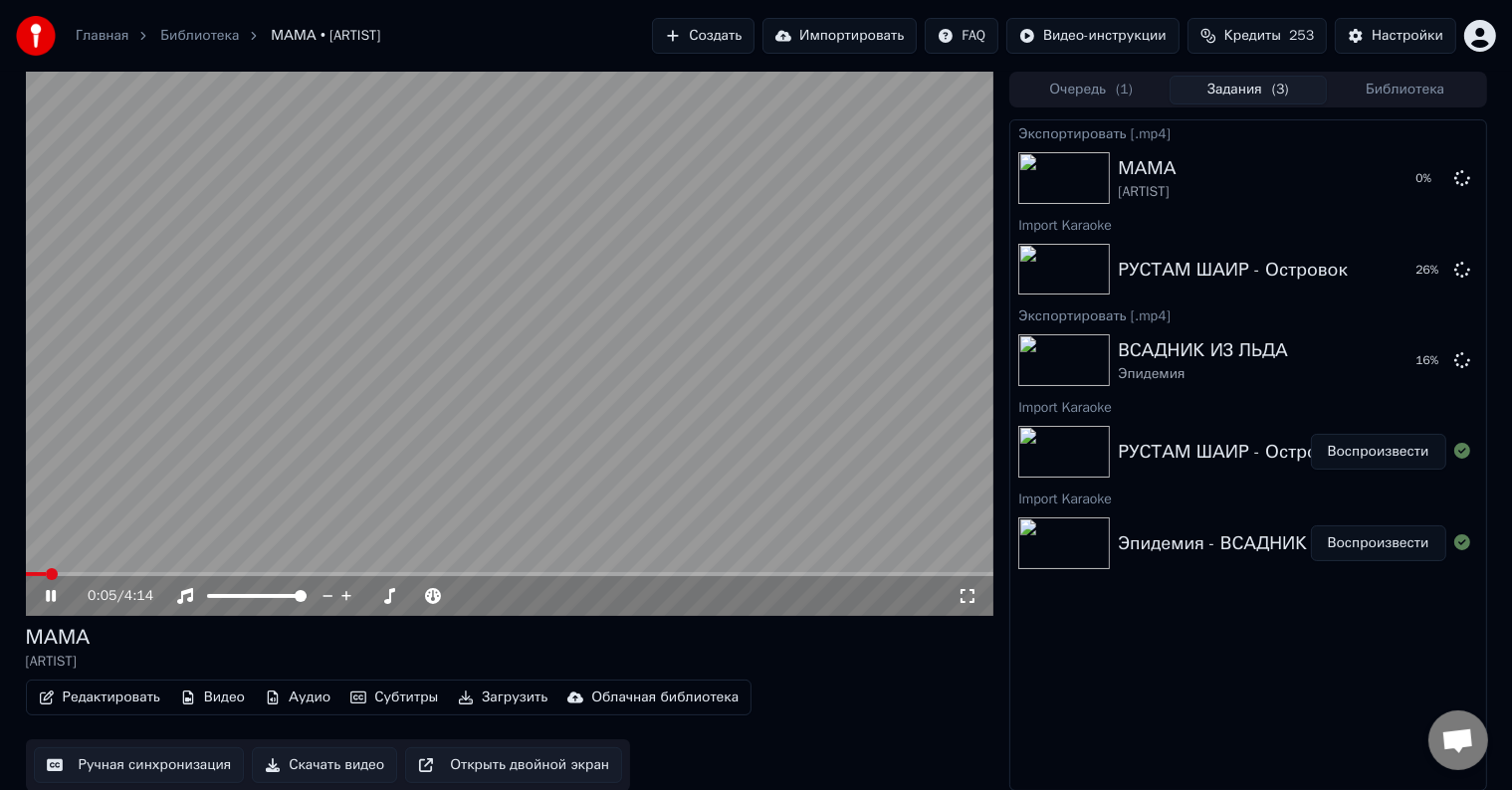 click at bounding box center (510, 343) 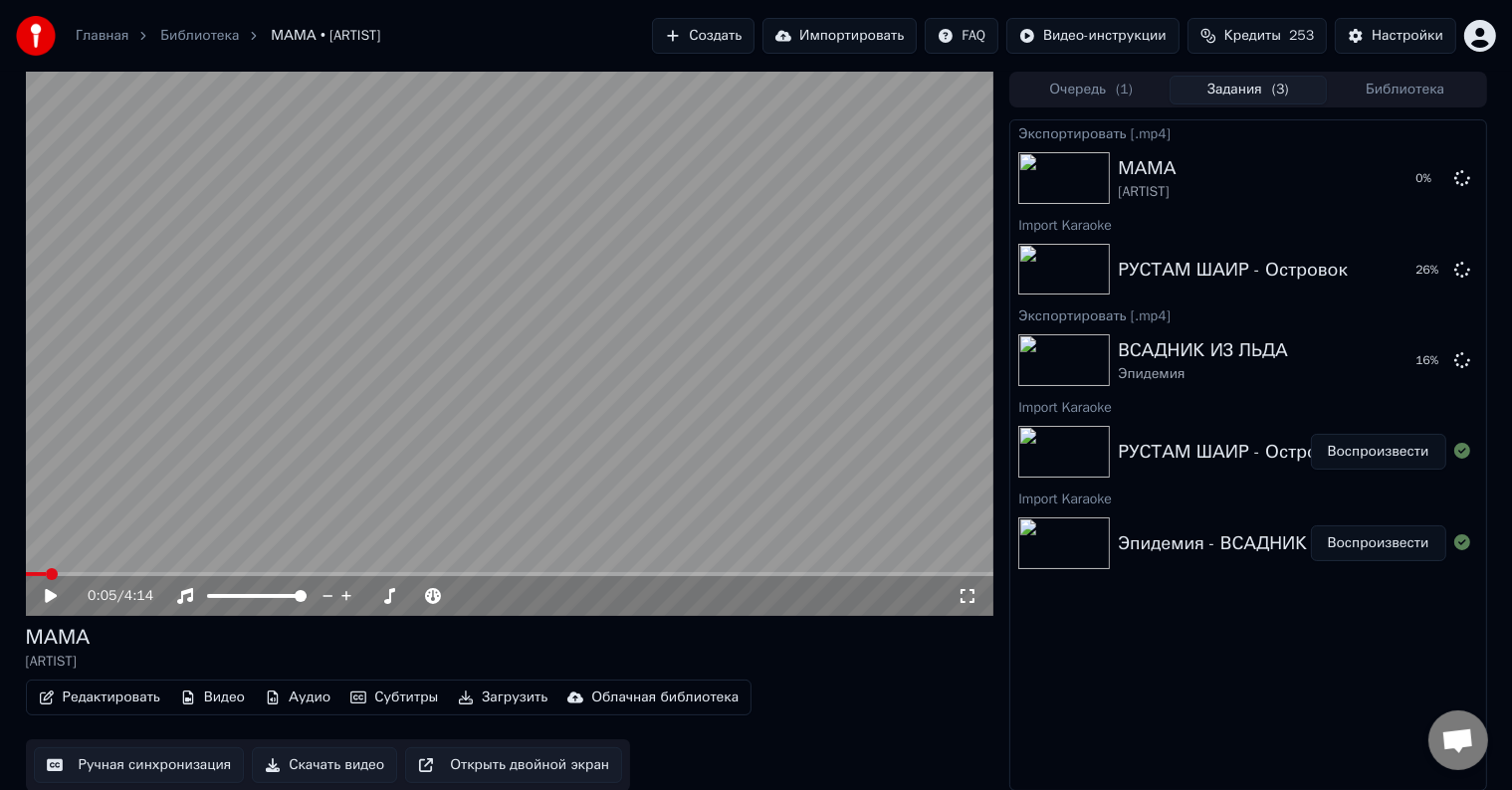click on "Импортировать" at bounding box center (839, 36) 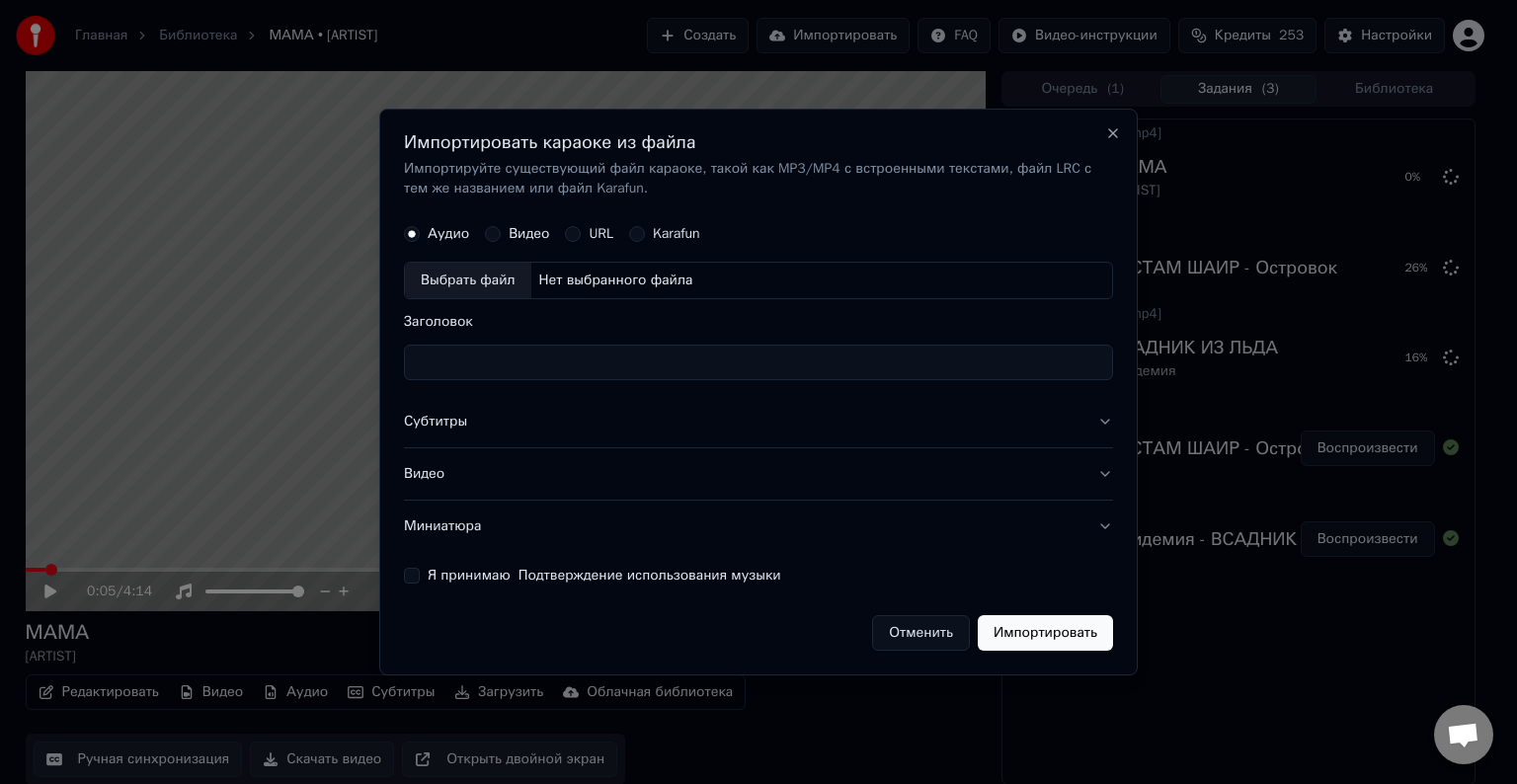 click on "Выбрать файл" at bounding box center (468, 280) 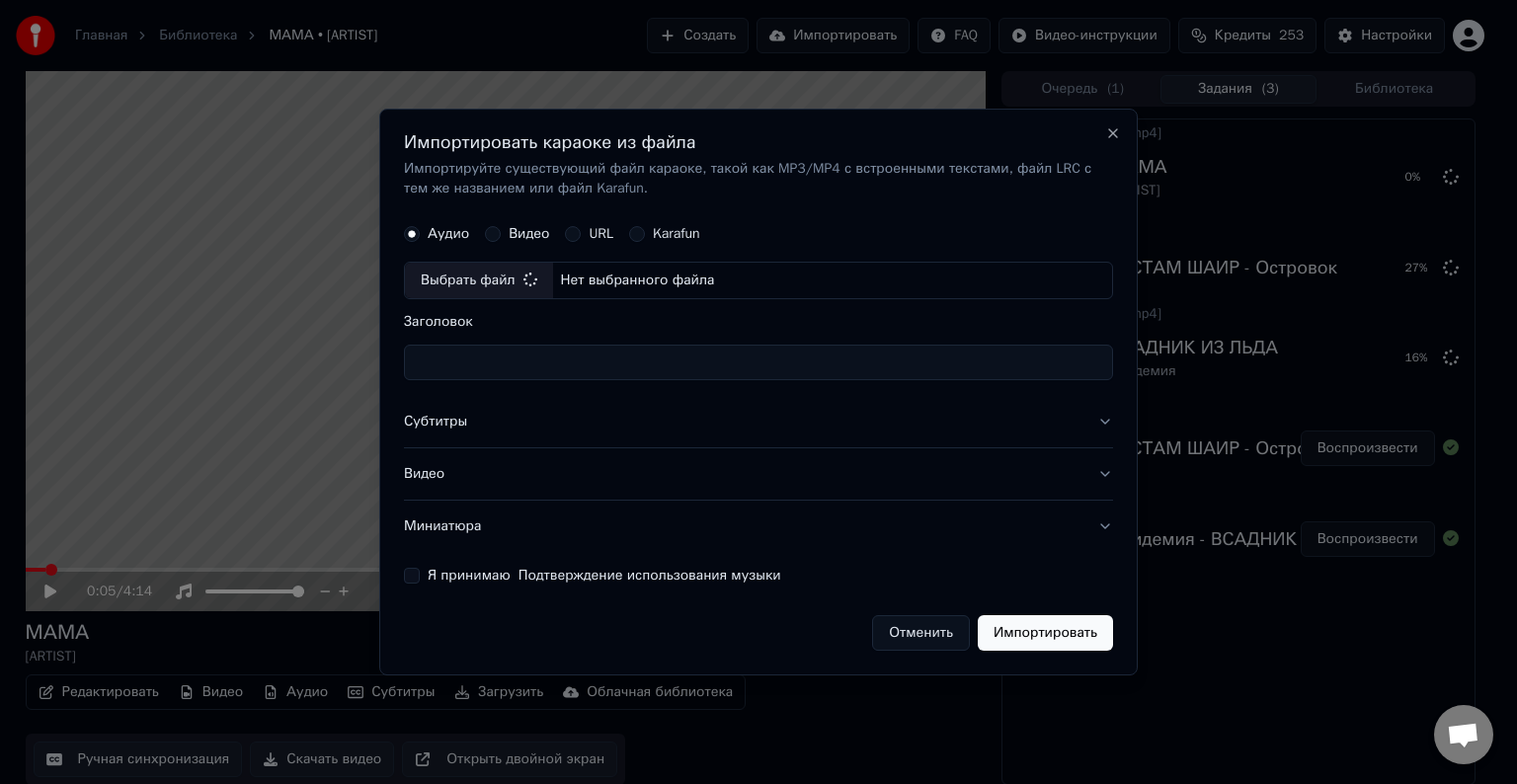 click on "Субтитры" at bounding box center (758, 422) 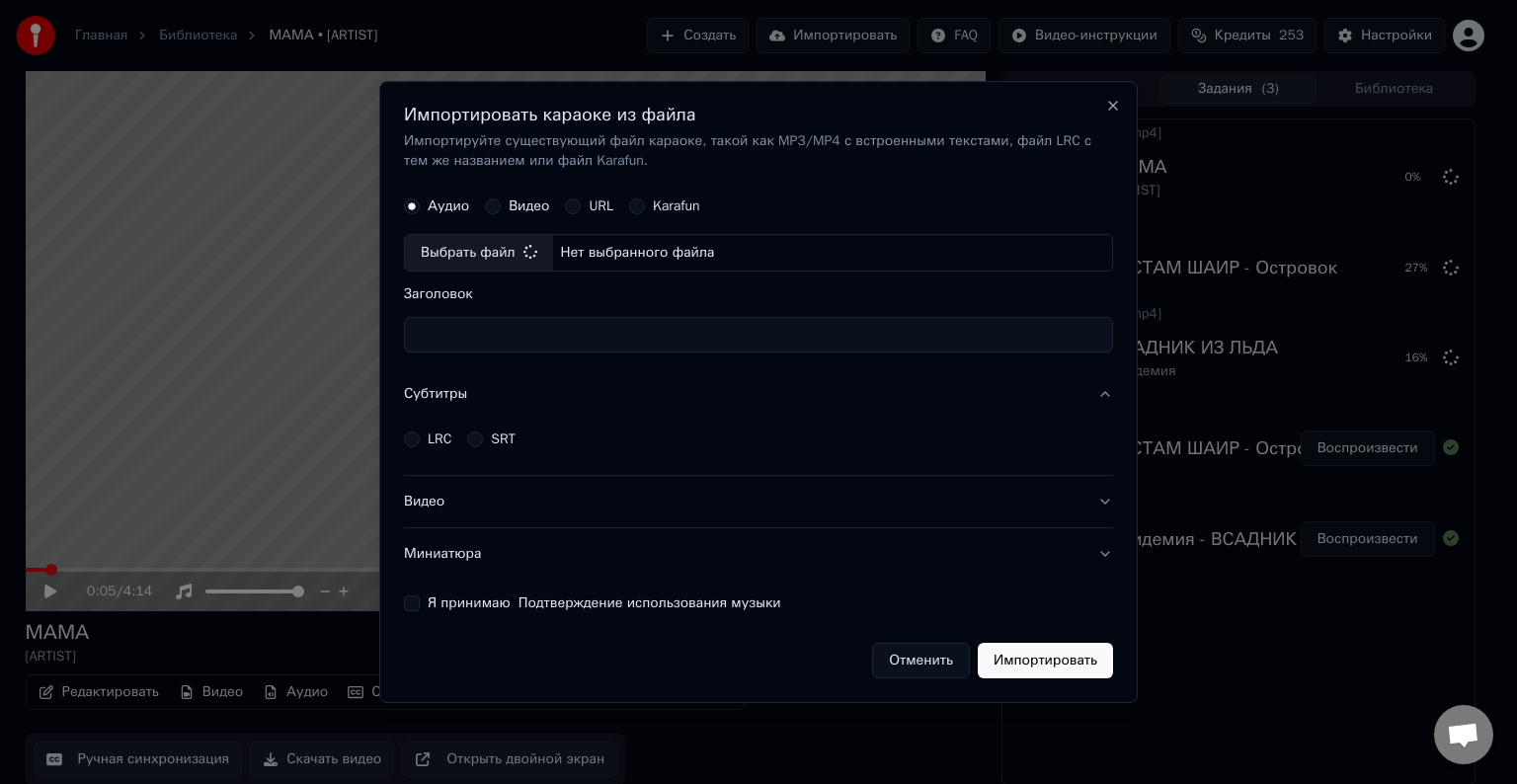 type on "**********" 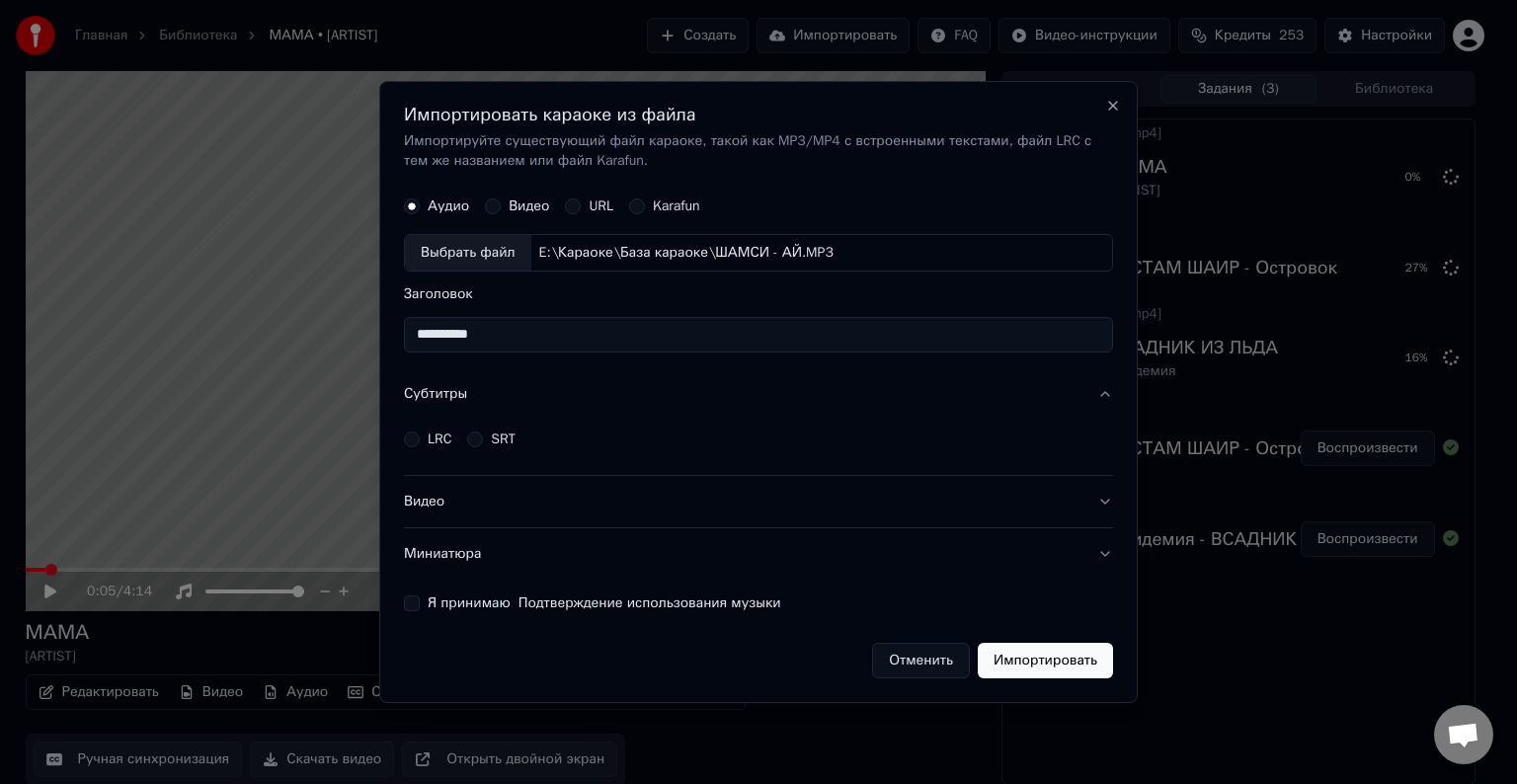 click on "LRC" at bounding box center [428, 439] 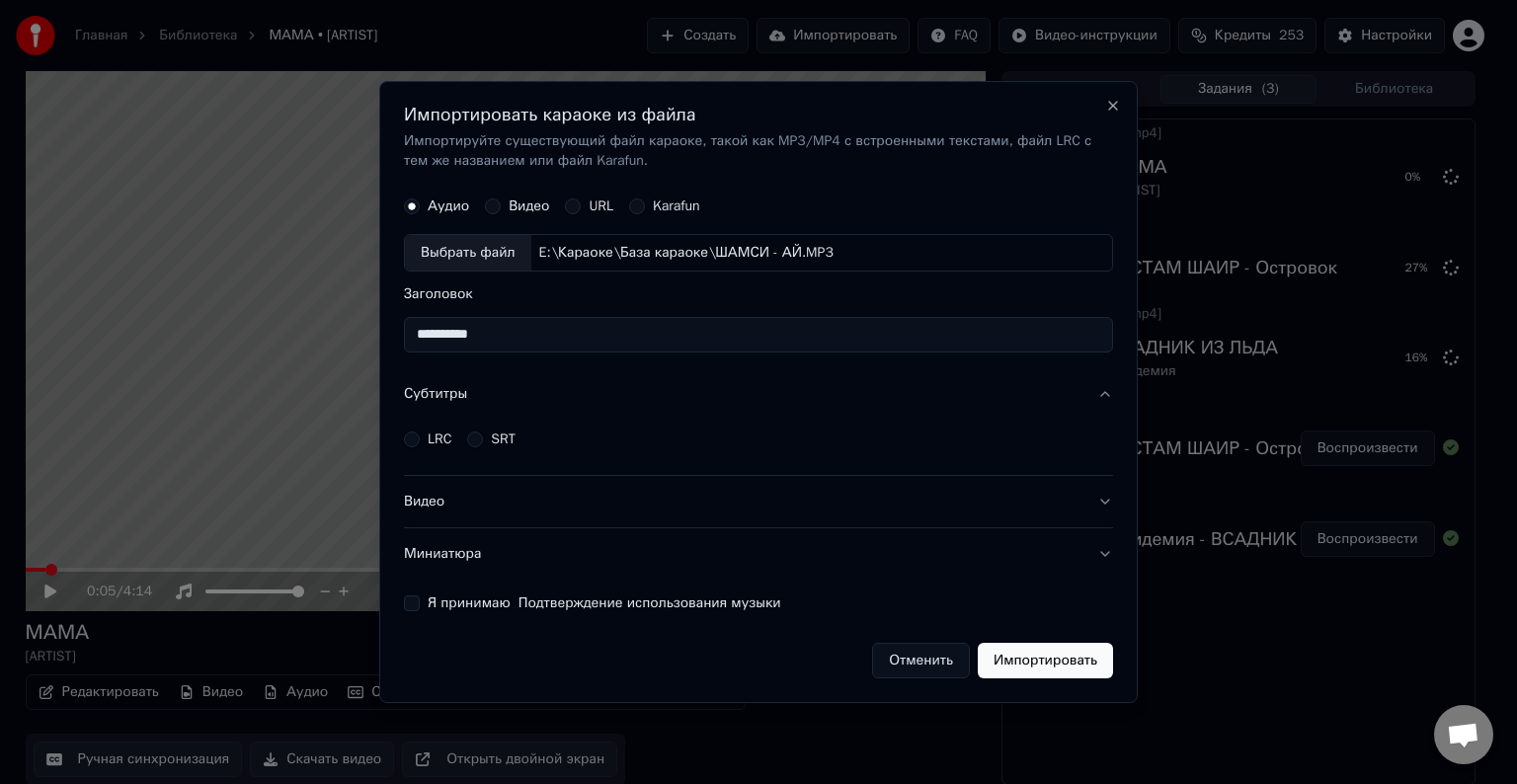 click on "LRC" at bounding box center [412, 439] 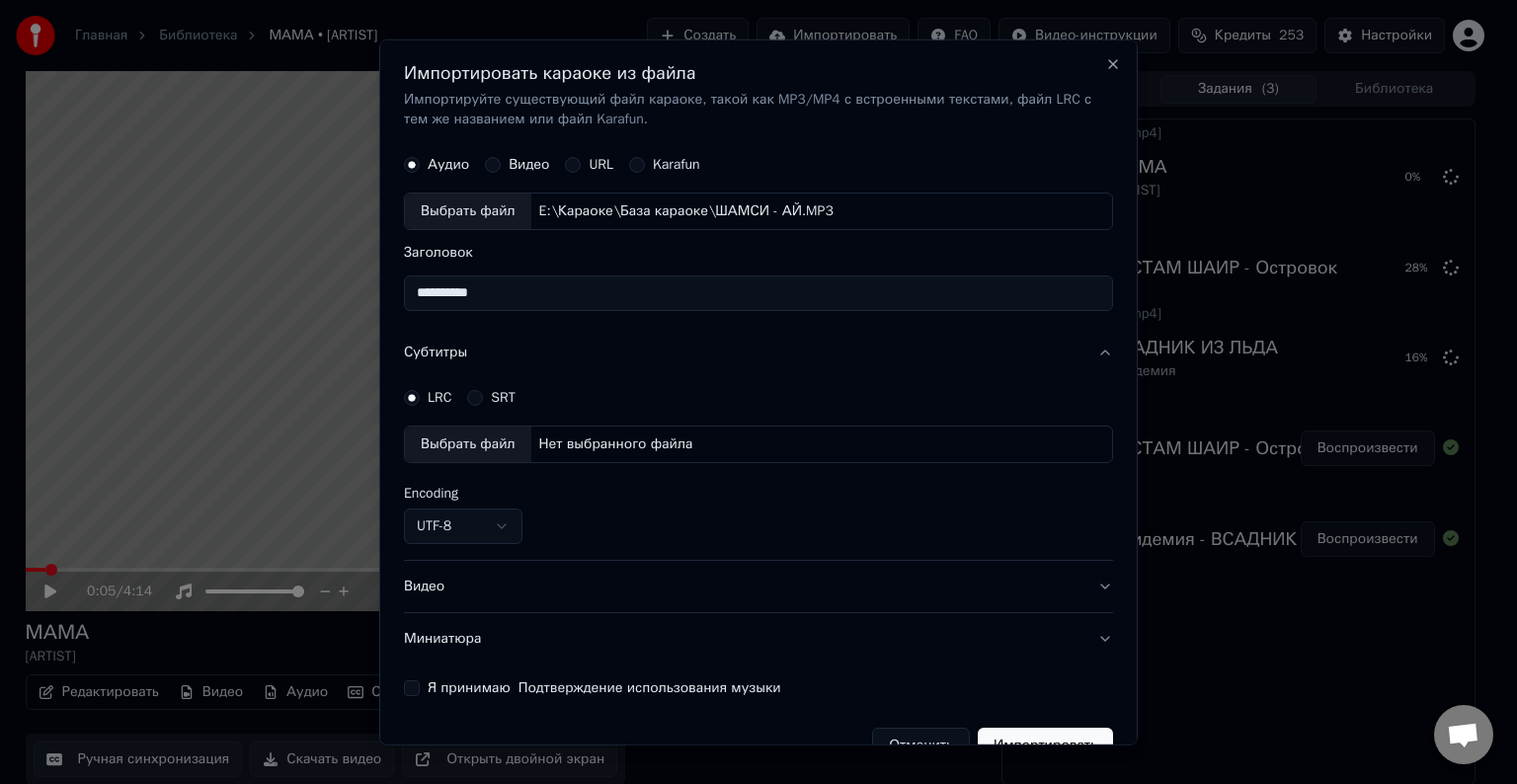 click on "Выбрать файл" at bounding box center [468, 444] 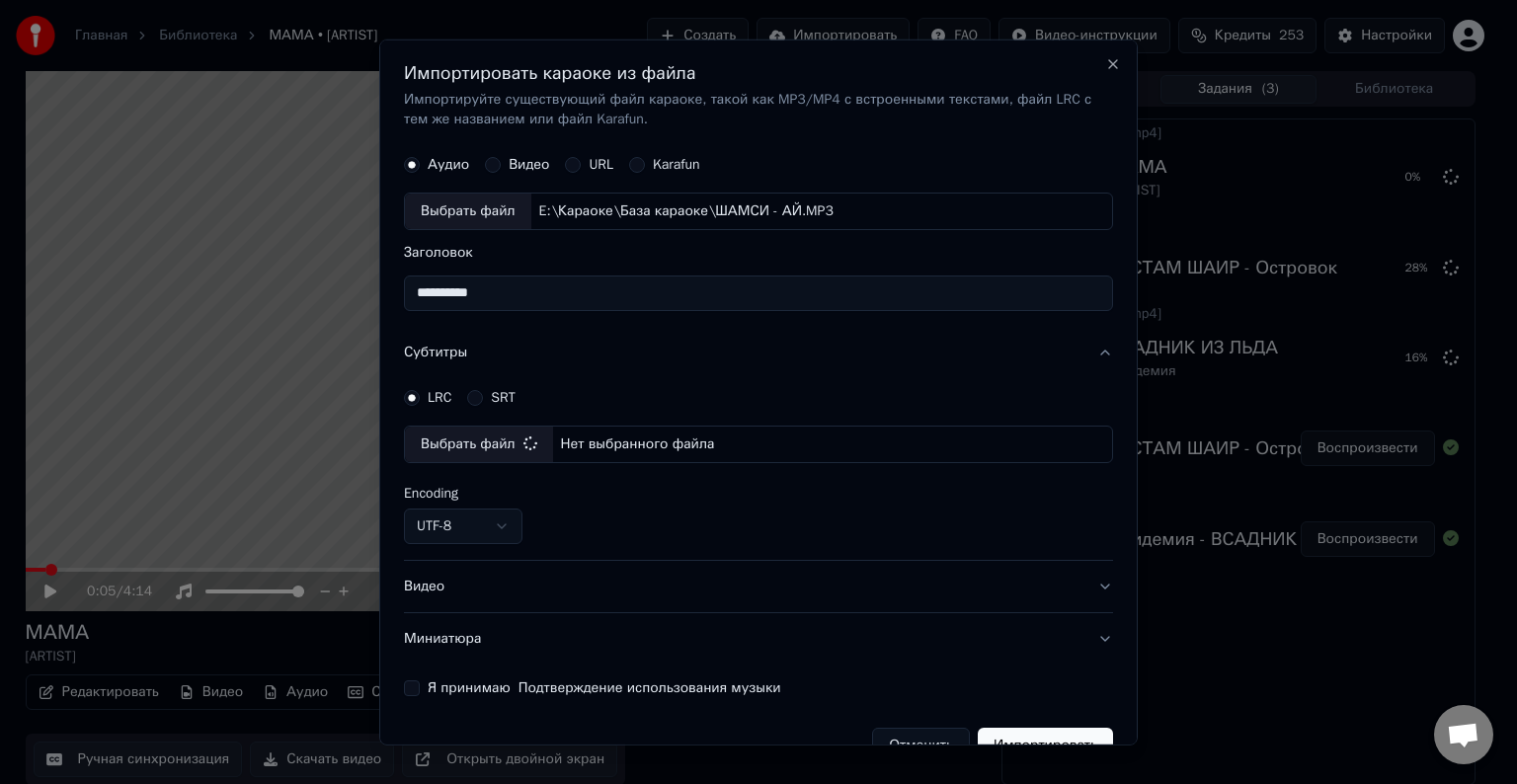 select on "**********" 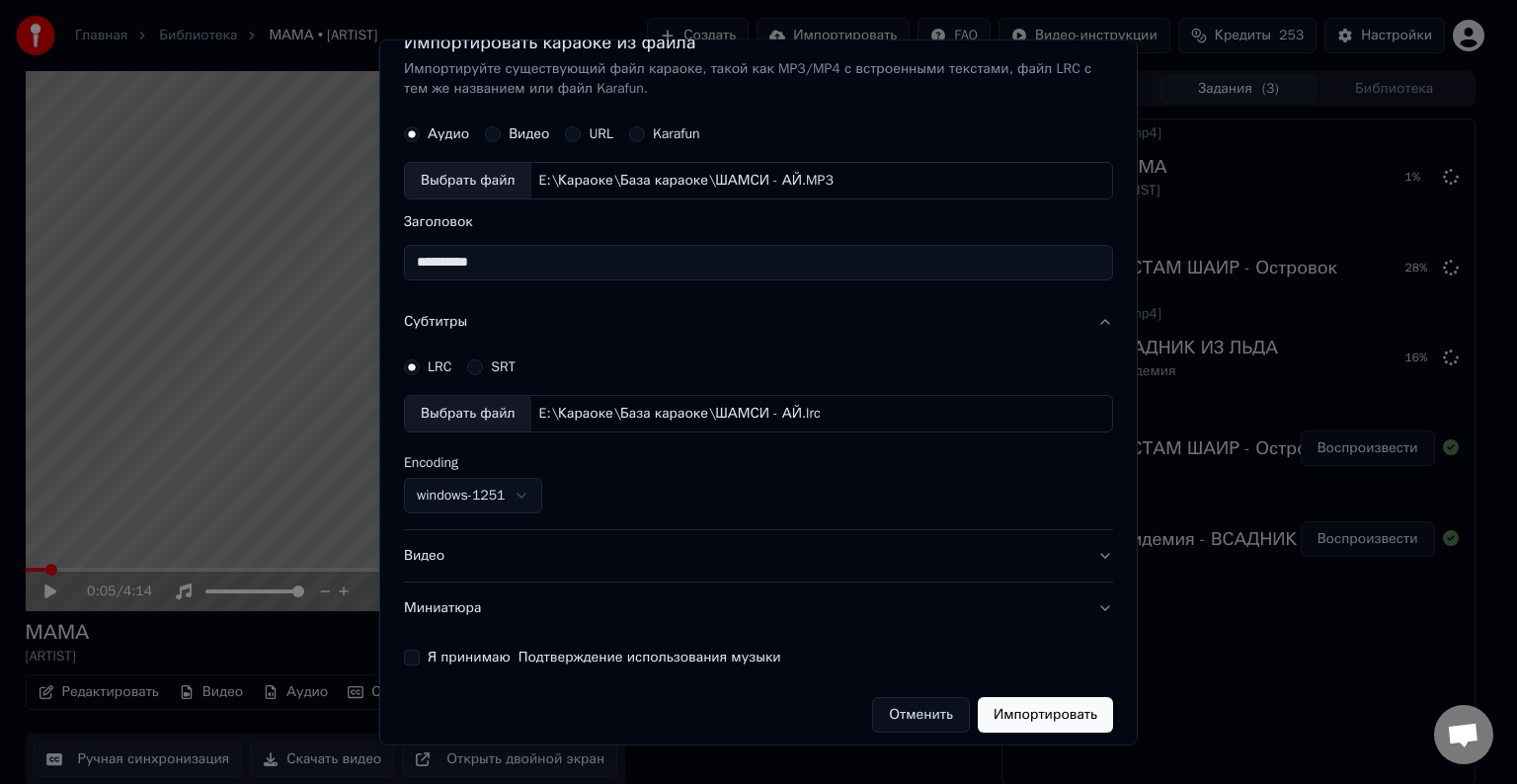 scroll, scrollTop: 40, scrollLeft: 0, axis: vertical 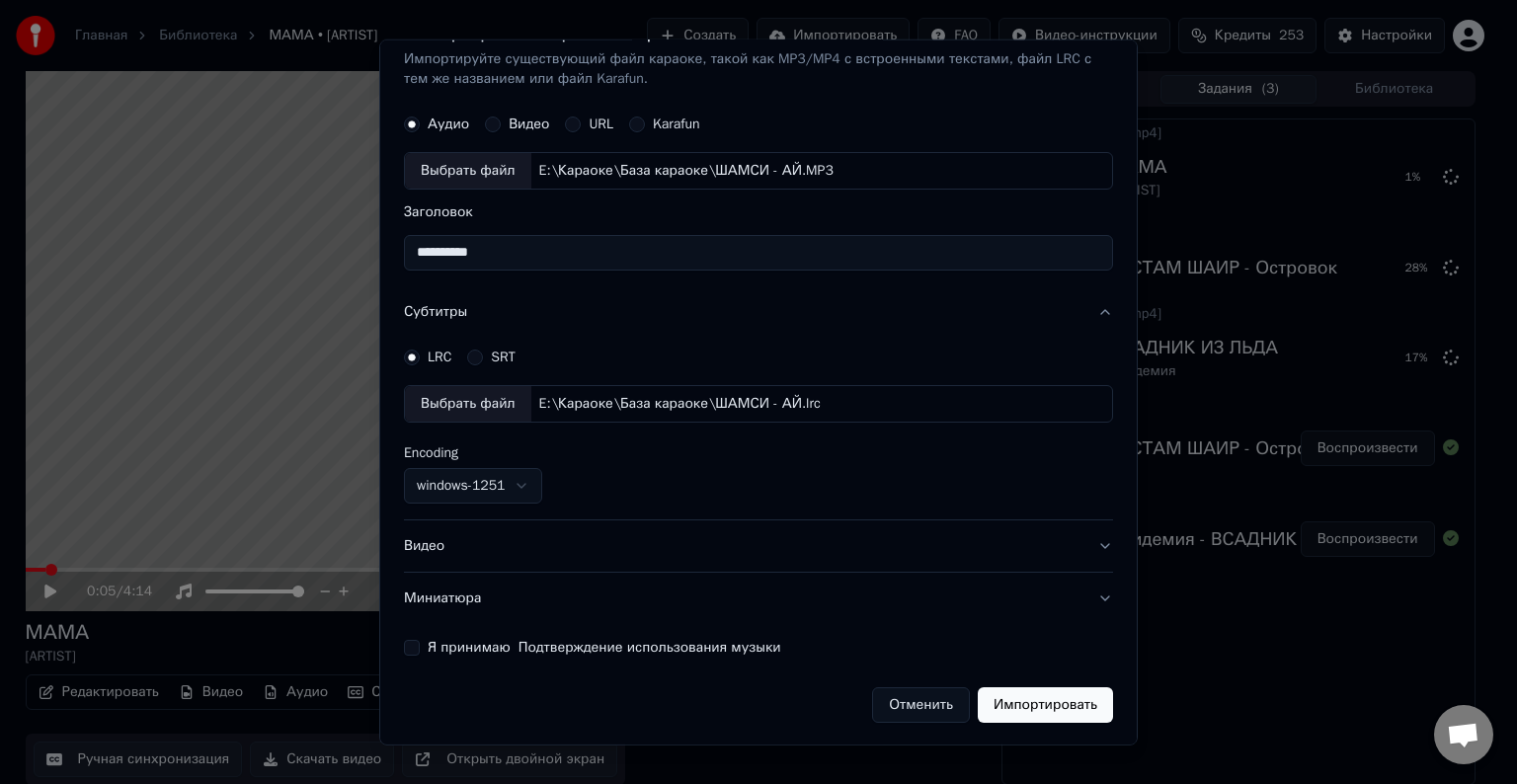 click on "Видео" at bounding box center [758, 546] 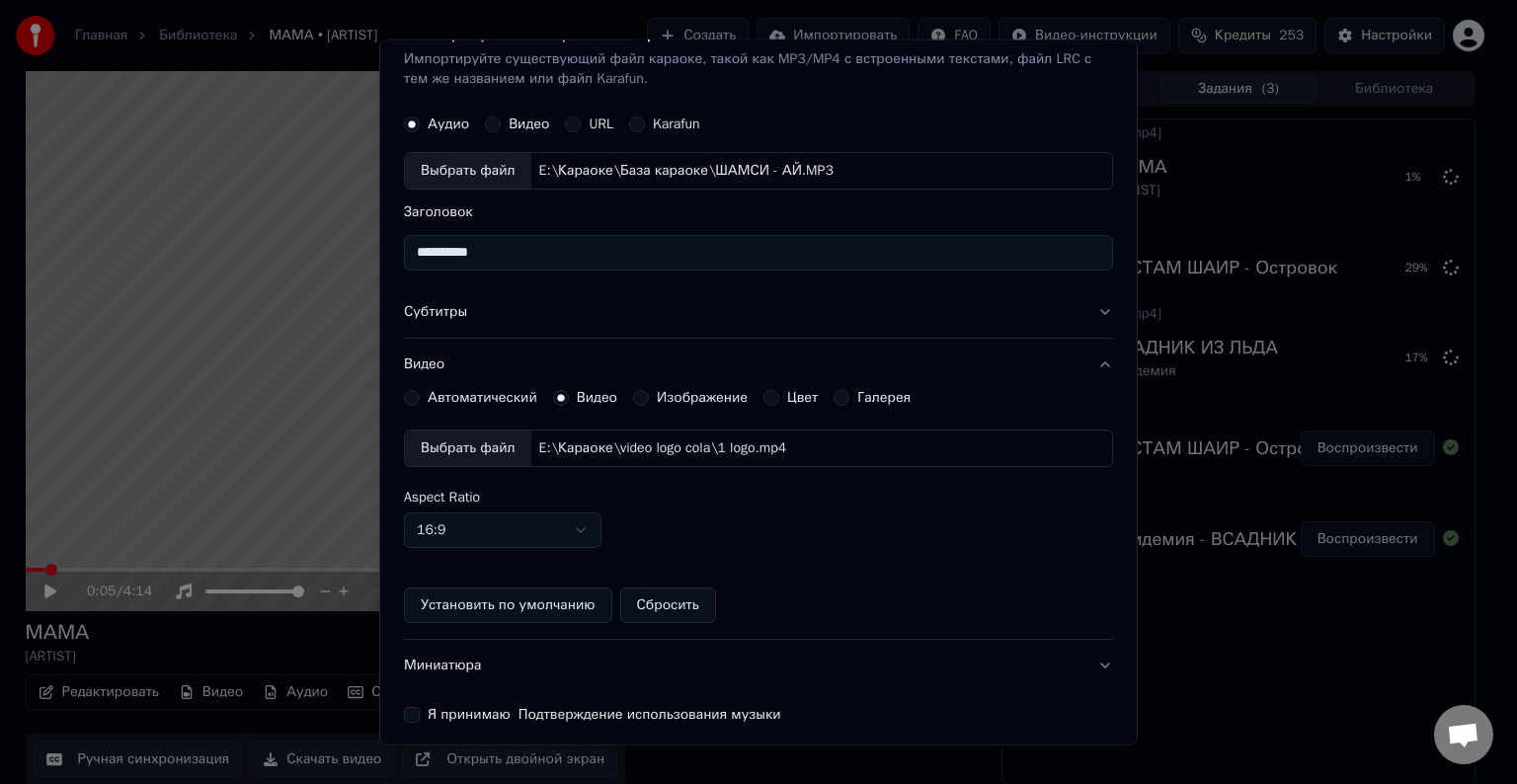 click on "Выбрать файл" at bounding box center [468, 448] 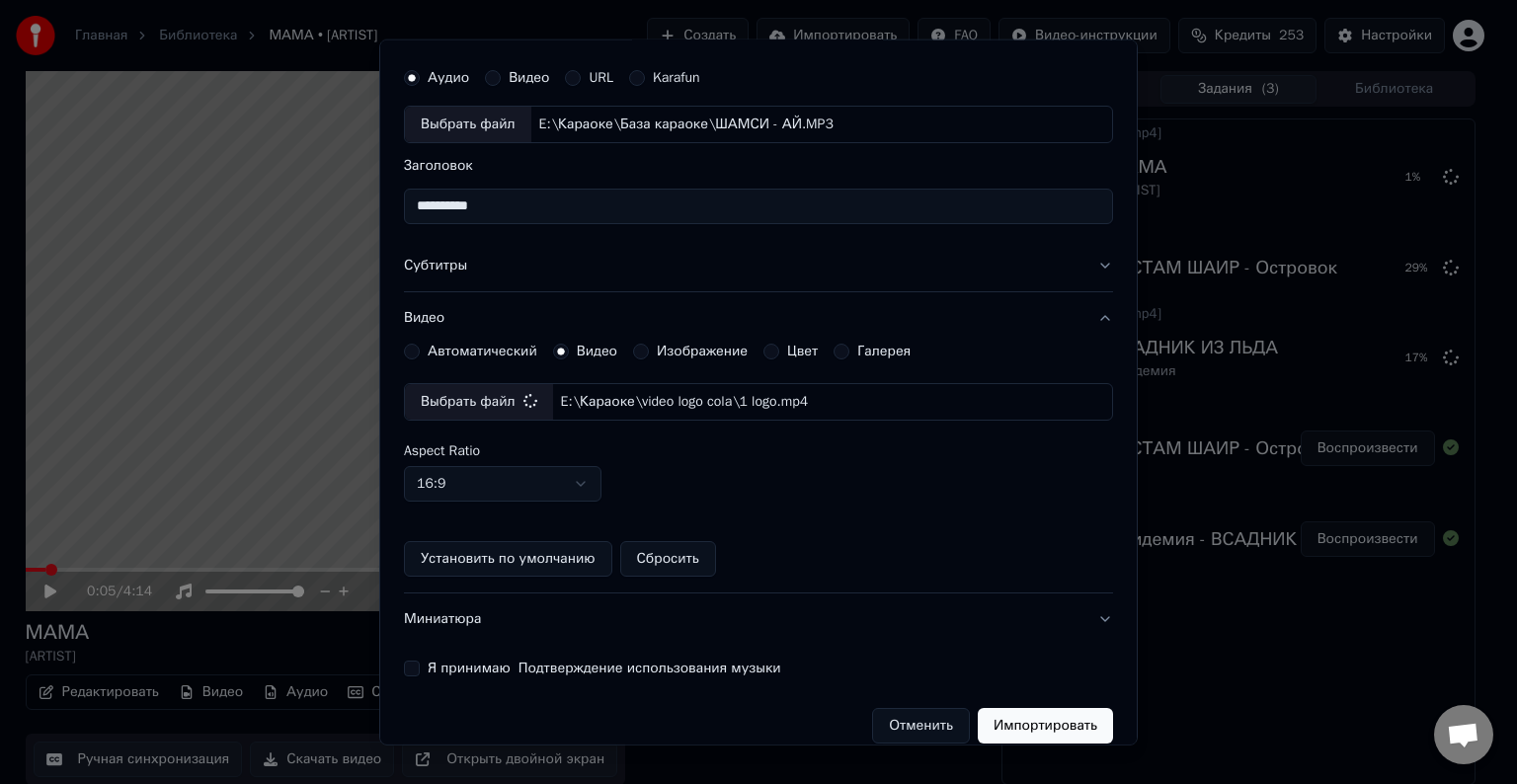 scroll, scrollTop: 108, scrollLeft: 0, axis: vertical 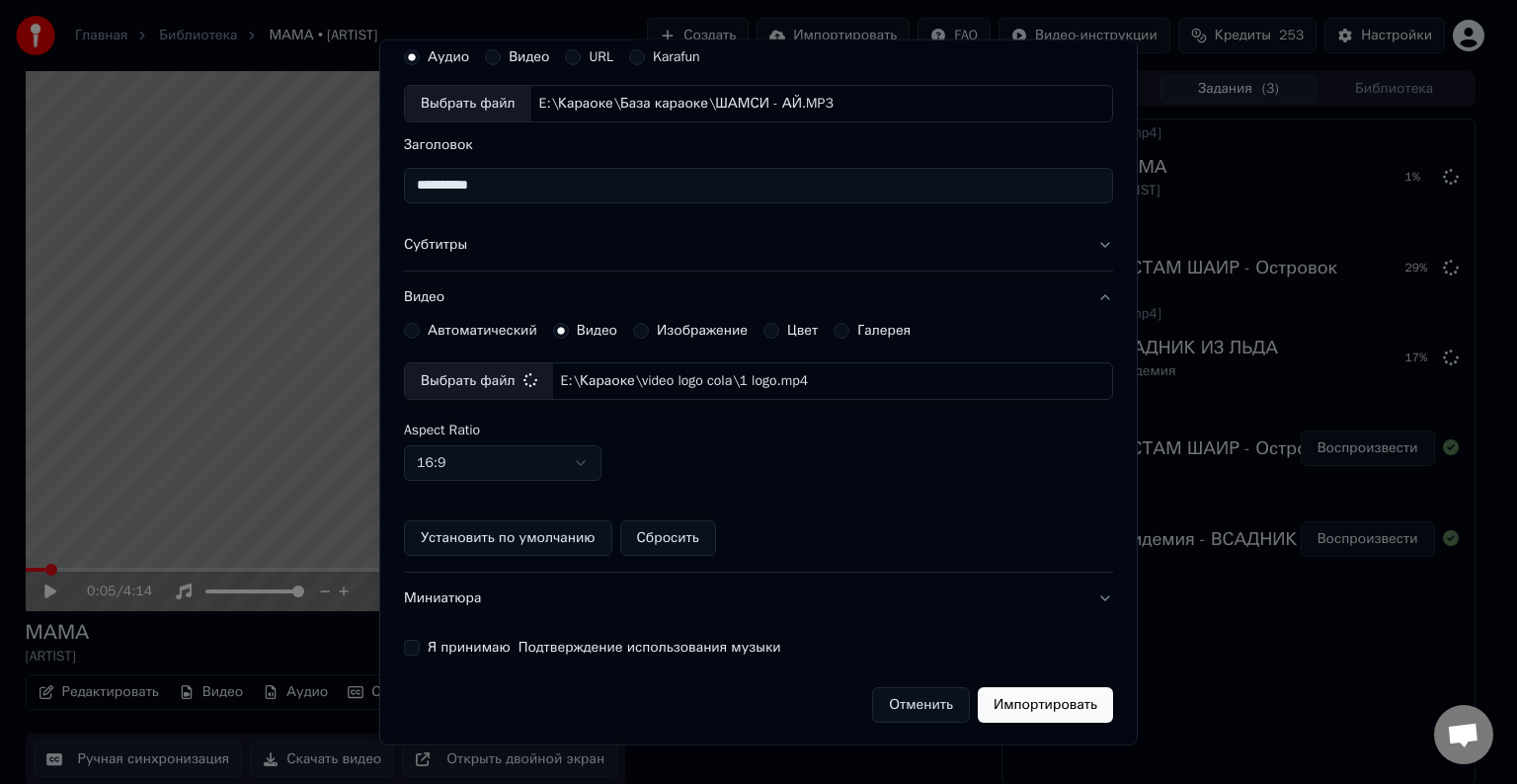 click on "Я принимаю   Подтверждение использования музыки" at bounding box center (412, 648) 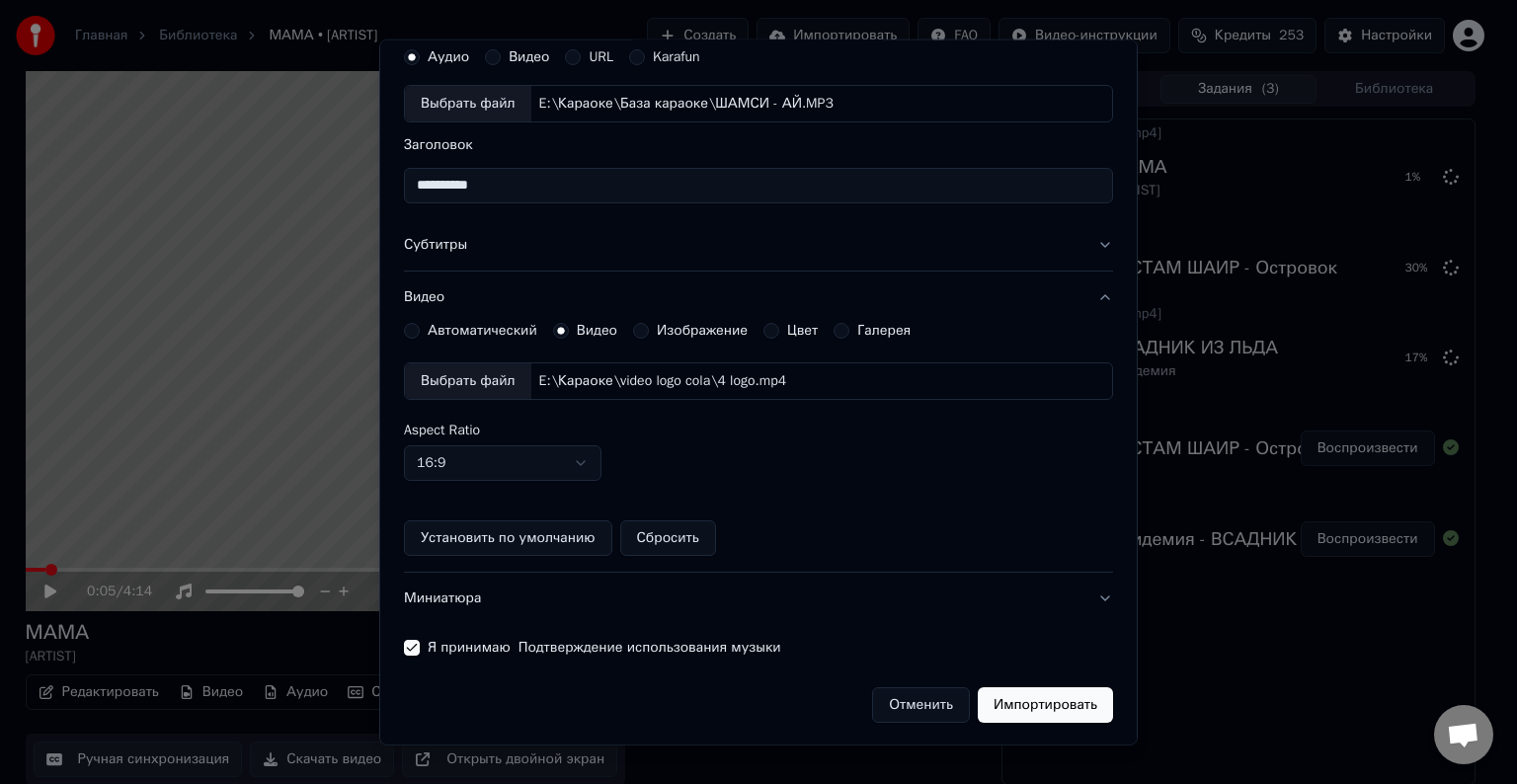 click on "Импортировать" at bounding box center (1045, 705) 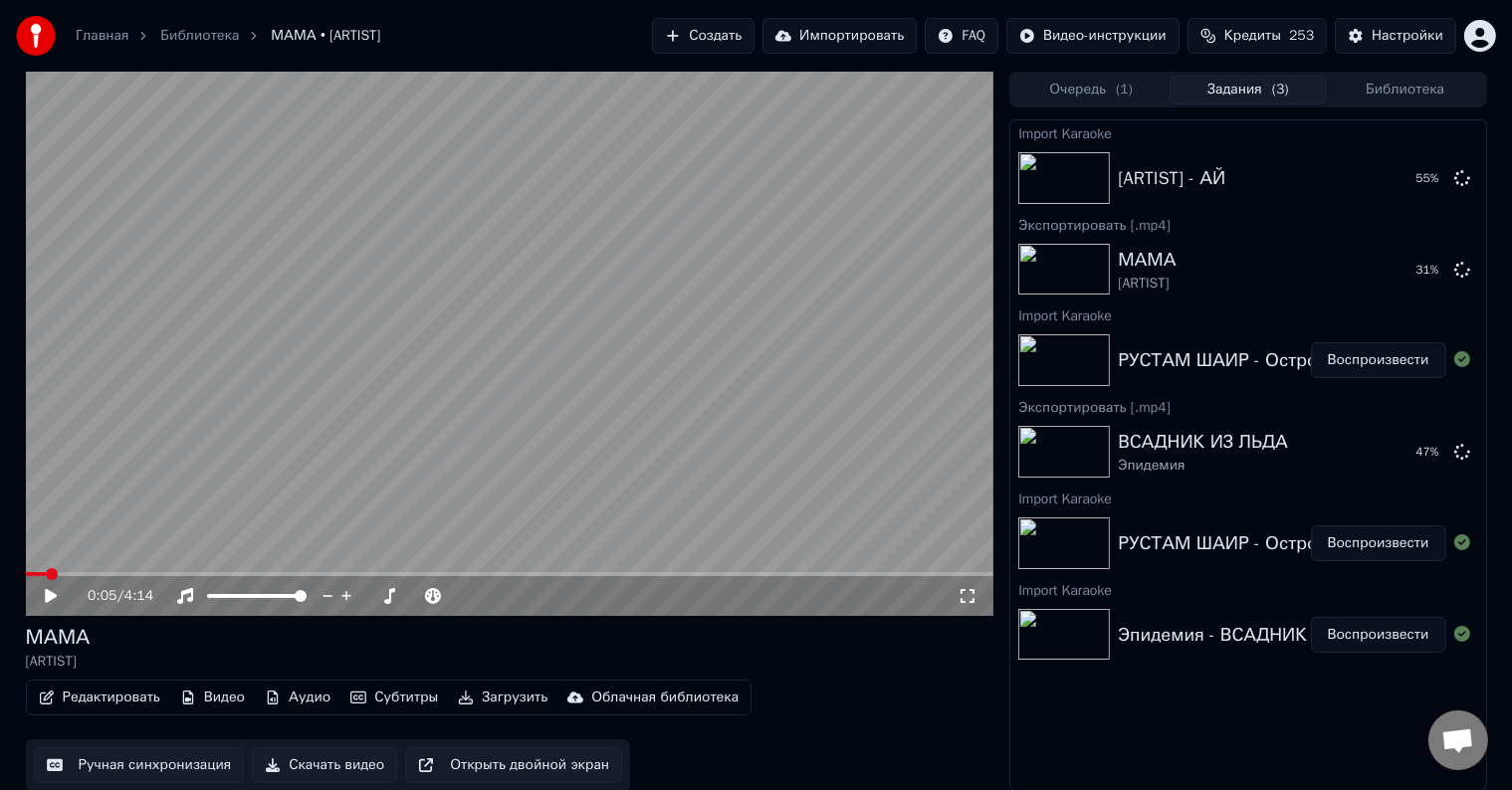click on "Воспроизвести" at bounding box center [1379, 360] 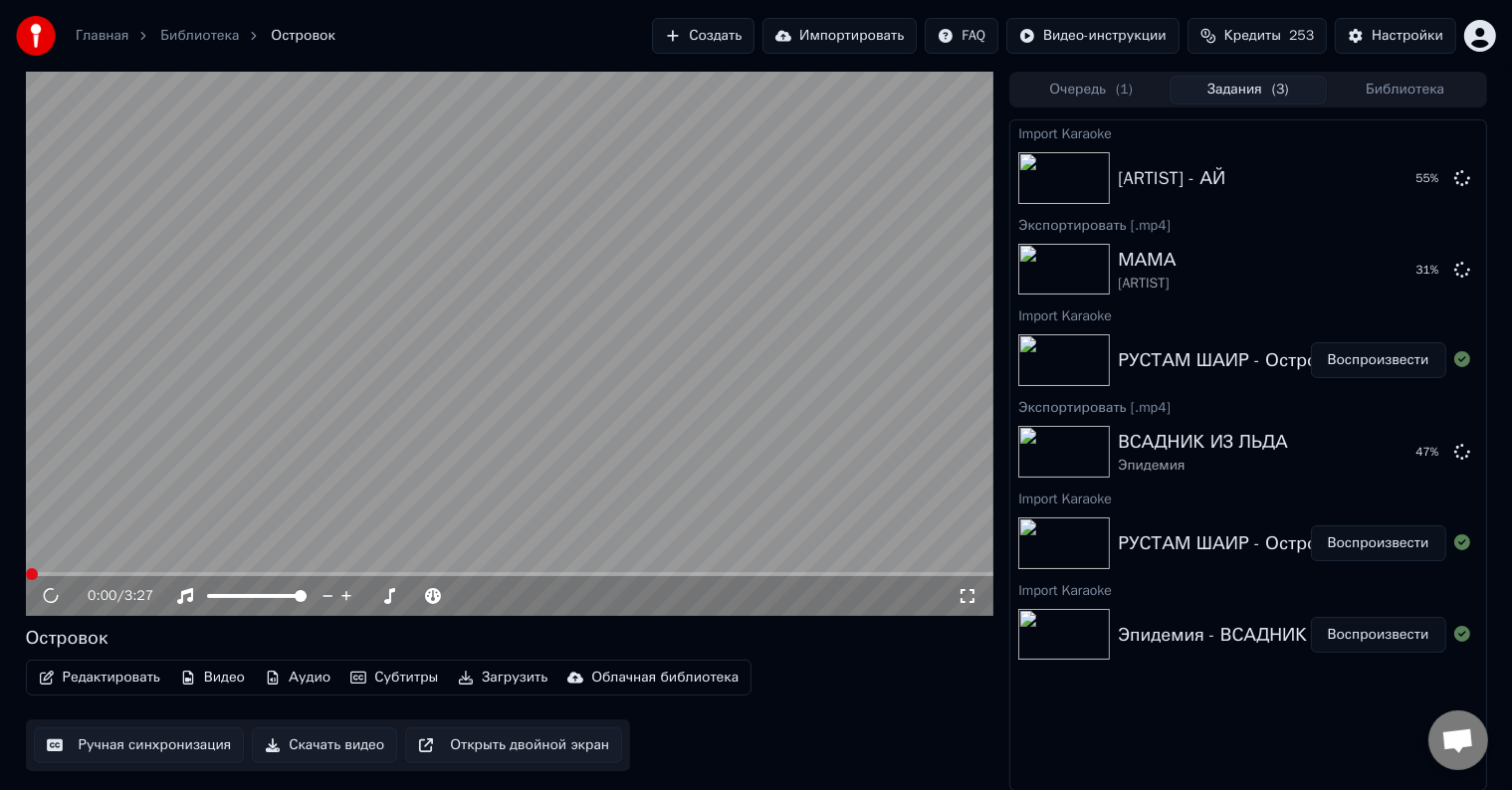 click on "Редактировать" at bounding box center (100, 678) 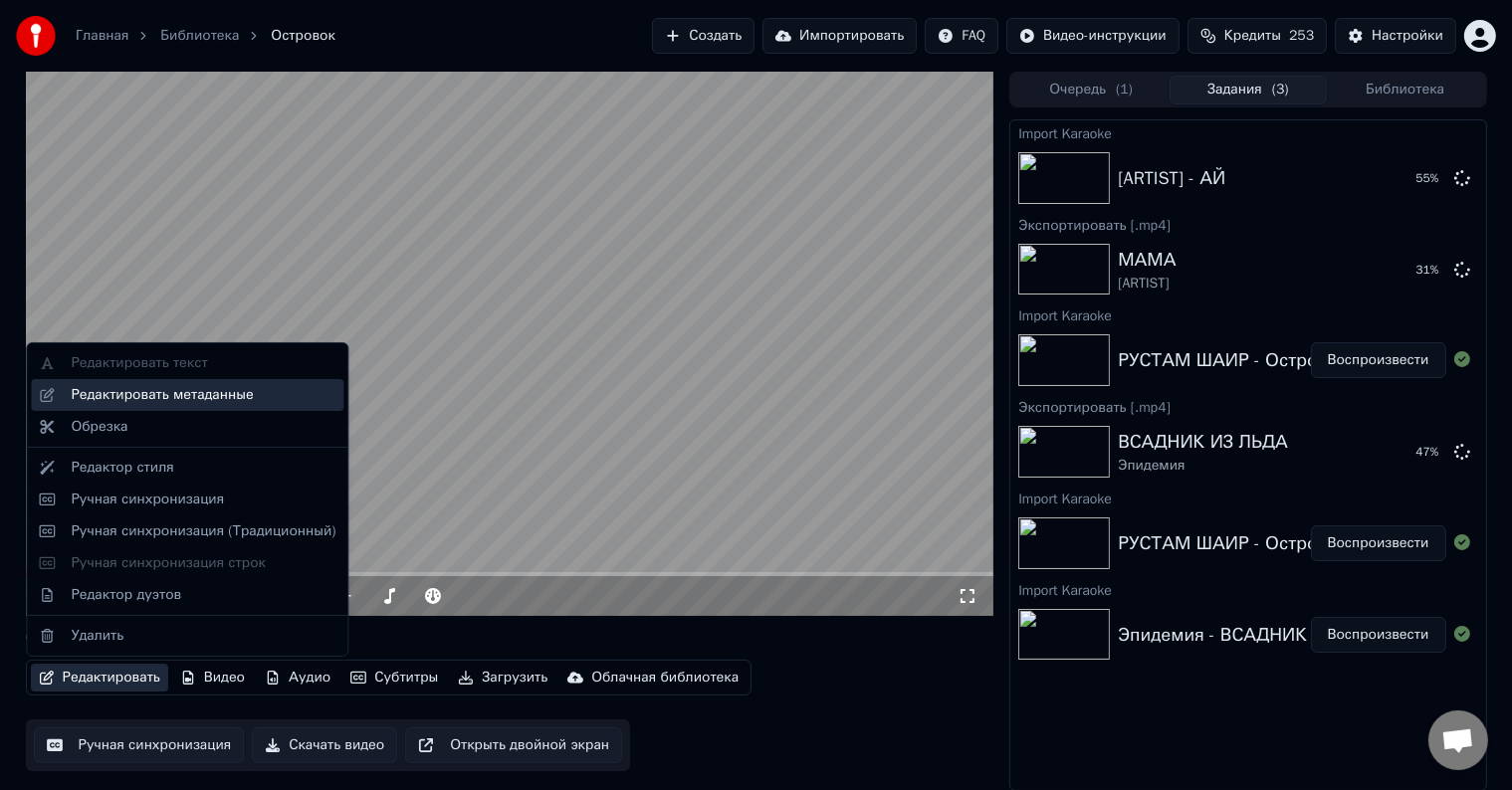 click on "Редактировать метаданные" at bounding box center (161, 395) 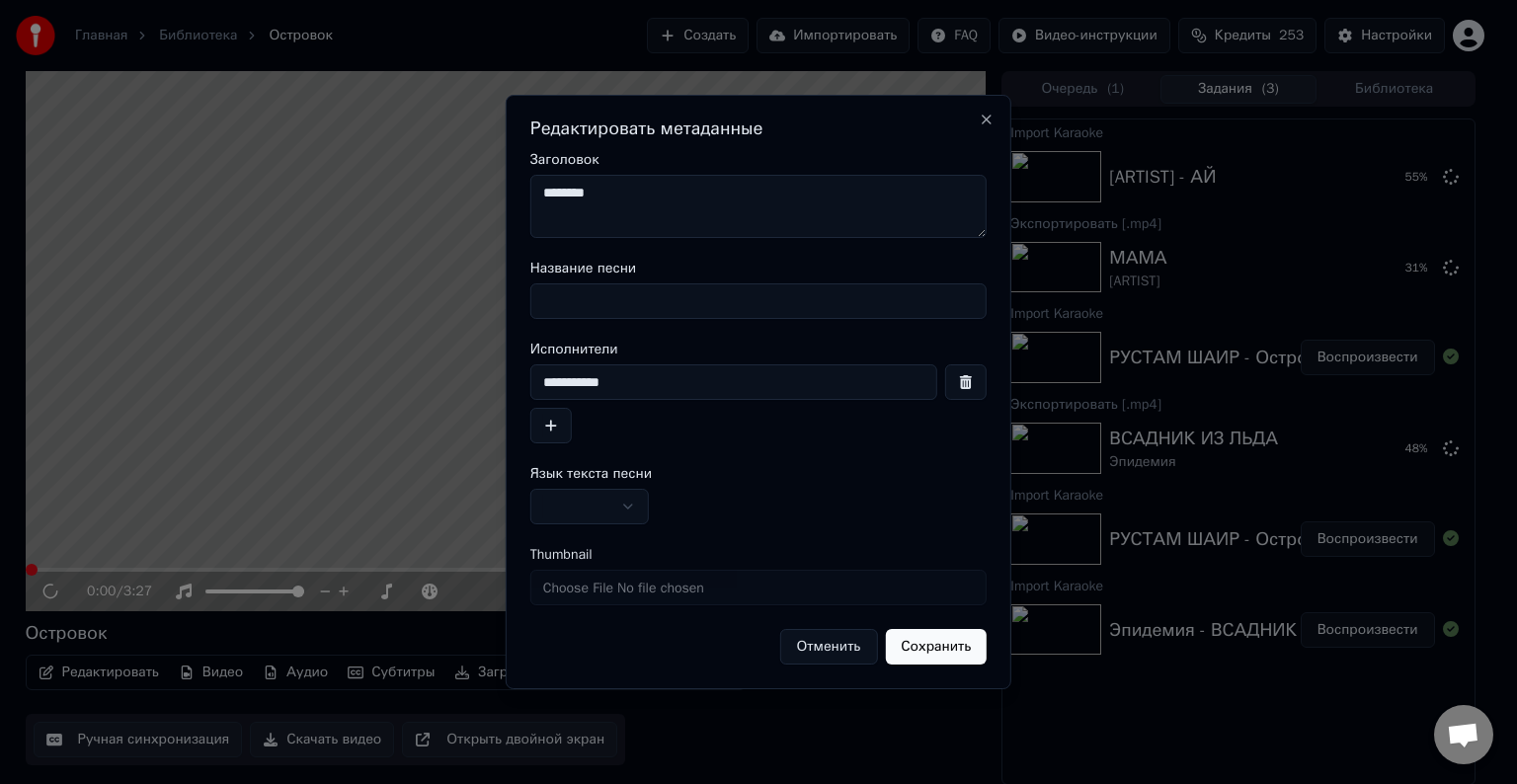 click on "Название песни" at bounding box center (758, 301) 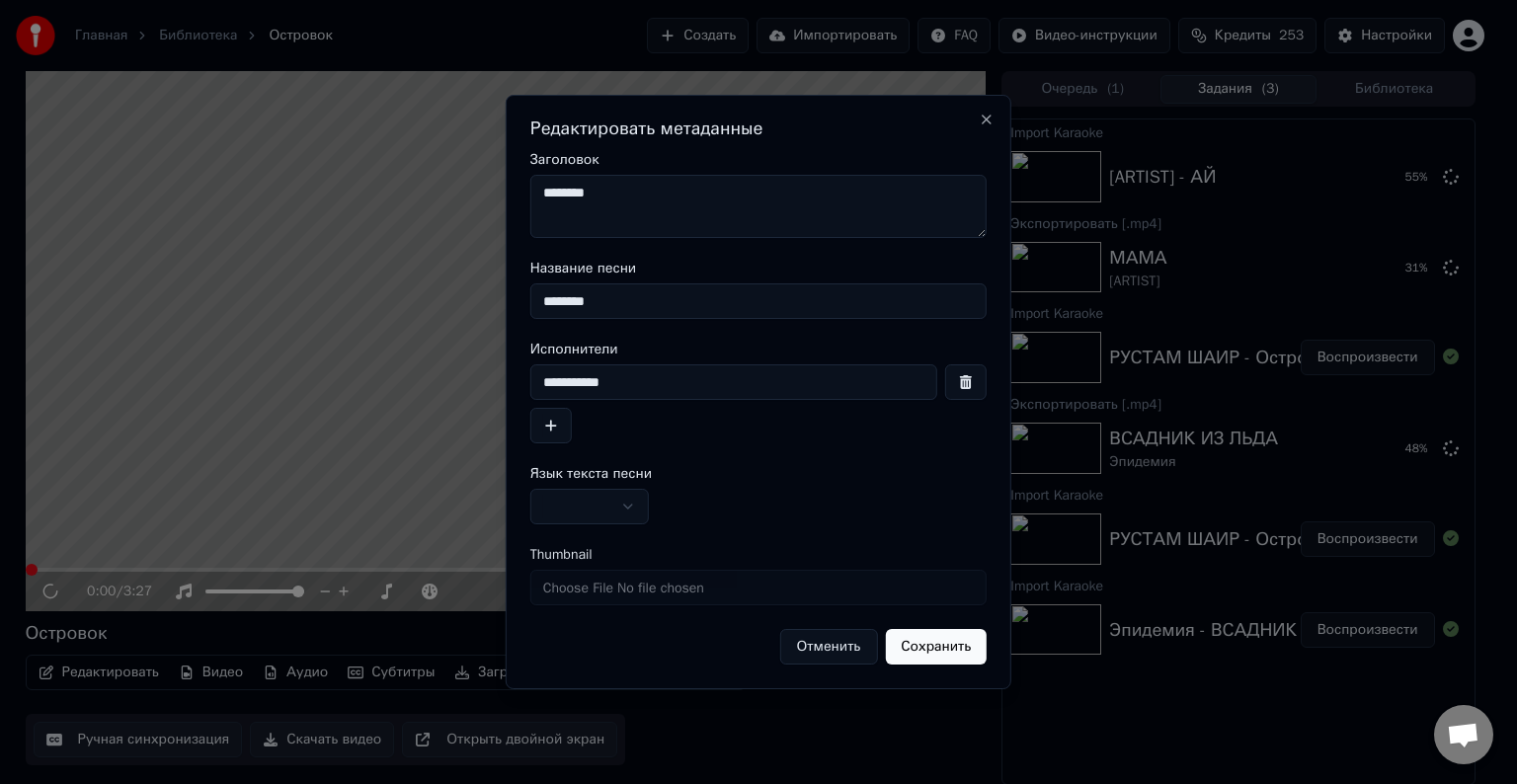 type on "********" 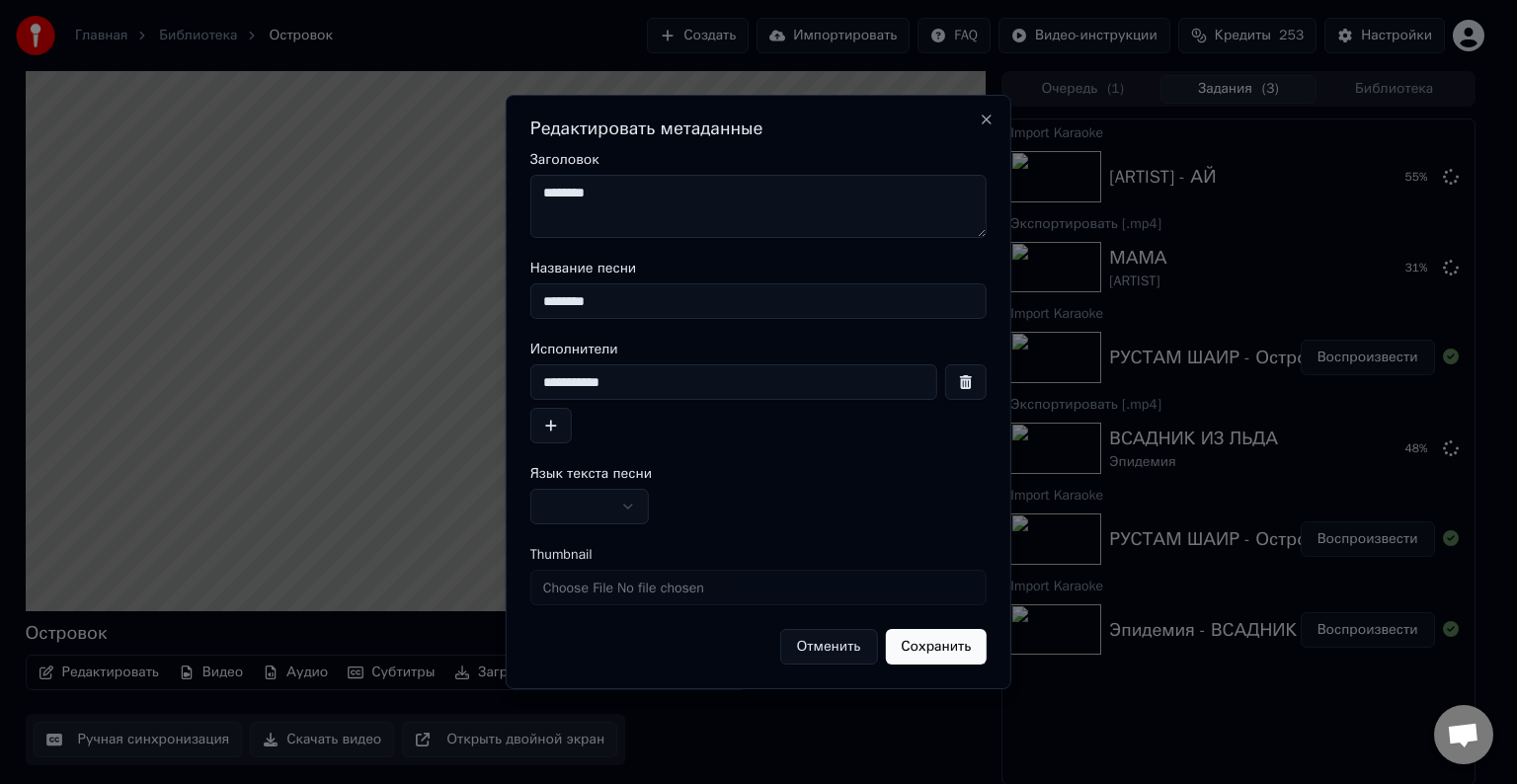 click on "********" at bounding box center [758, 206] 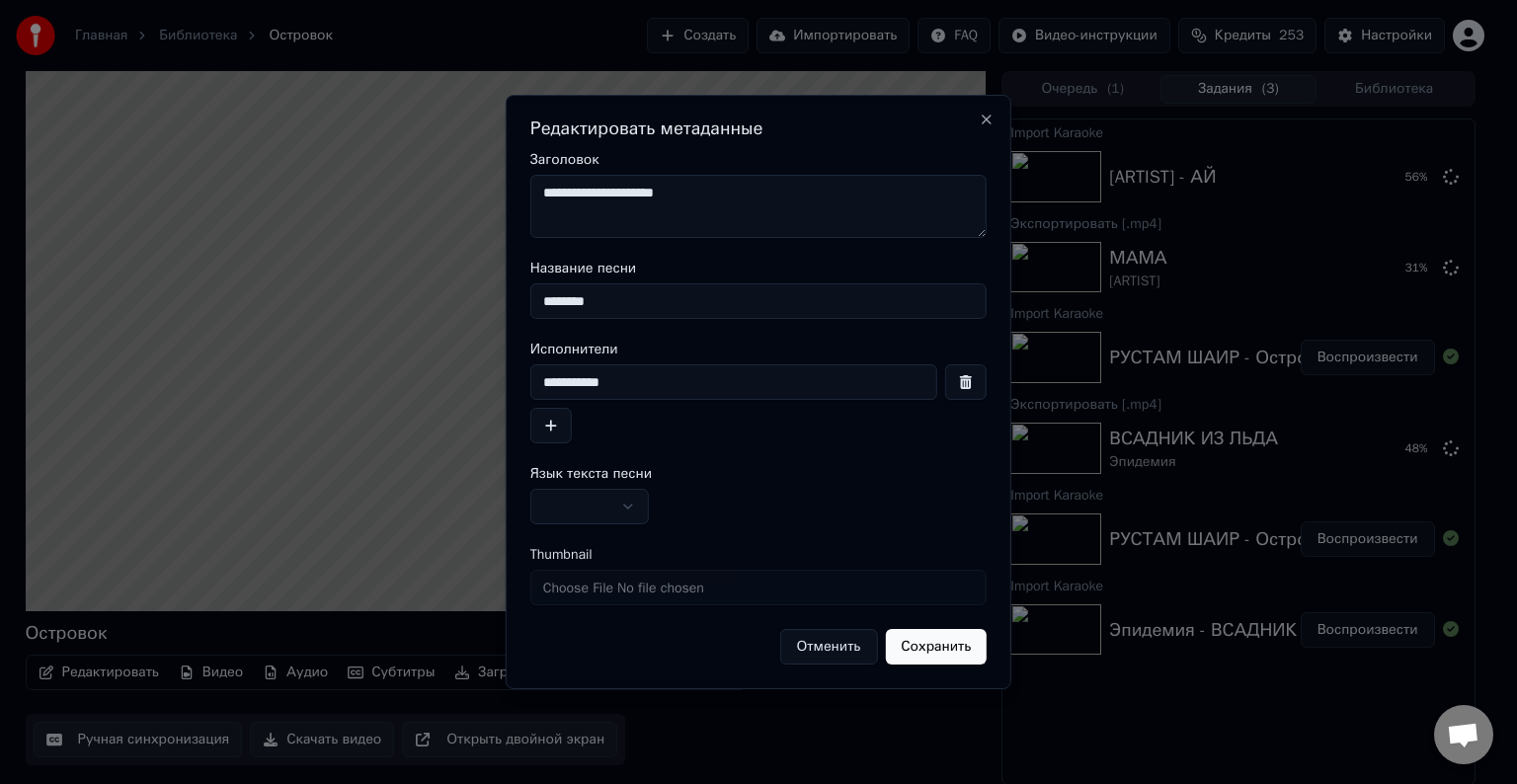 type on "**********" 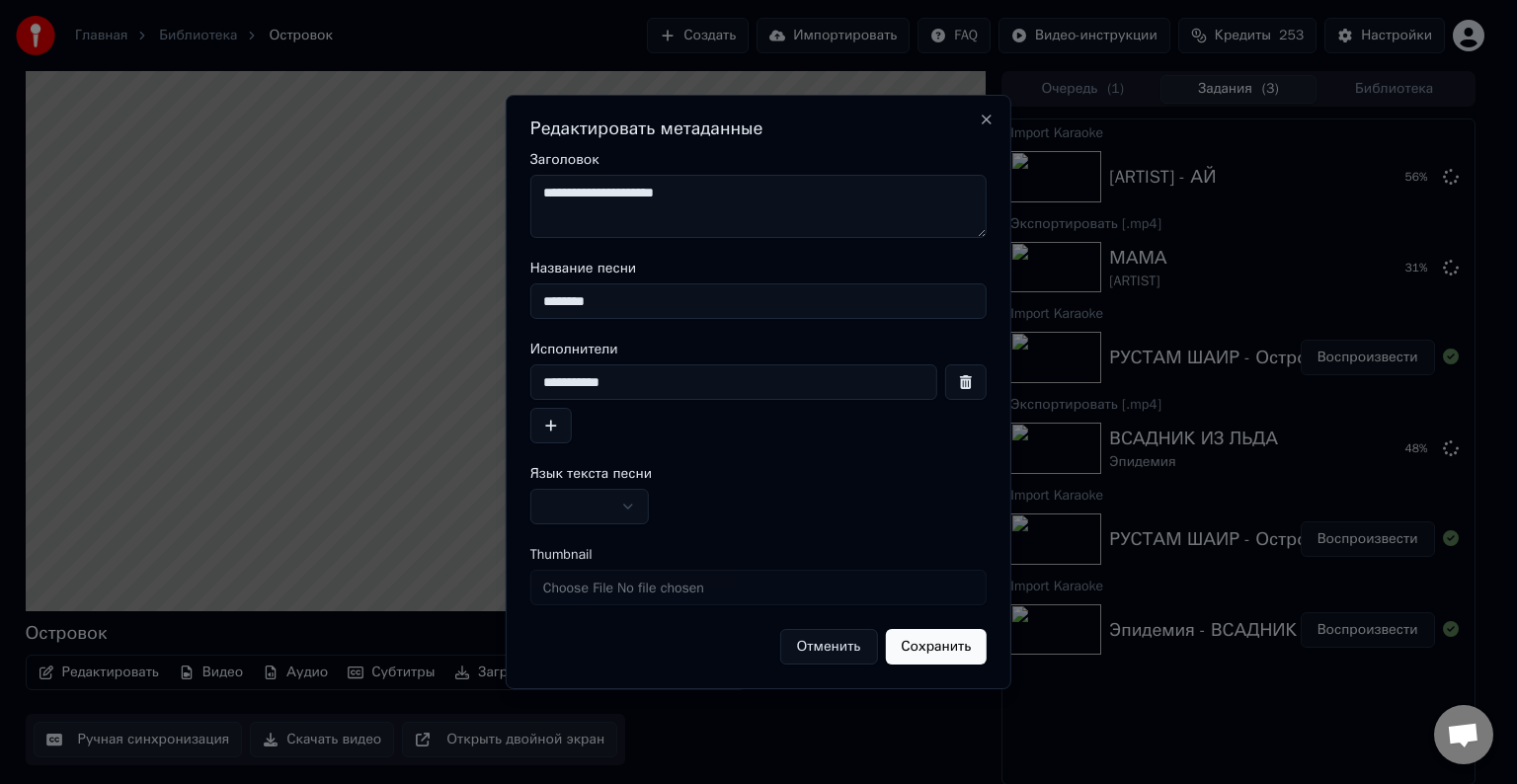 click at bounding box center (590, 507) 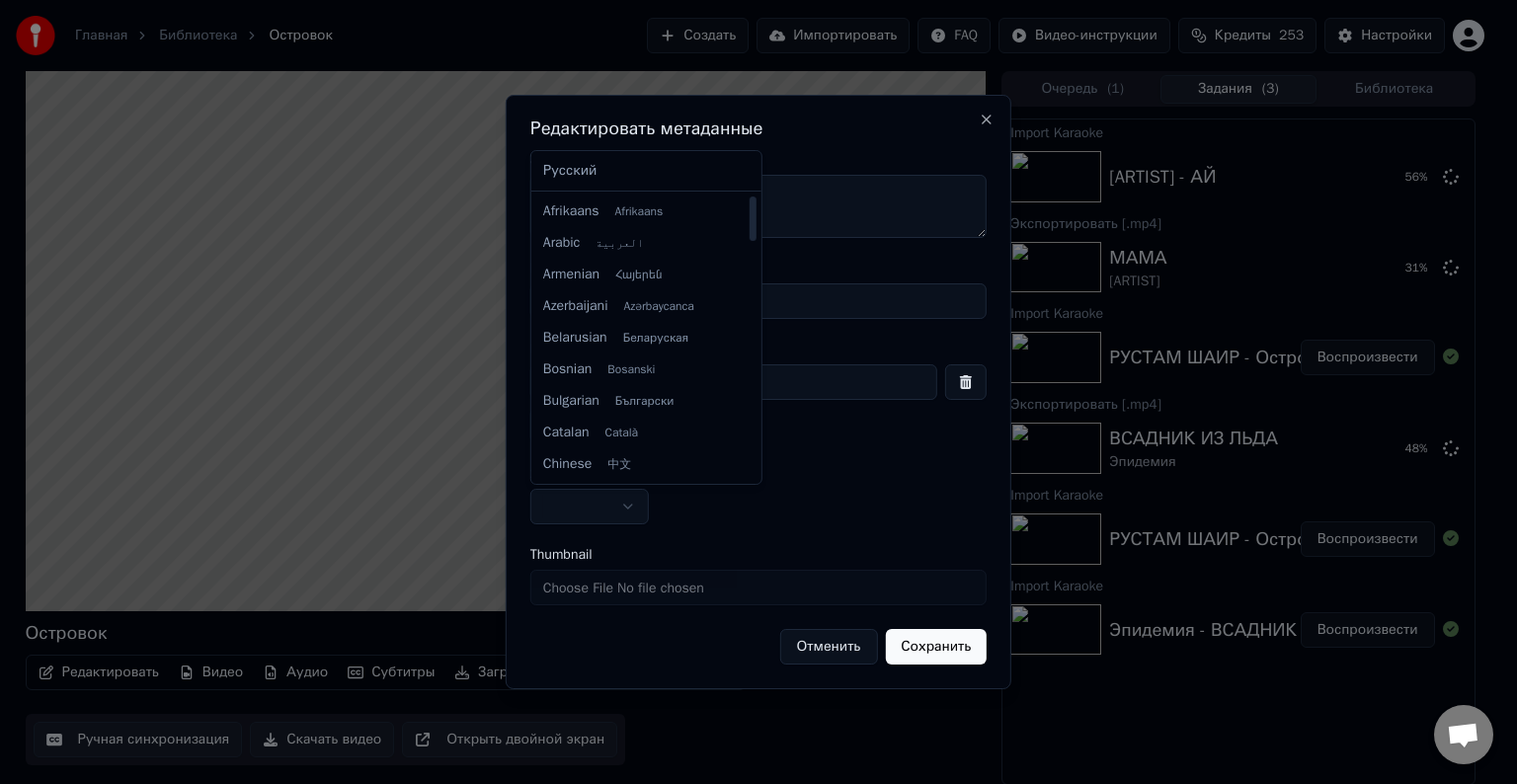 select on "**" 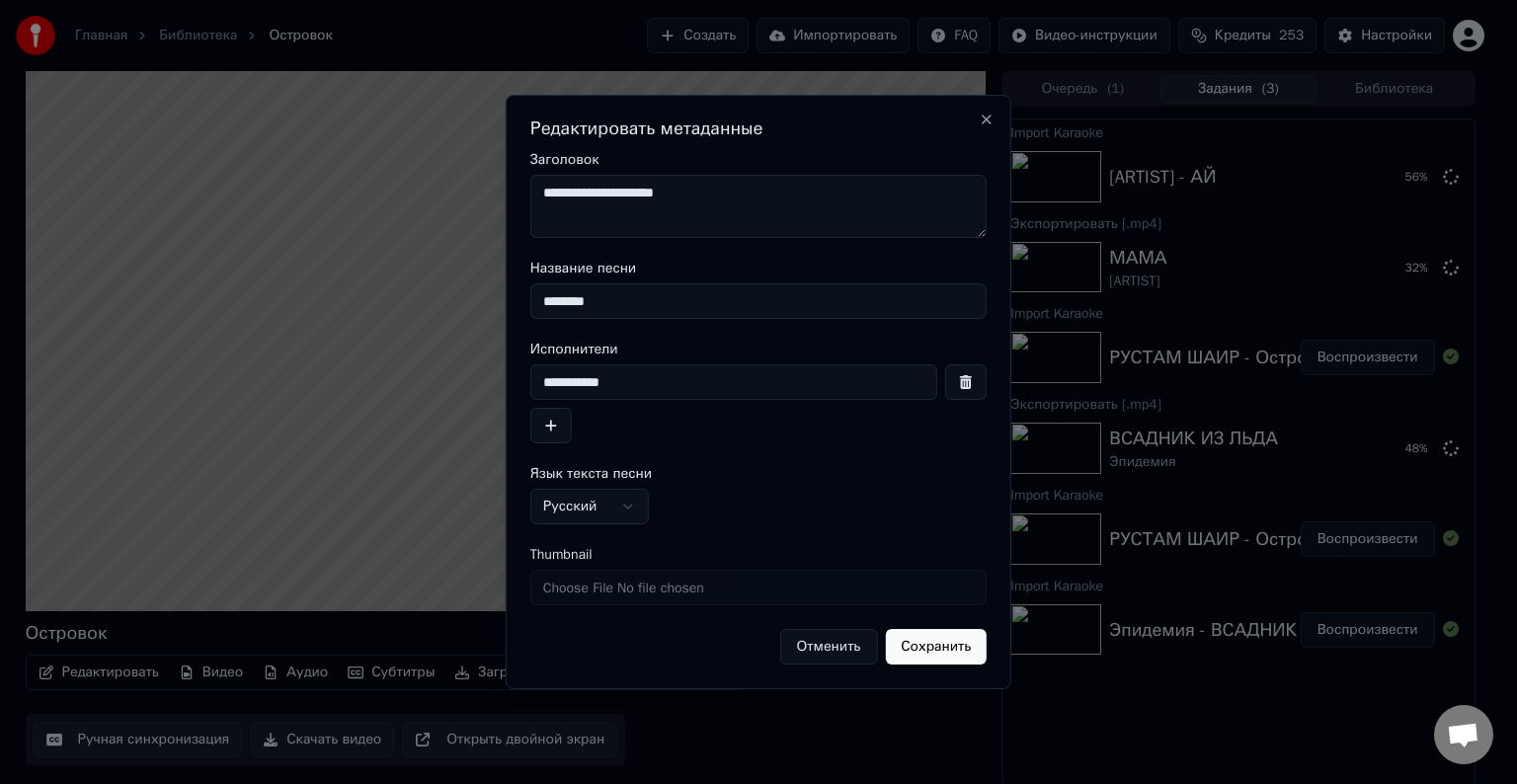 click on "Сохранить" at bounding box center (935, 647) 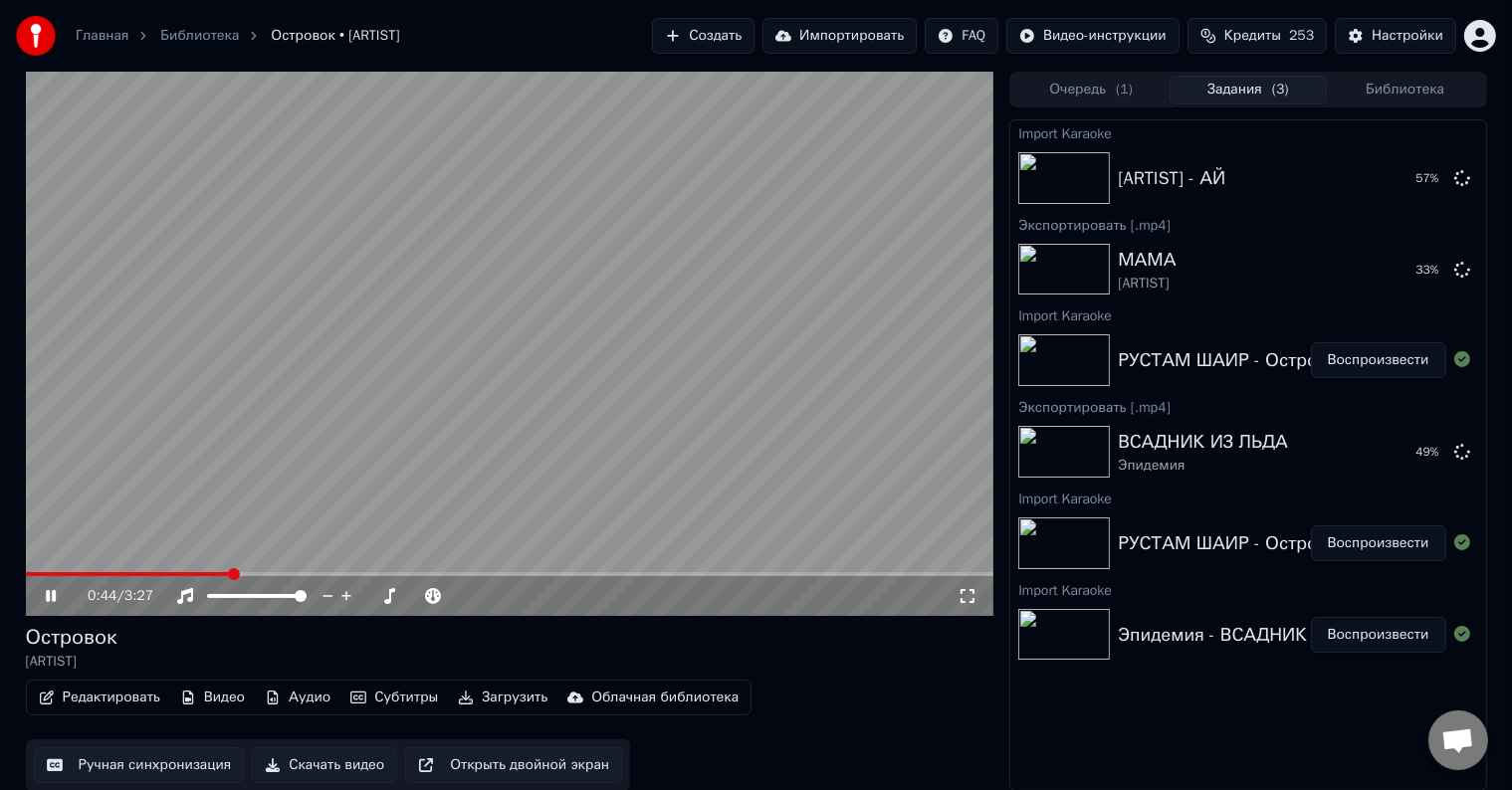 click at bounding box center (510, 574) 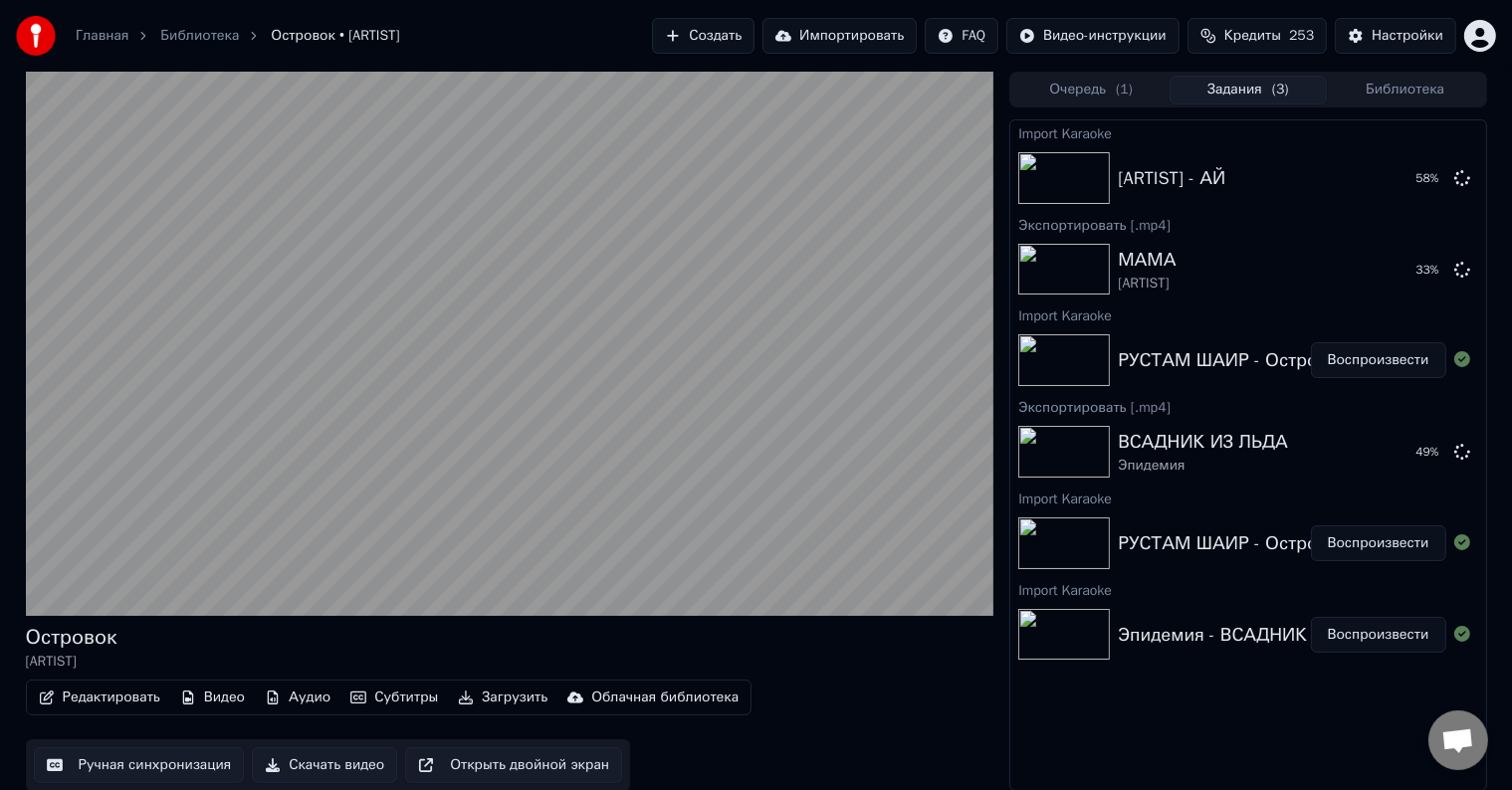 click at bounding box center [510, 343] 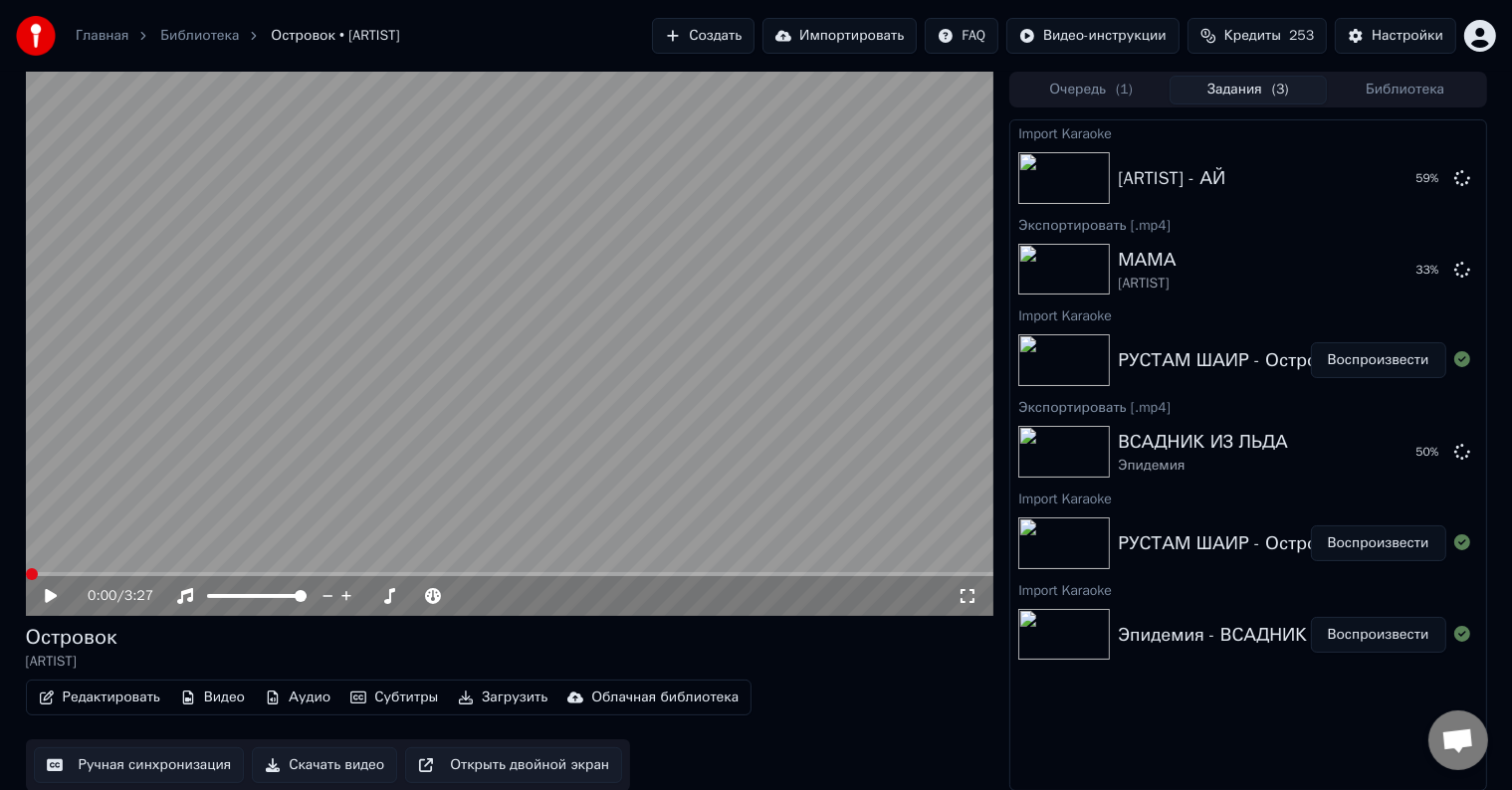 click at bounding box center (26, 574) 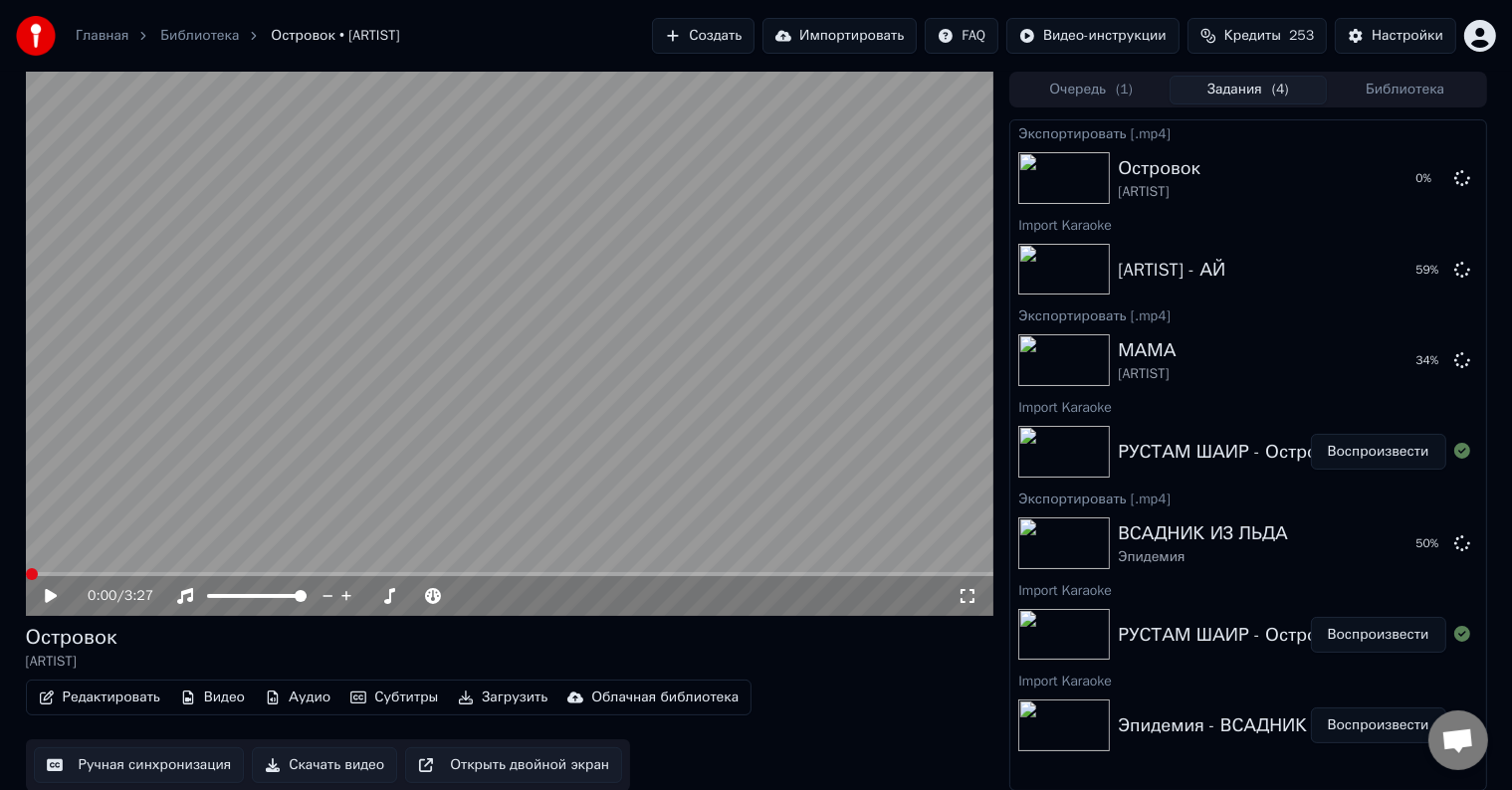 click on "Импортировать" at bounding box center [839, 36] 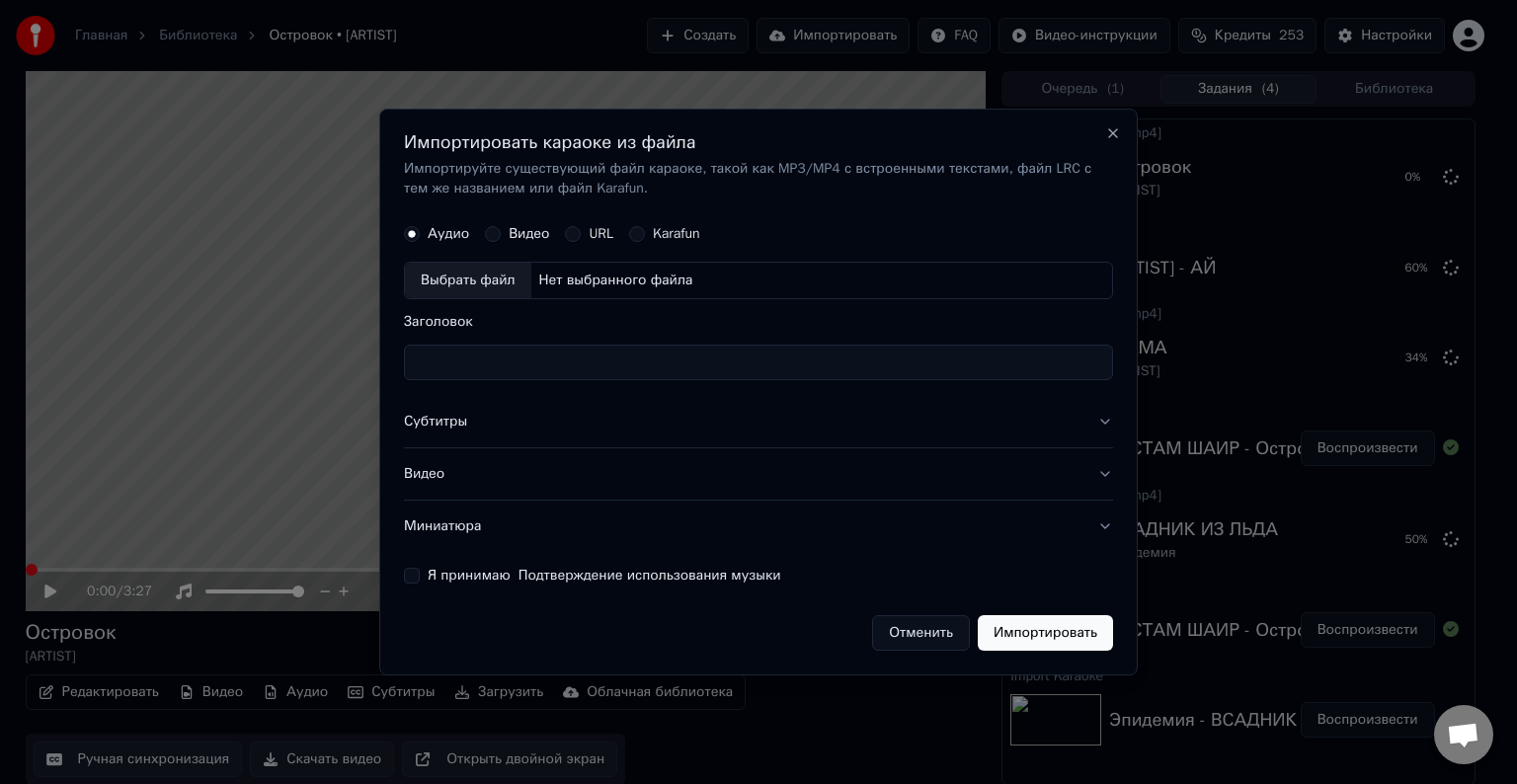 click on "Выбрать файл" at bounding box center (468, 280) 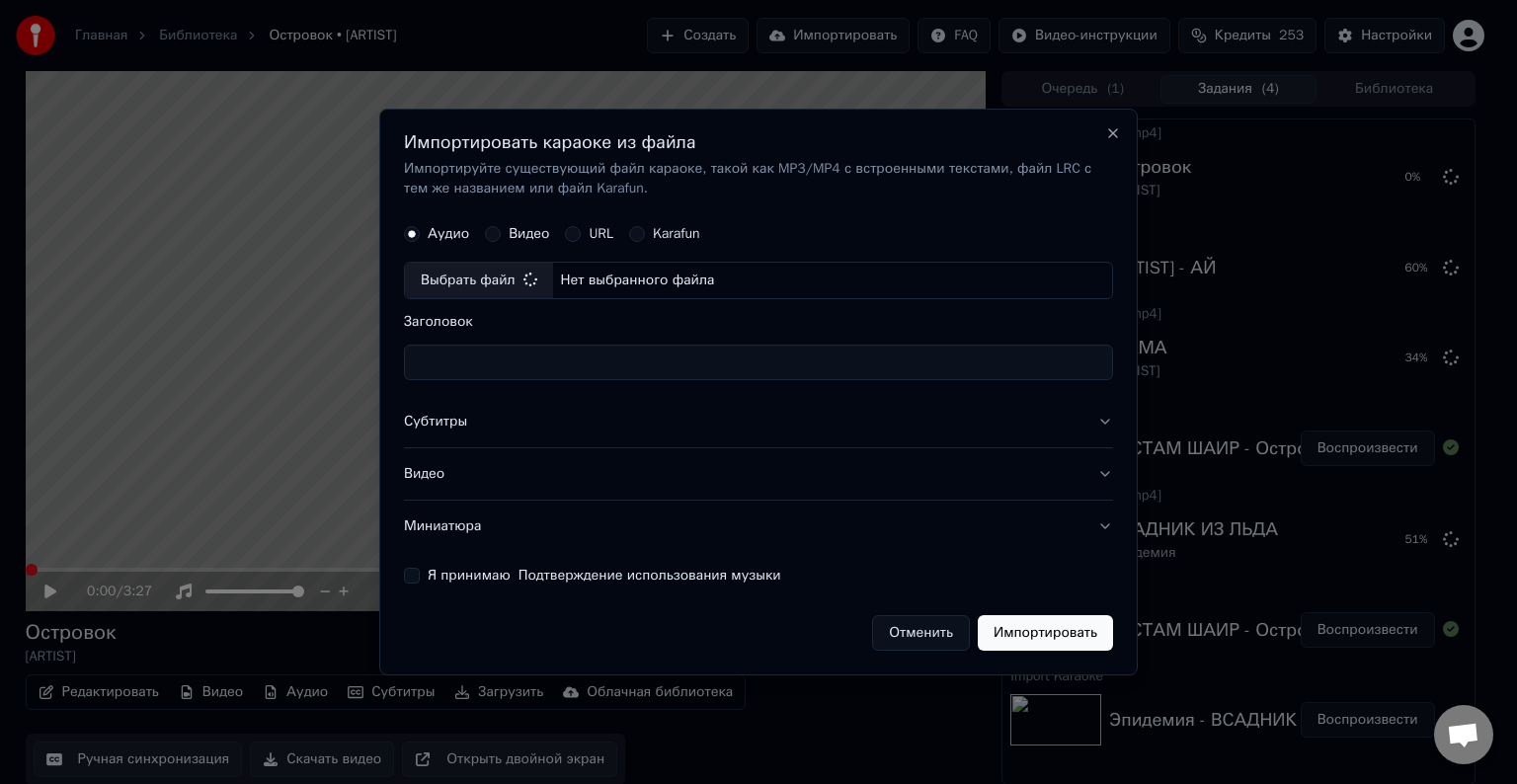 click on "Субтитры" at bounding box center (758, 422) 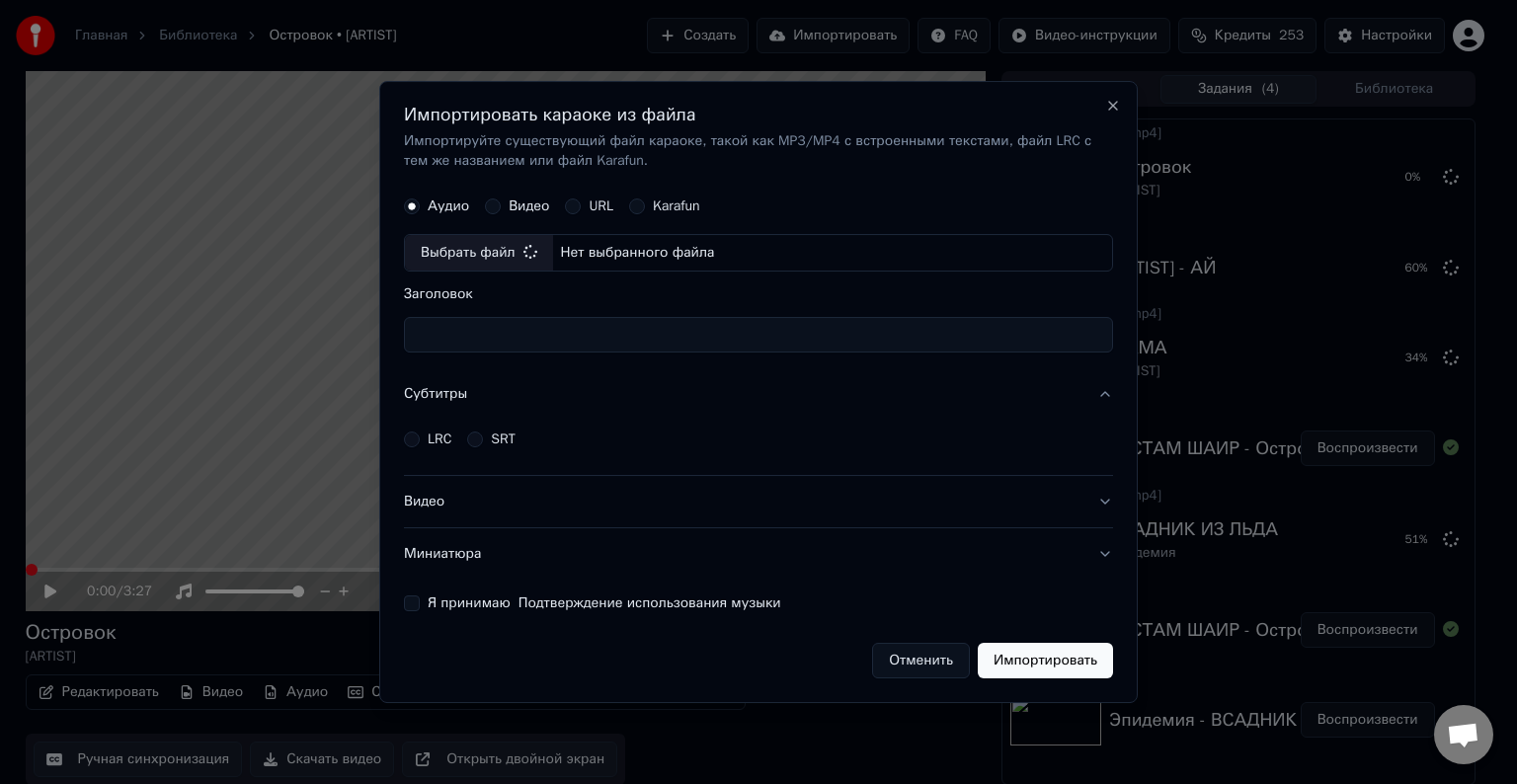 type on "**********" 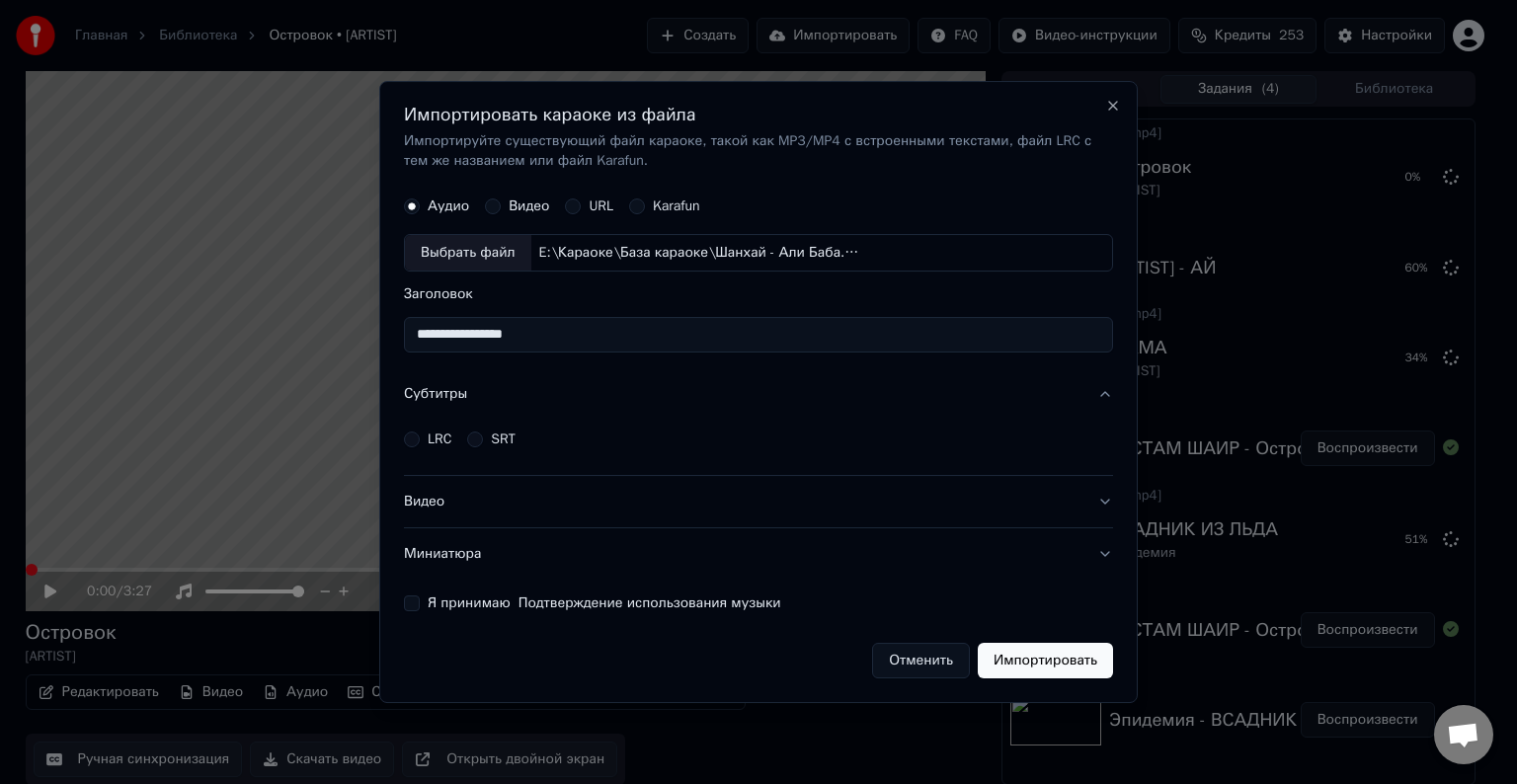 click on "LRC SRT" at bounding box center (758, 439) 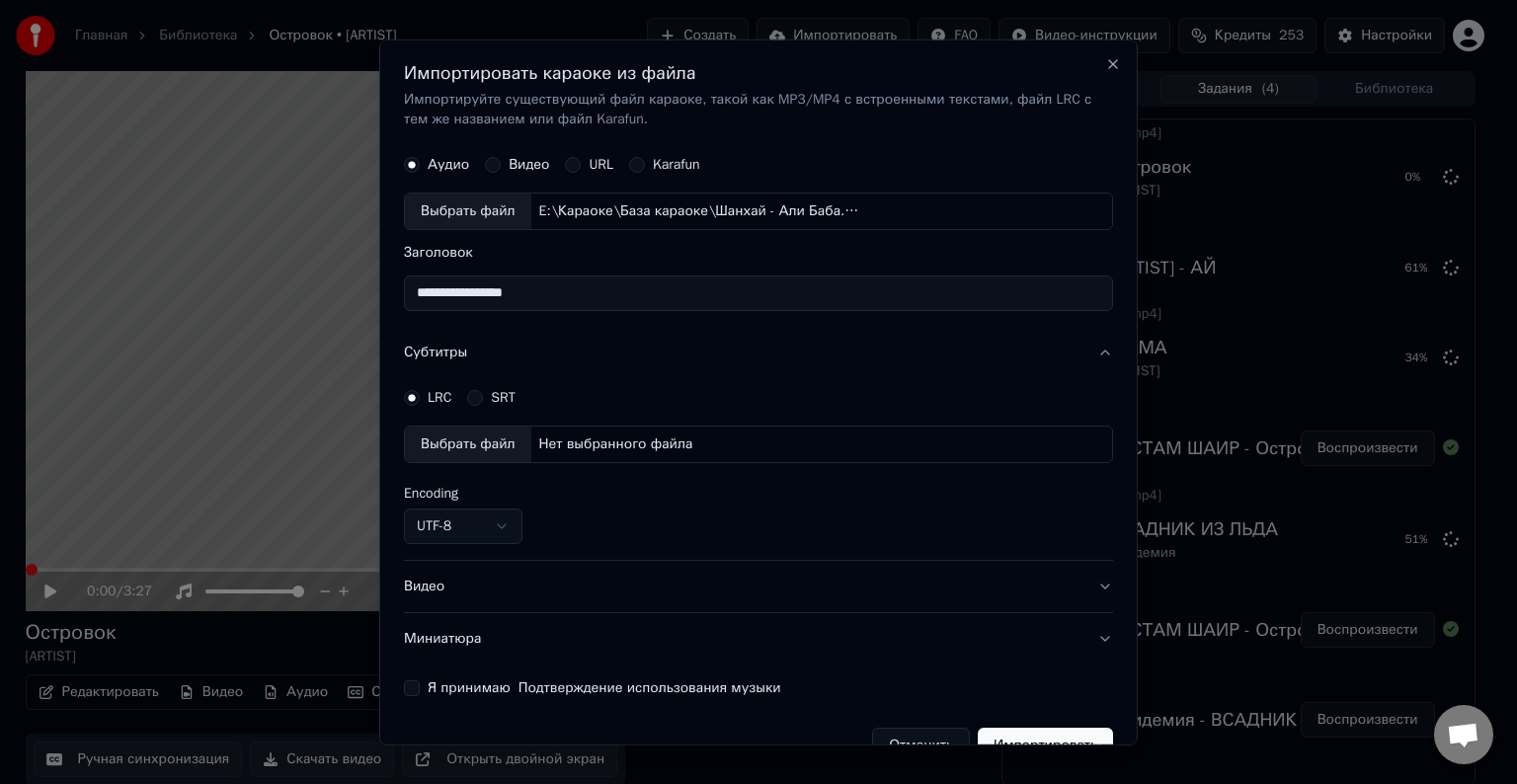 click on "Выбрать файл" at bounding box center (468, 444) 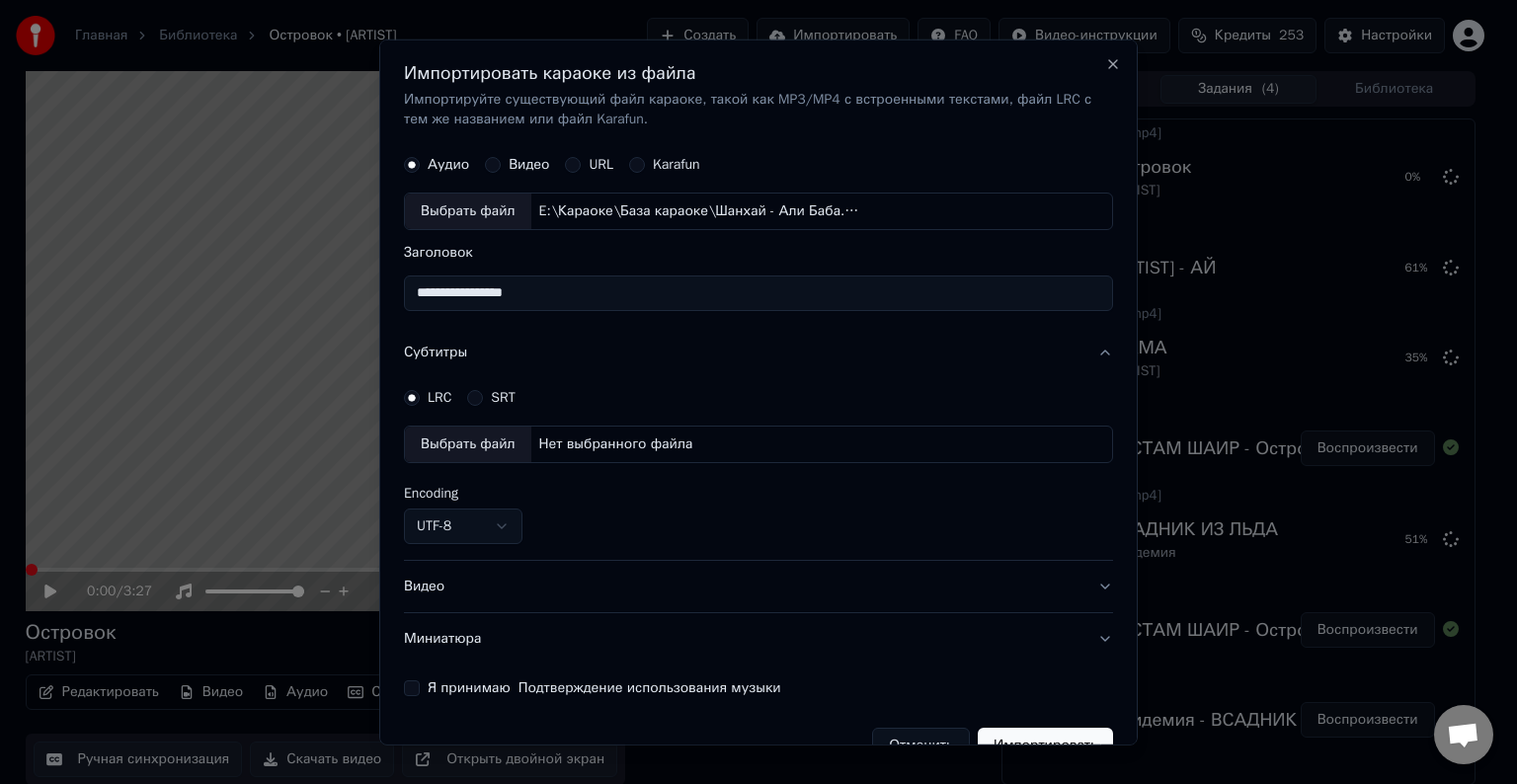 select on "**********" 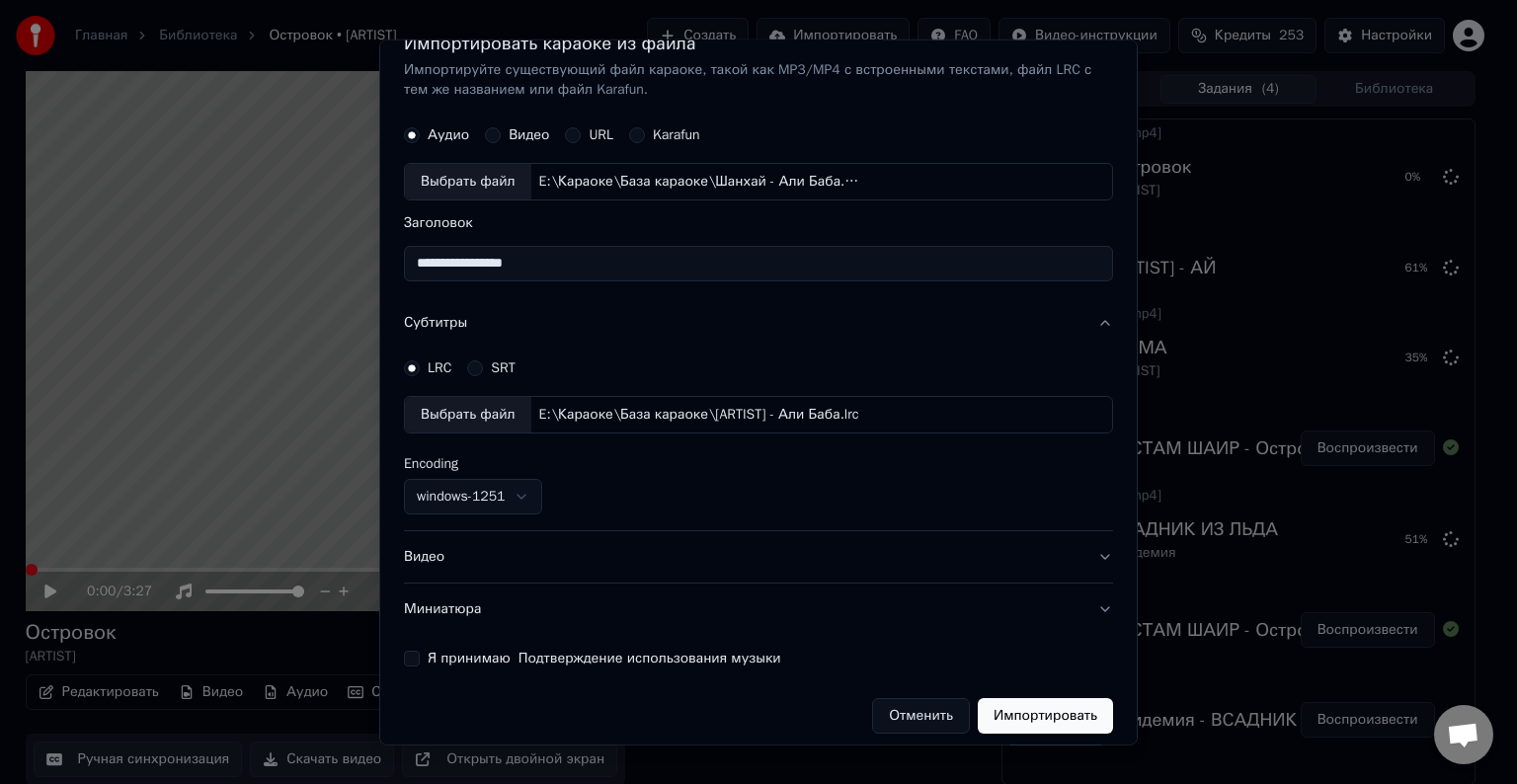 scroll, scrollTop: 40, scrollLeft: 0, axis: vertical 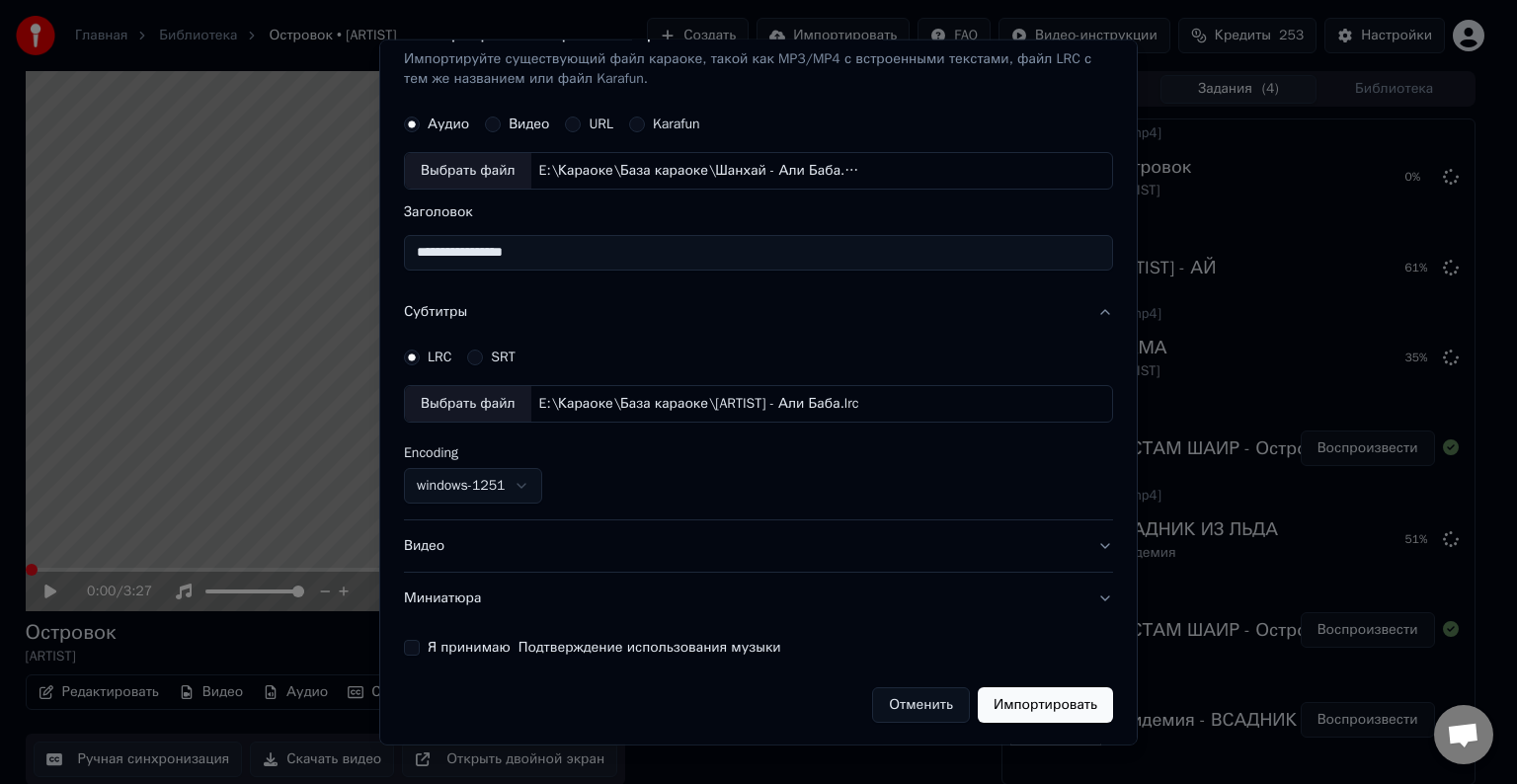 click on "Видео" at bounding box center (758, 546) 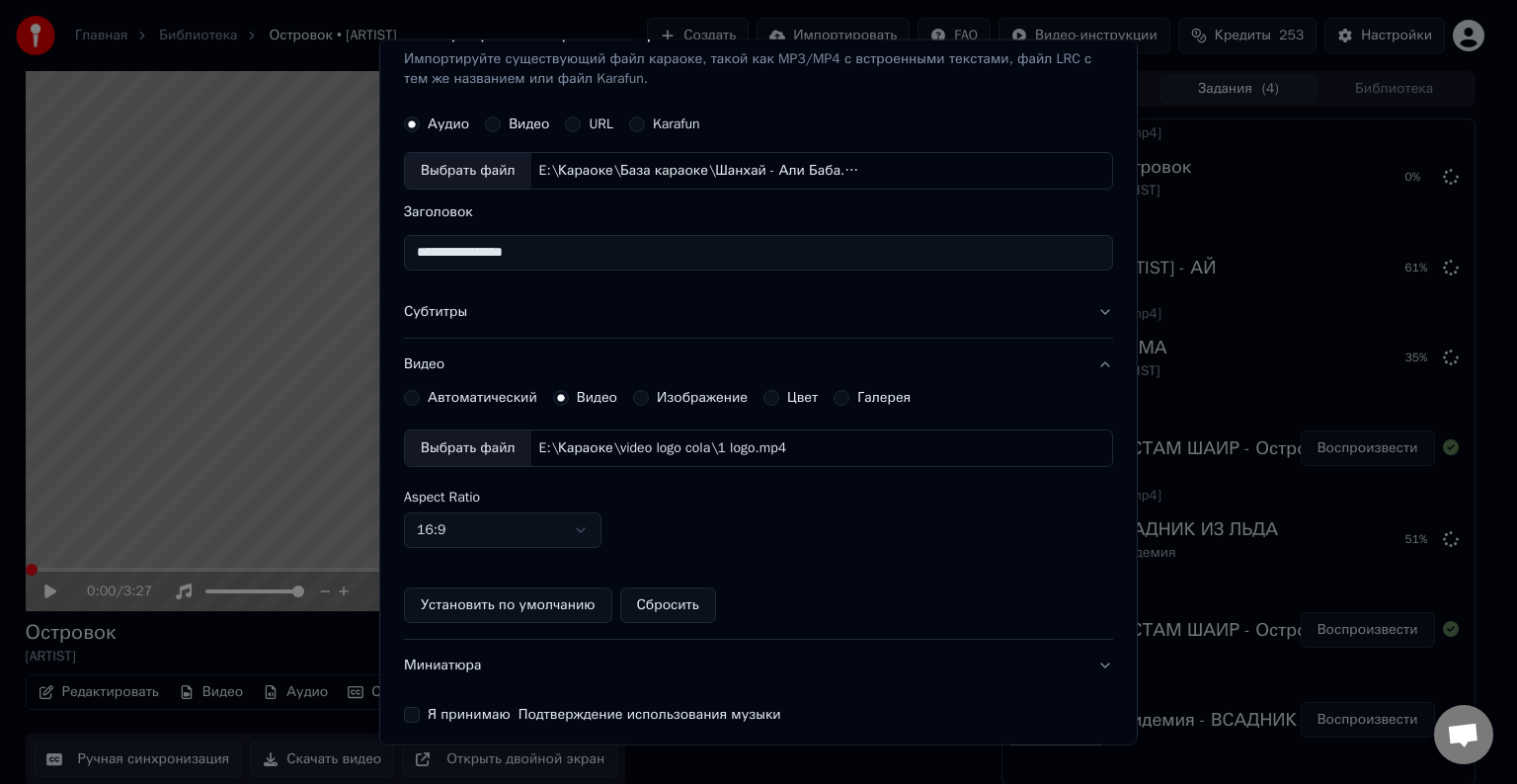 click on "Выбрать файл" at bounding box center [468, 448] 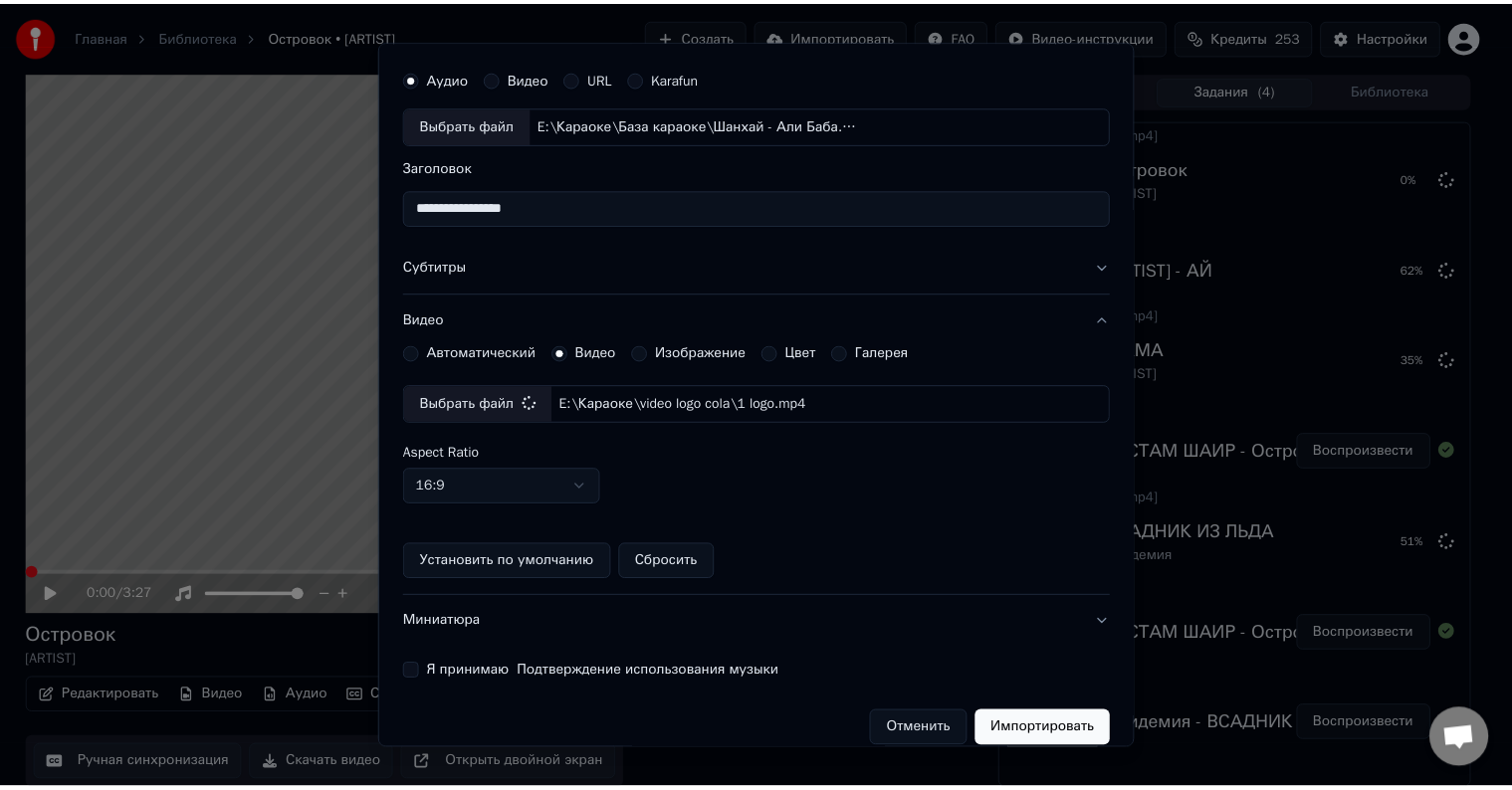 scroll, scrollTop: 108, scrollLeft: 0, axis: vertical 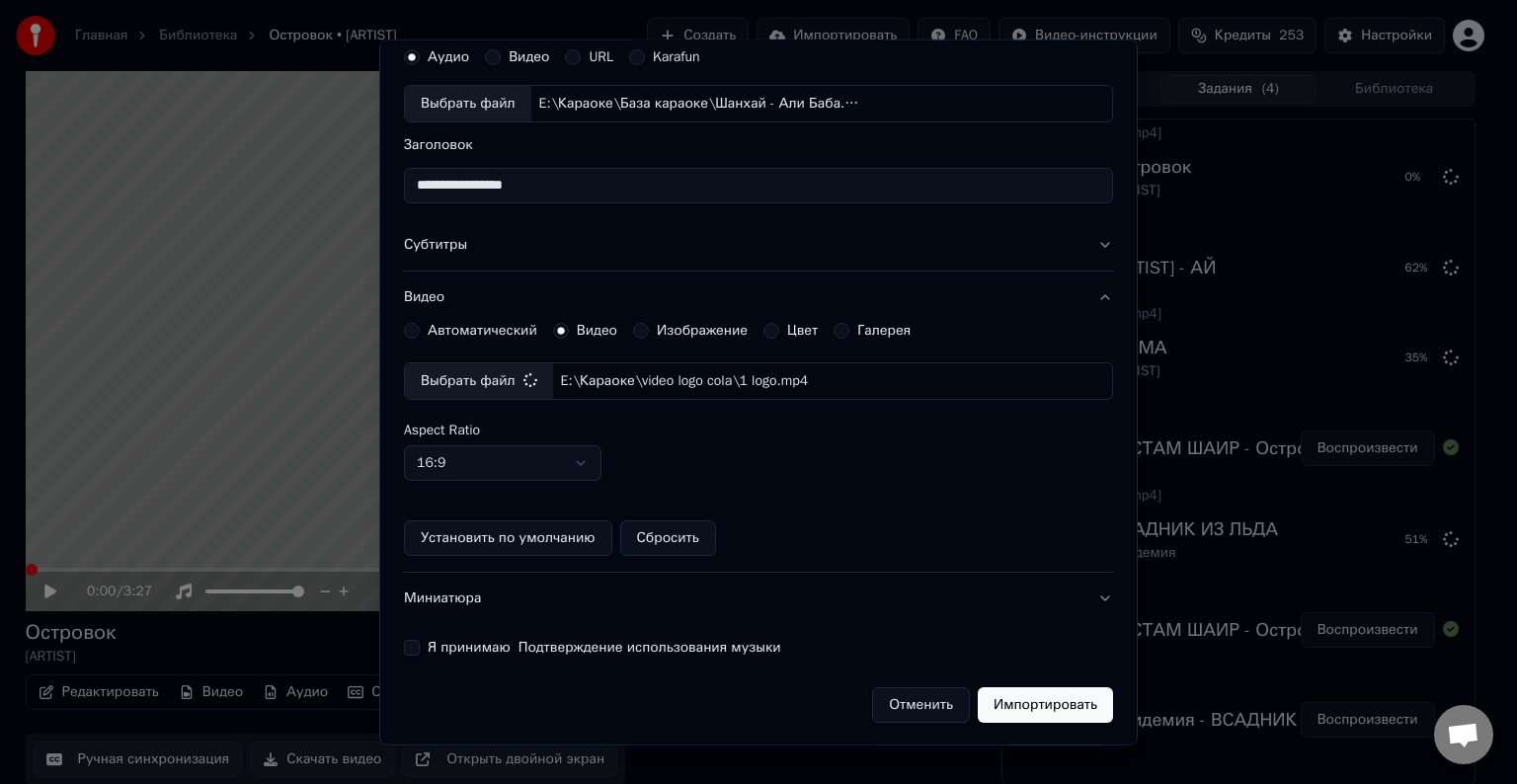 click on "Я принимаю   Подтверждение использования музыки" at bounding box center [412, 648] 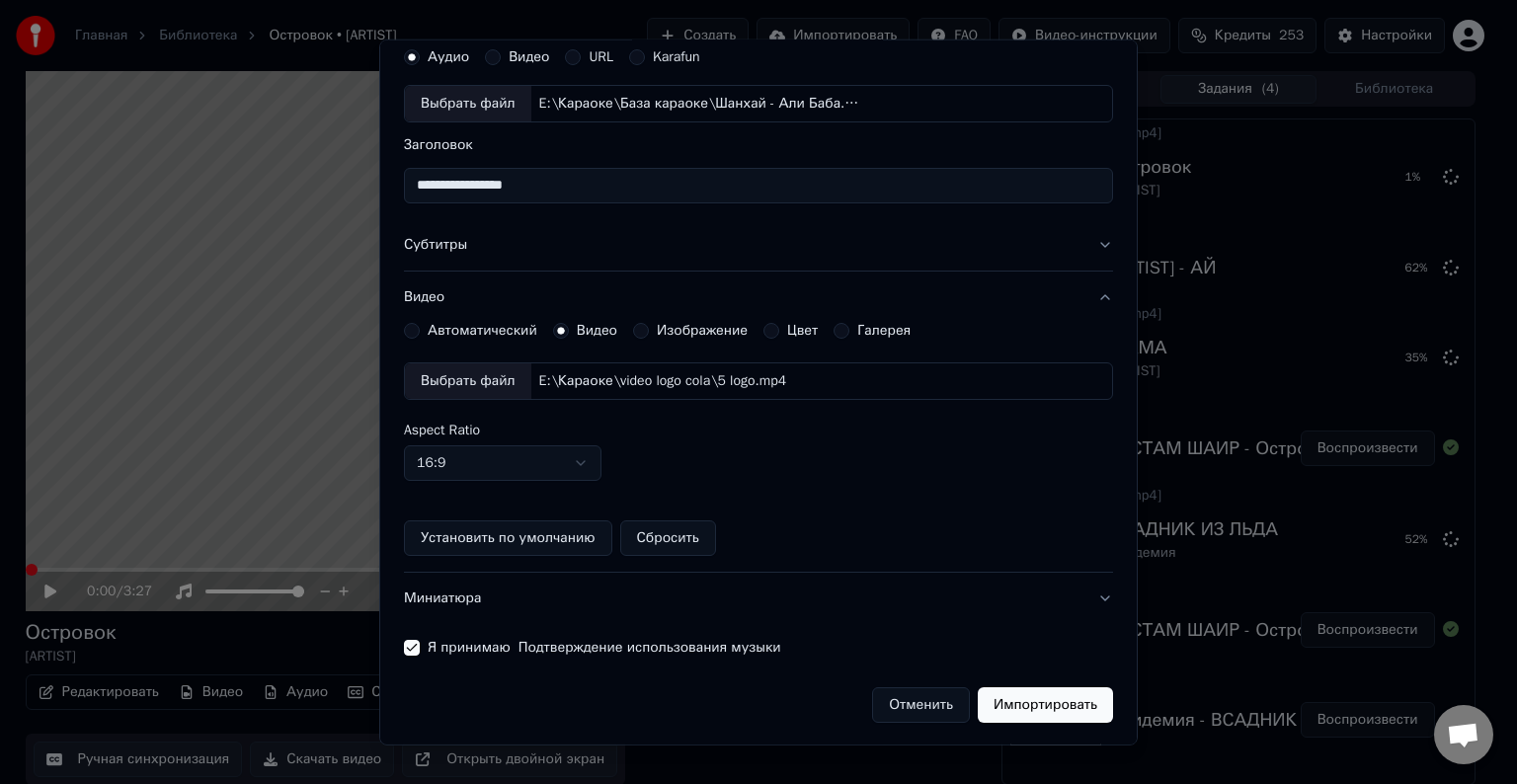 click on "Импортировать" at bounding box center [1045, 705] 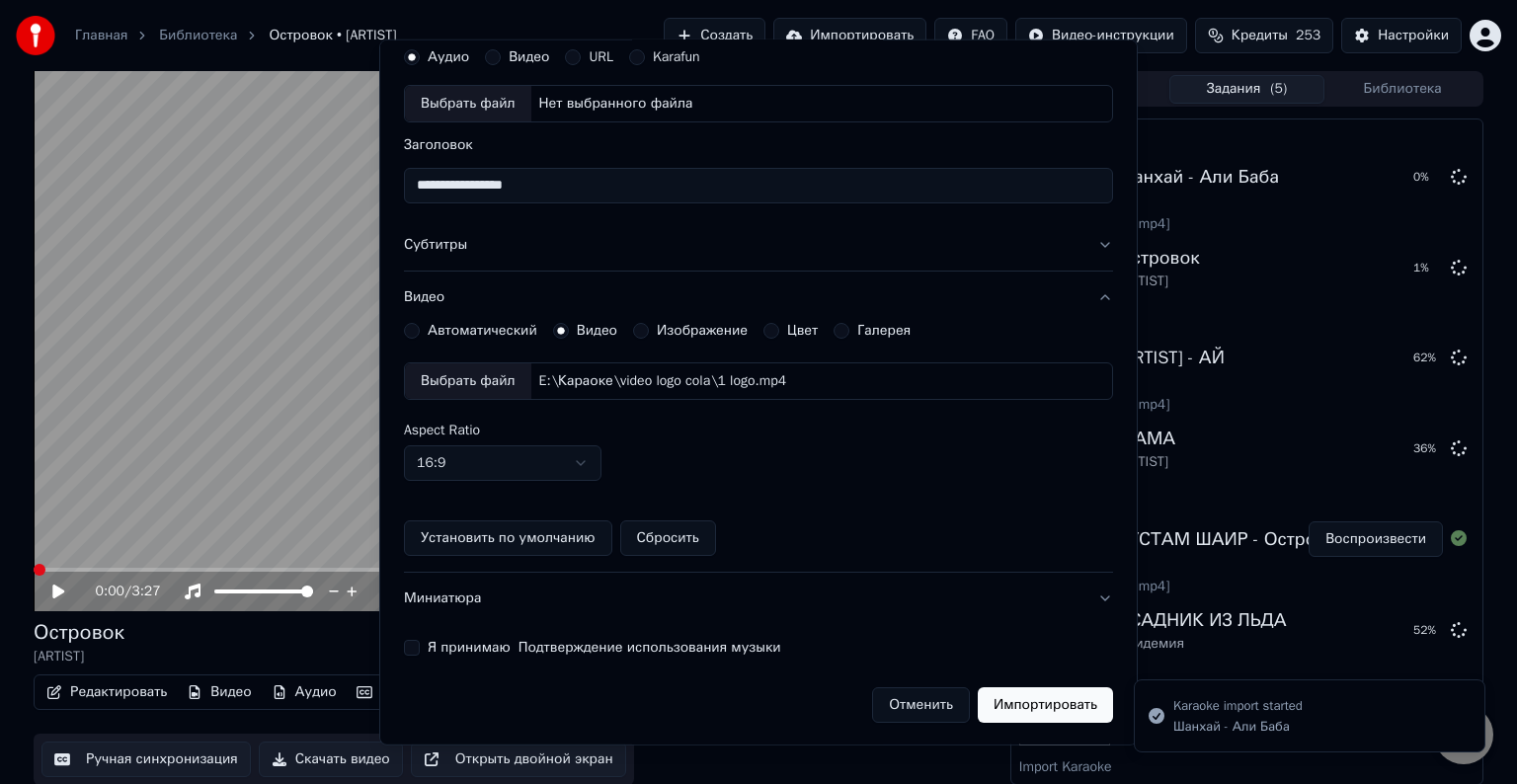 type 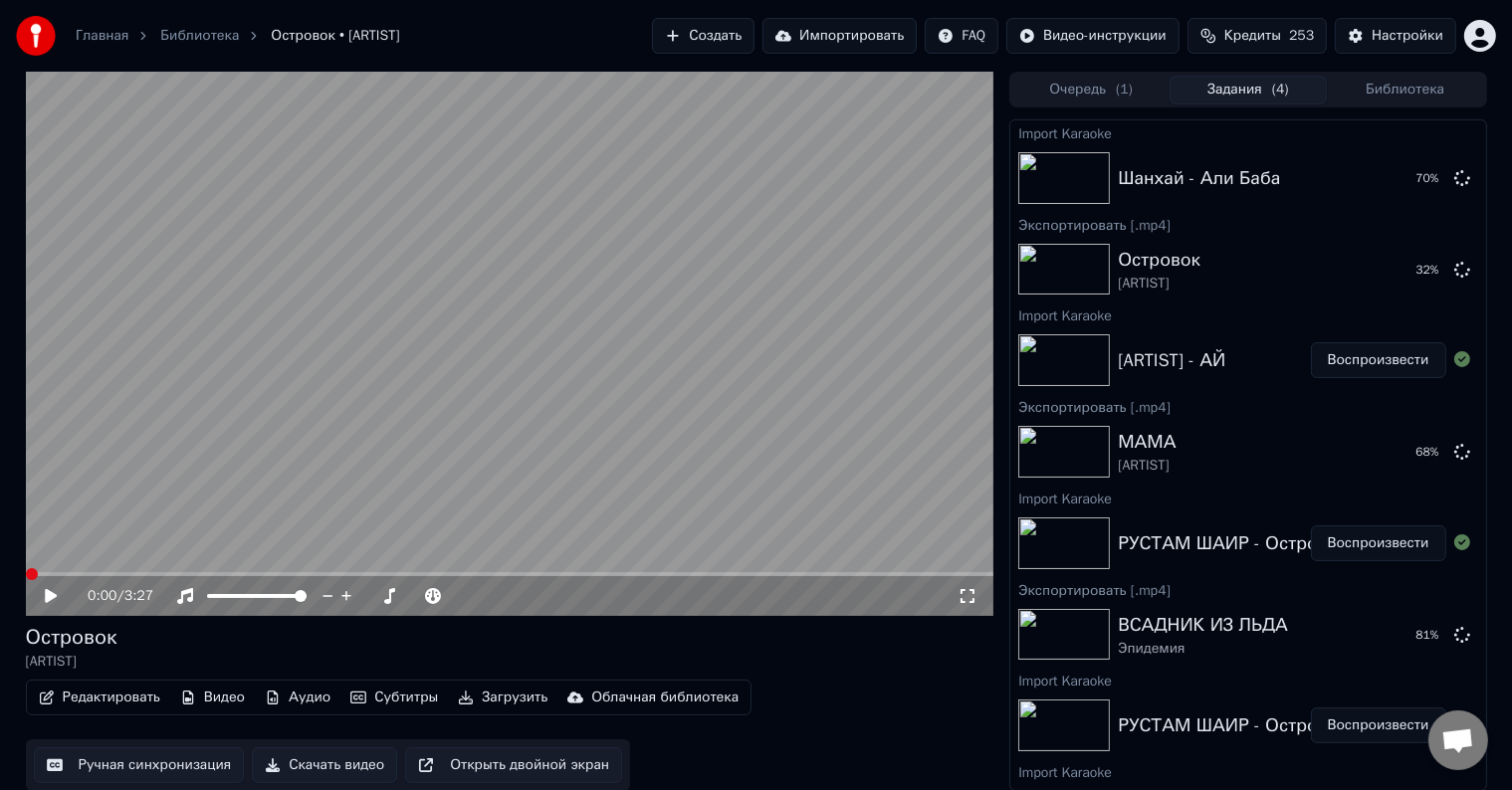 click on "Воспроизвести" at bounding box center [1379, 360] 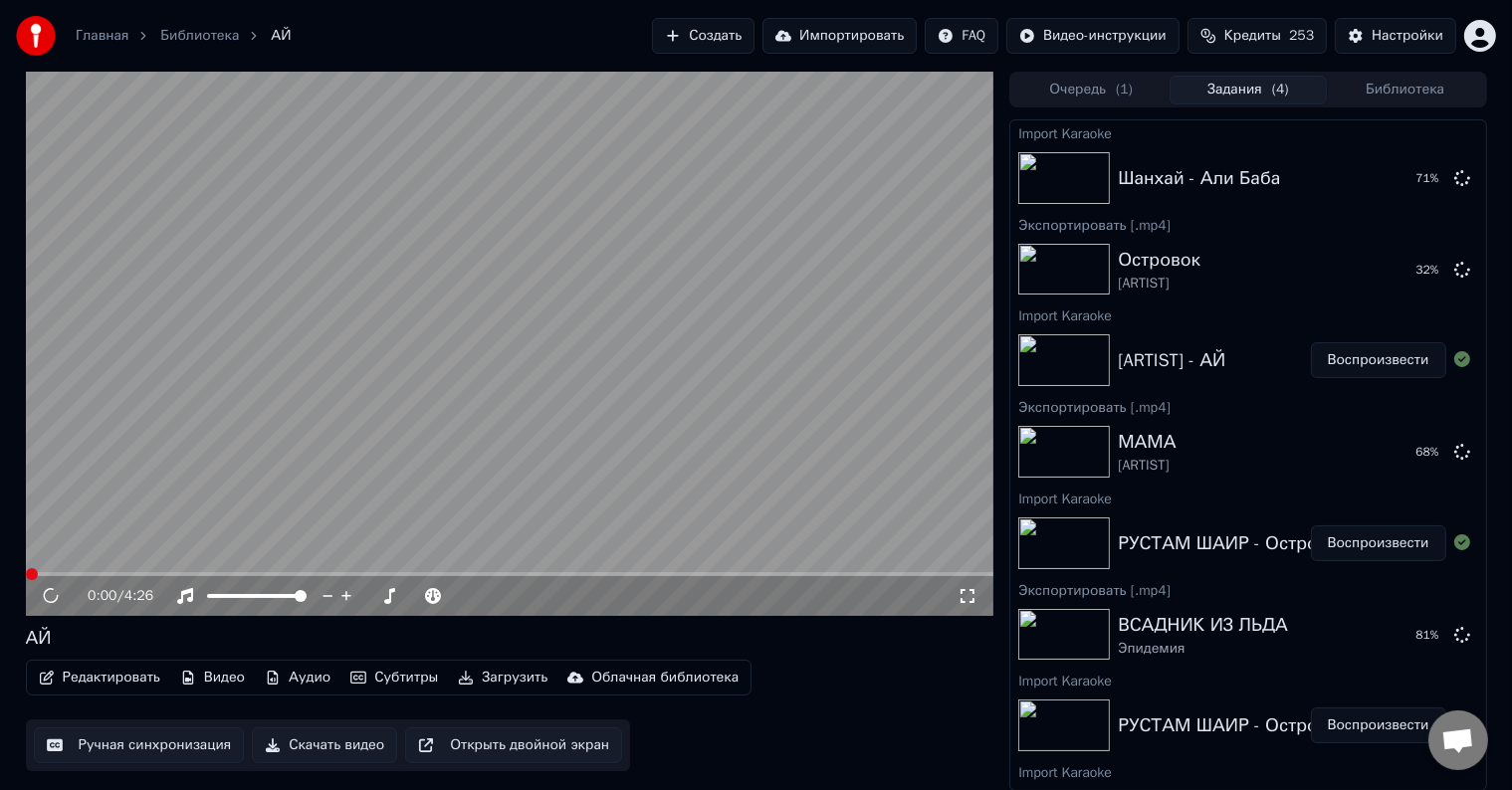 click on "Редактировать" at bounding box center [100, 678] 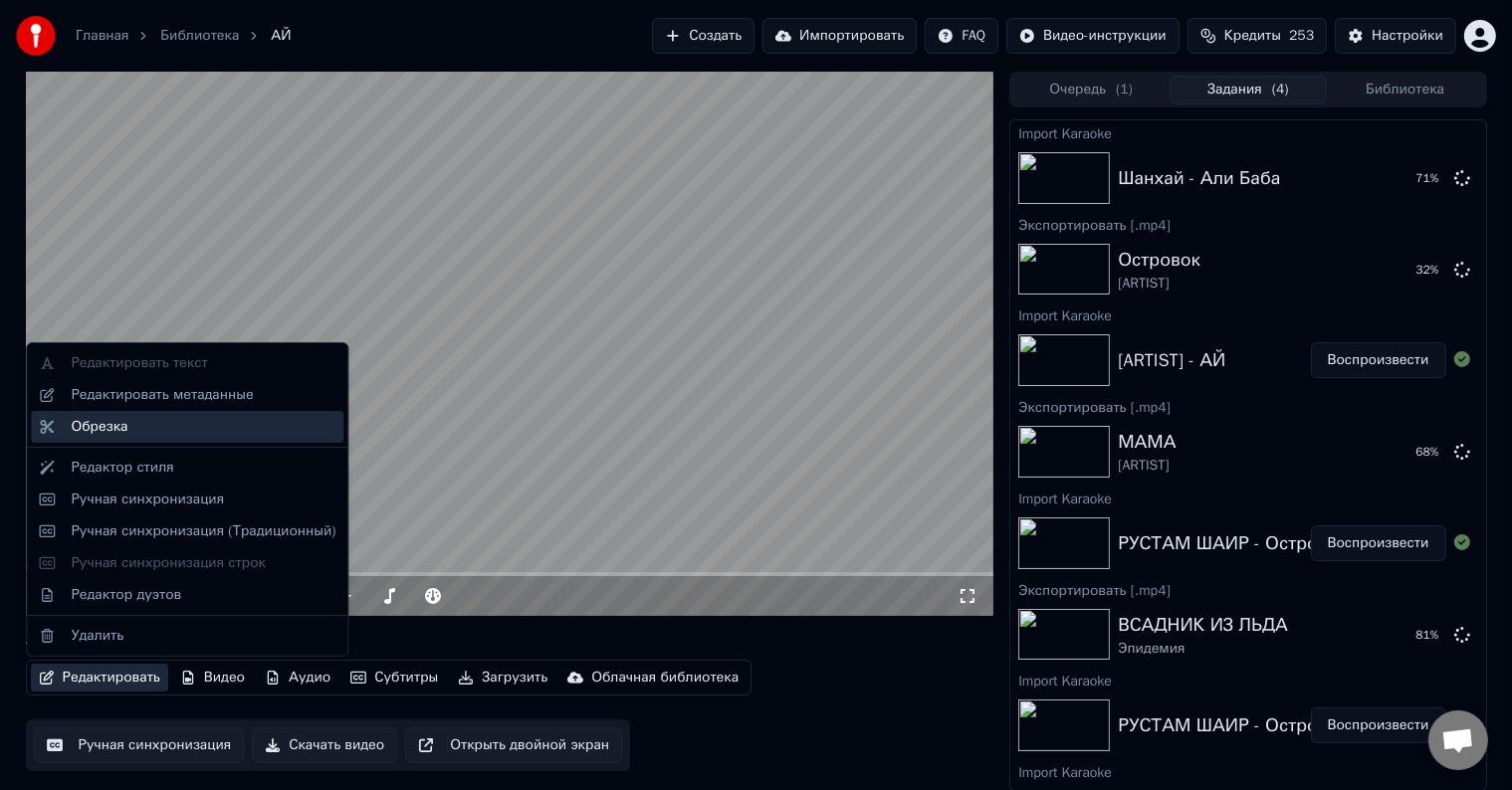 click on "Обрезка" at bounding box center (187, 427) 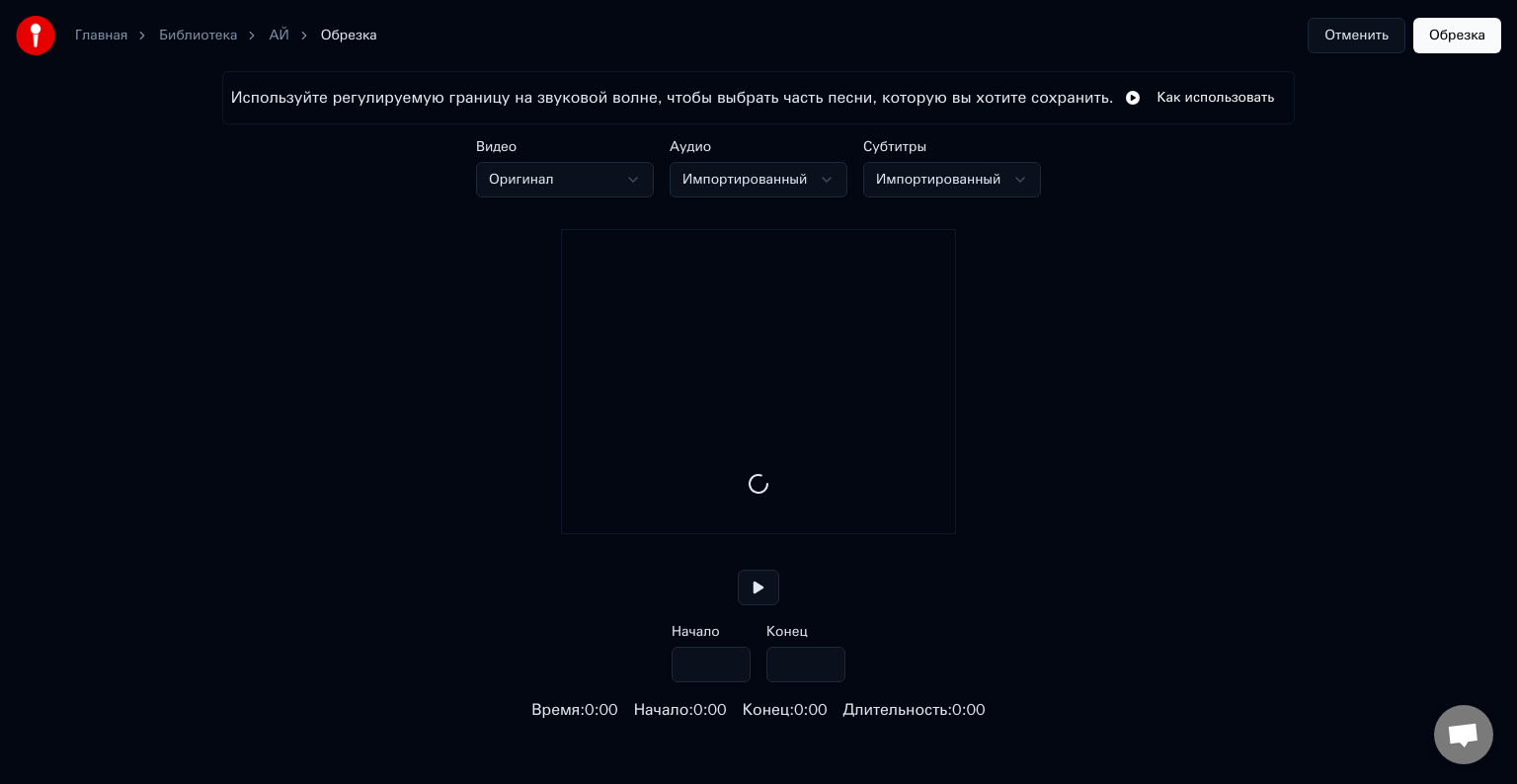 click on "Отменить" at bounding box center (1356, 36) 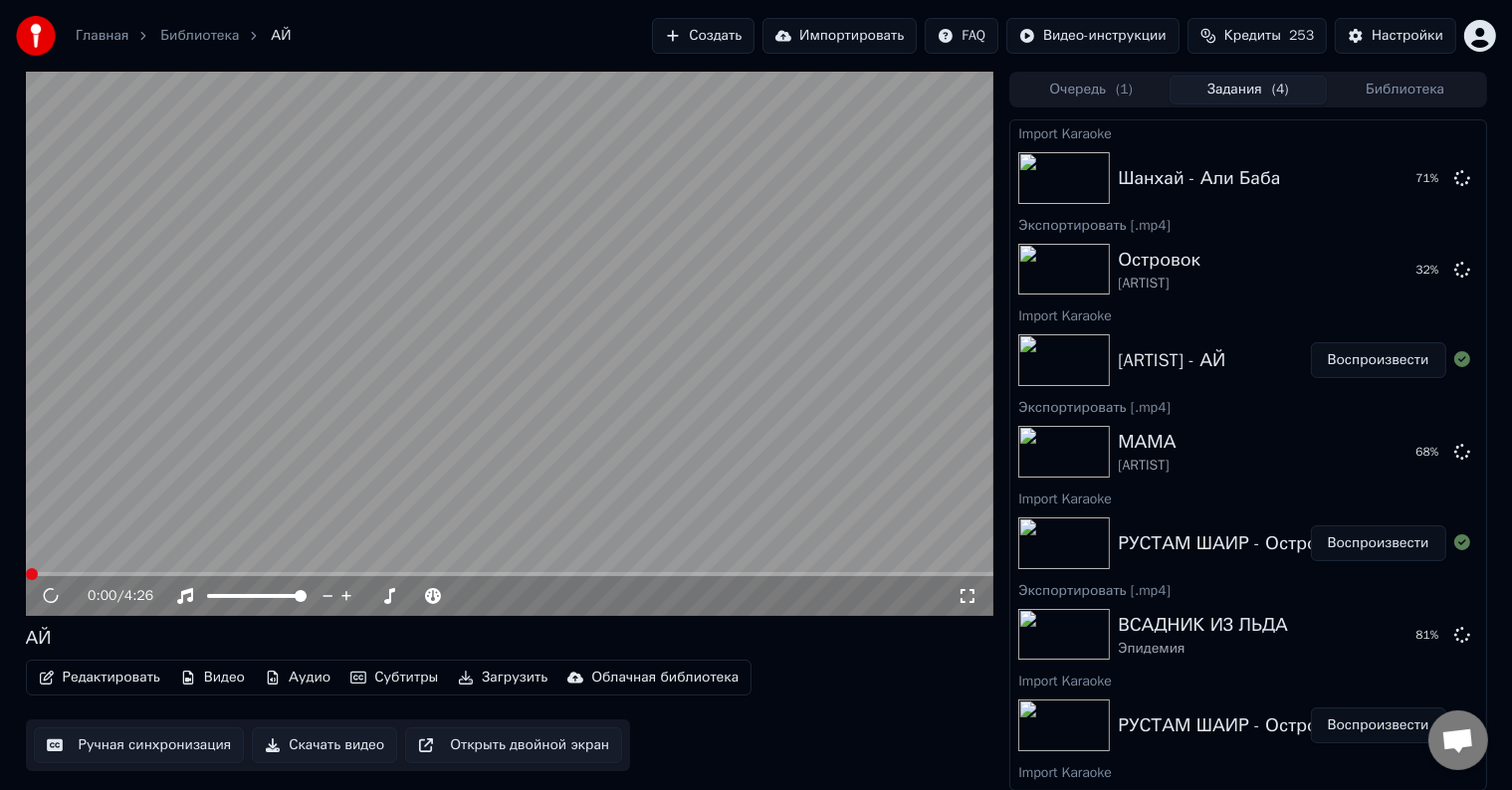 click on "Ручная синхронизация" at bounding box center [139, 745] 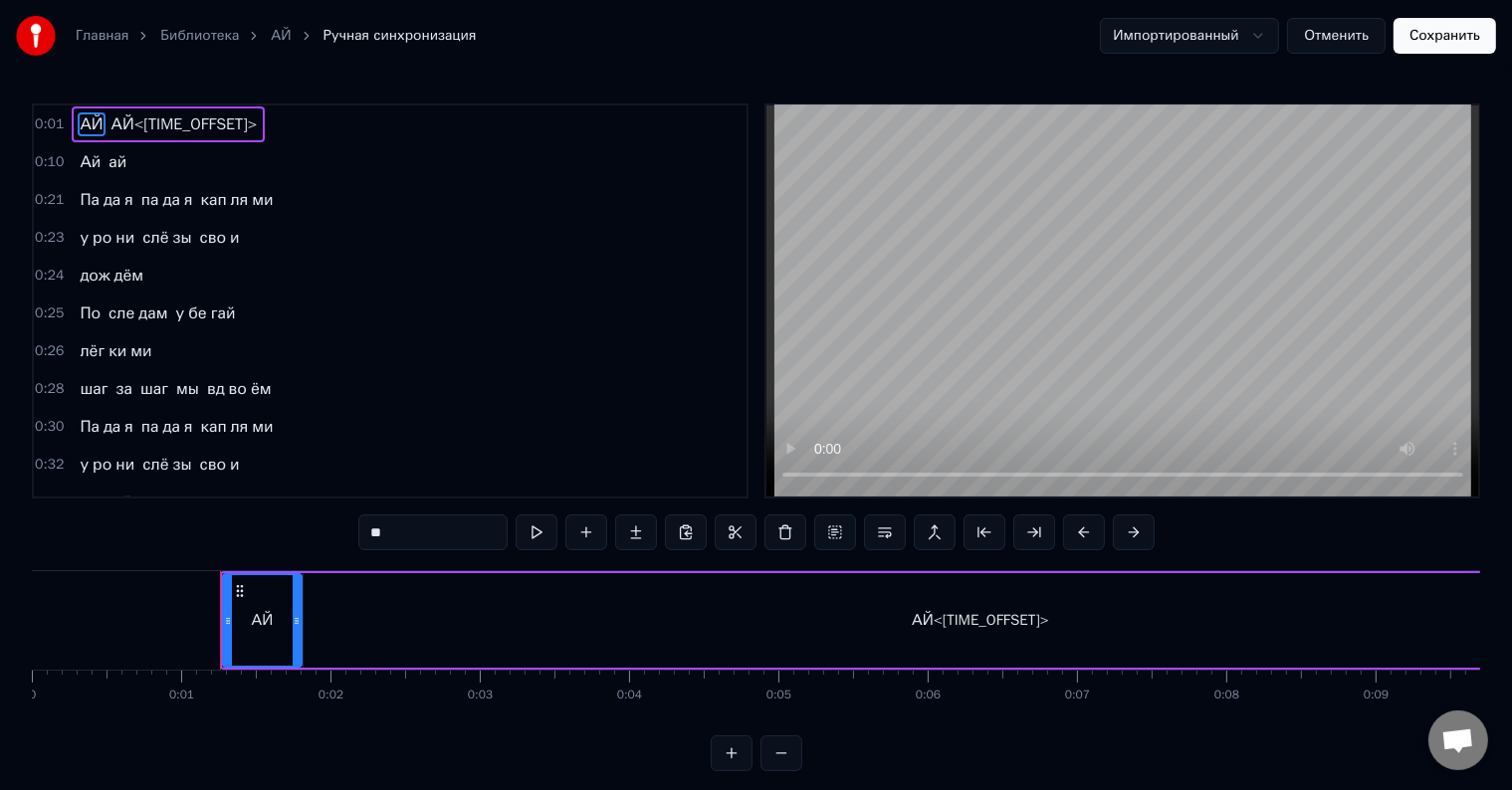 click on "АЙ<[TIME_OFFSET]>" at bounding box center [184, 124] 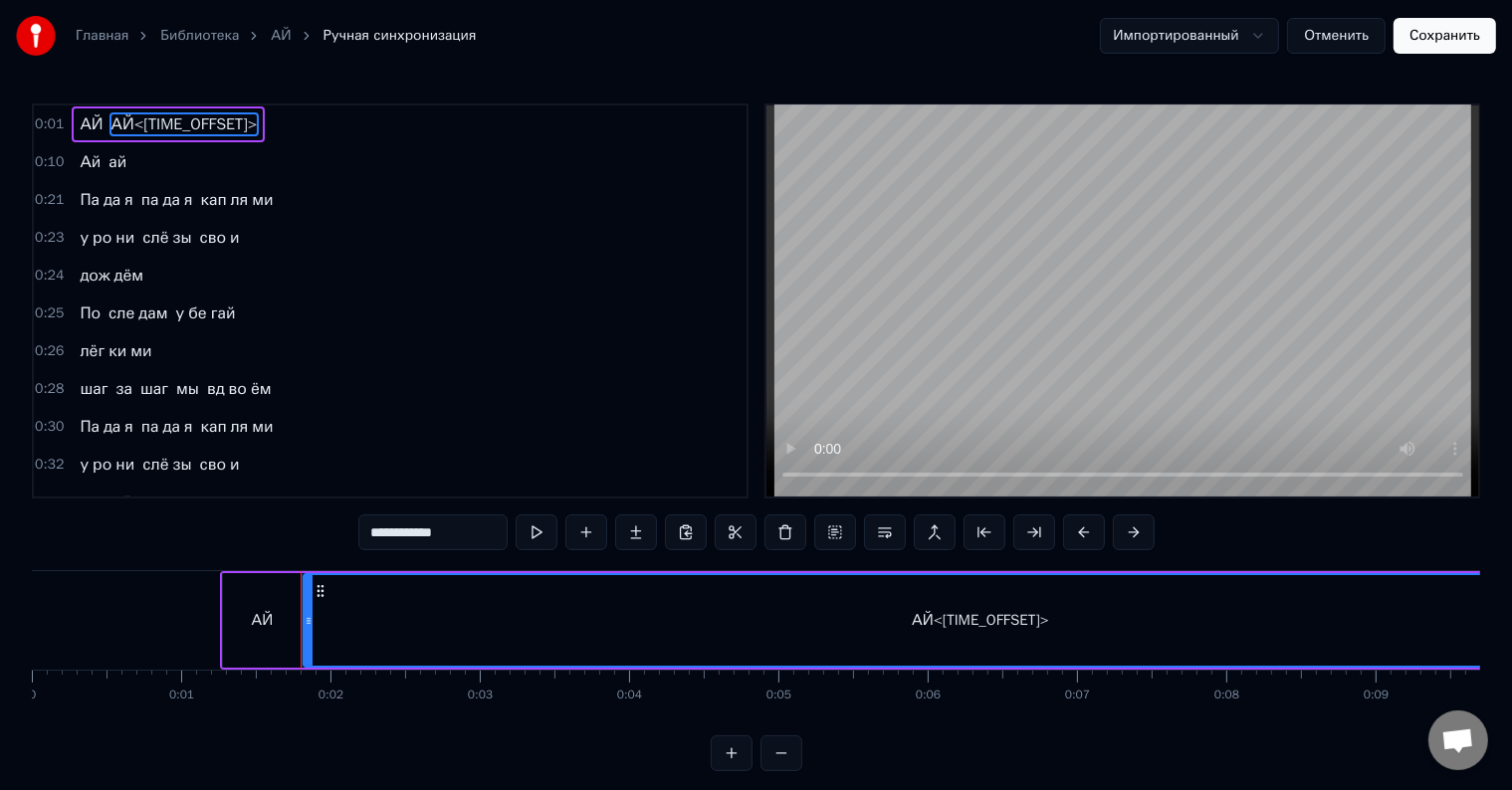drag, startPoint x: 408, startPoint y: 529, endPoint x: 482, endPoint y: 529, distance: 74 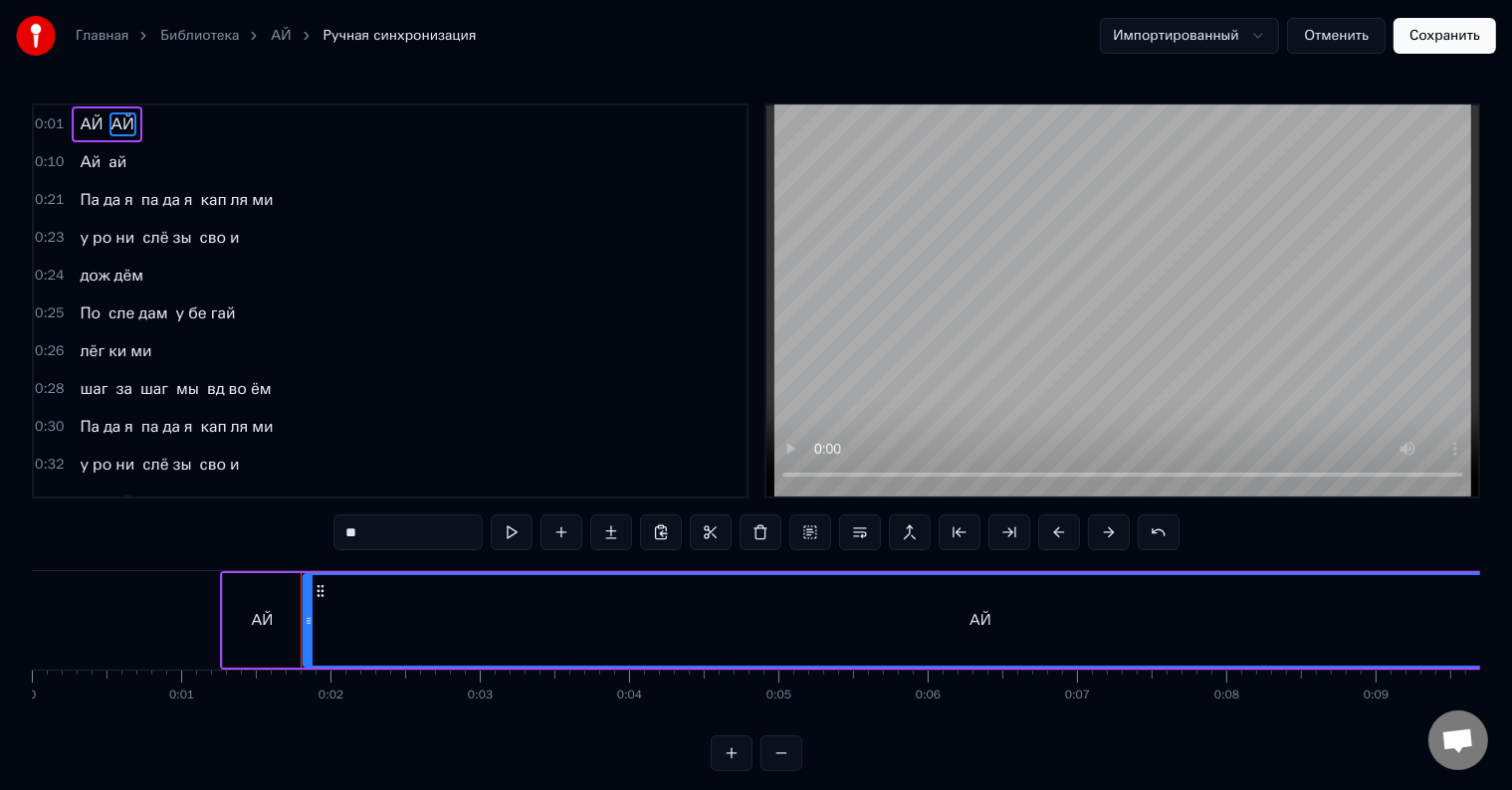 type on "**" 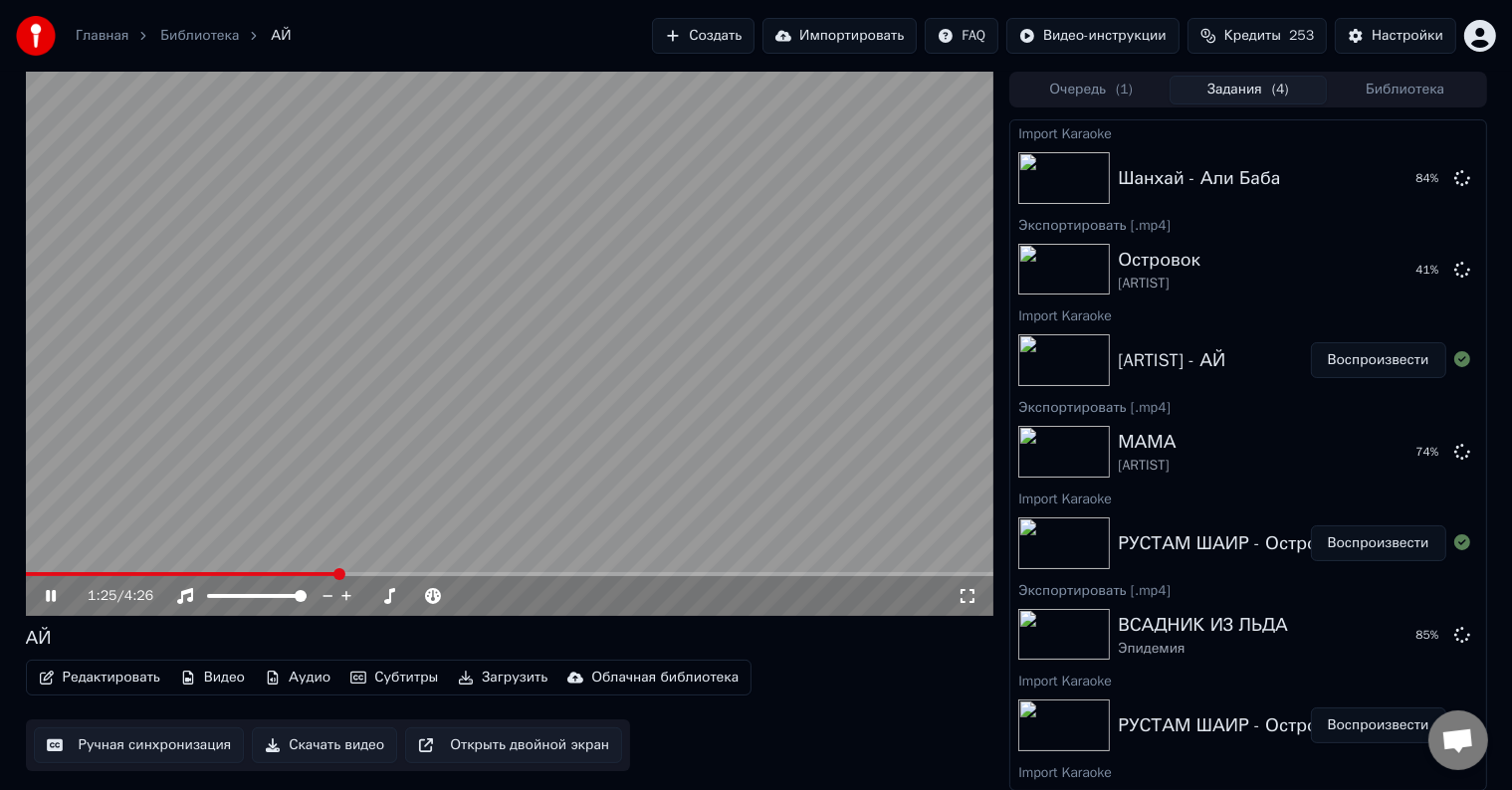 click at bounding box center (510, 343) 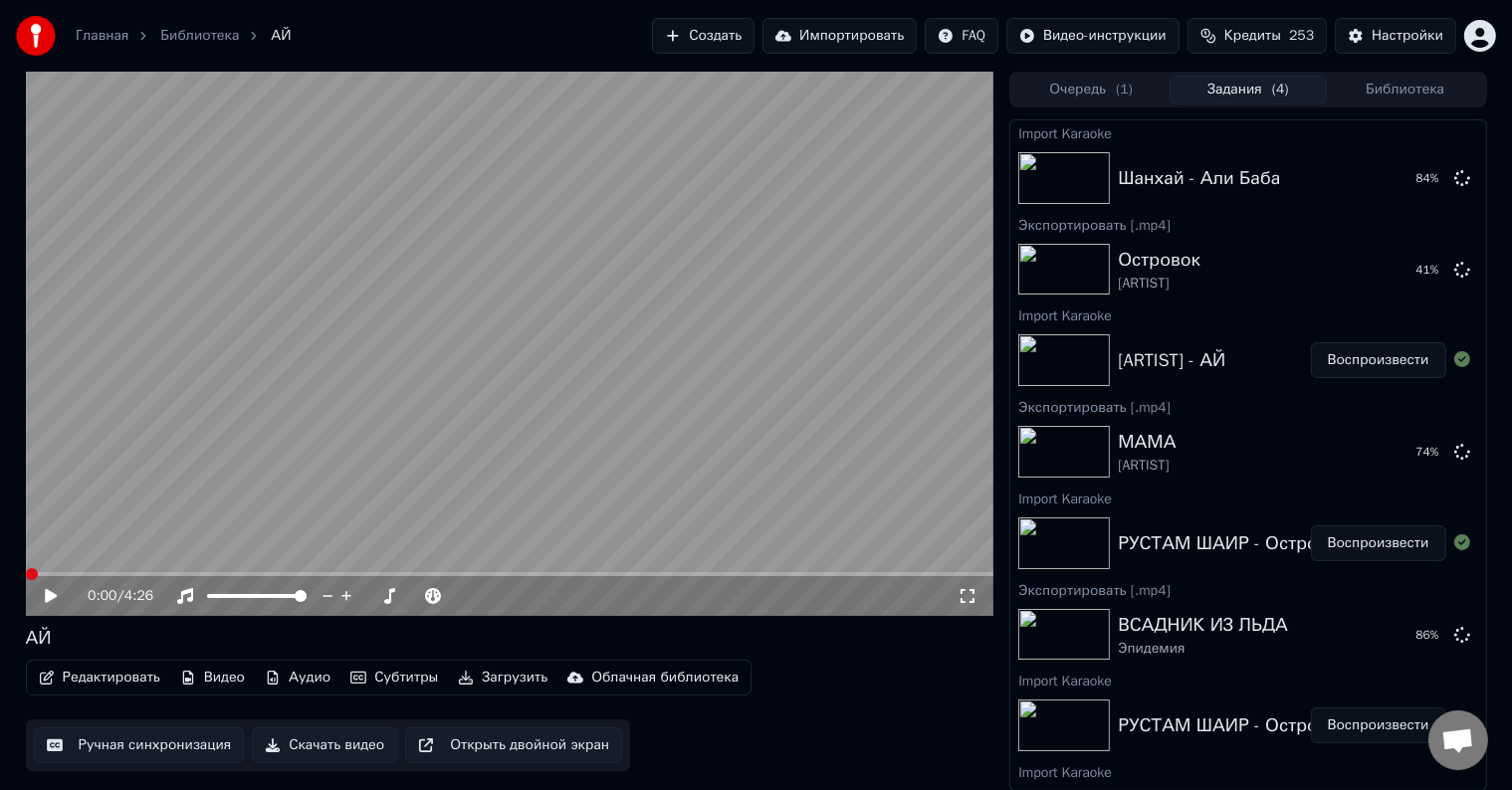 click at bounding box center [26, 574] 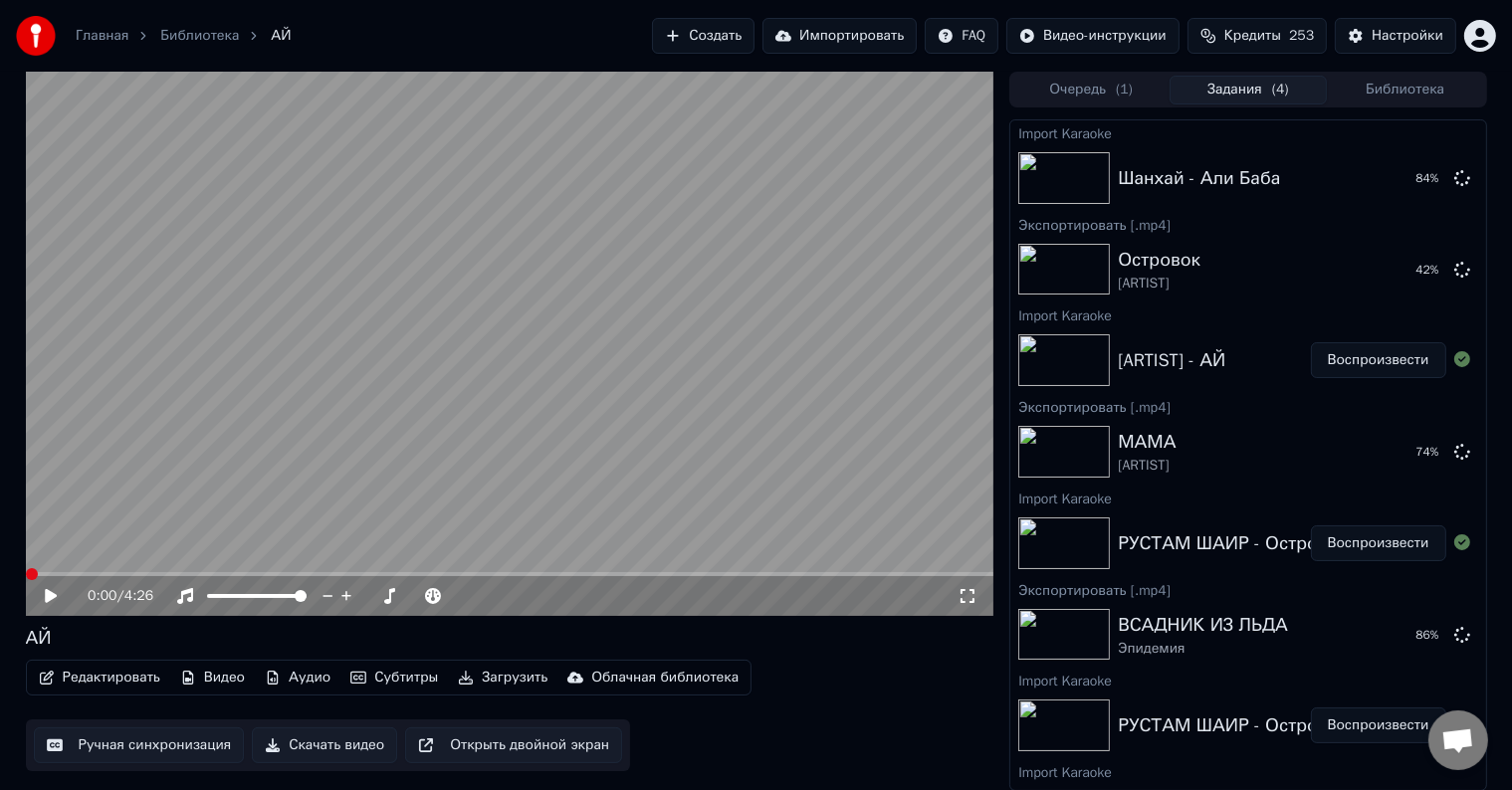 click on "Ручная синхронизация" at bounding box center (139, 745) 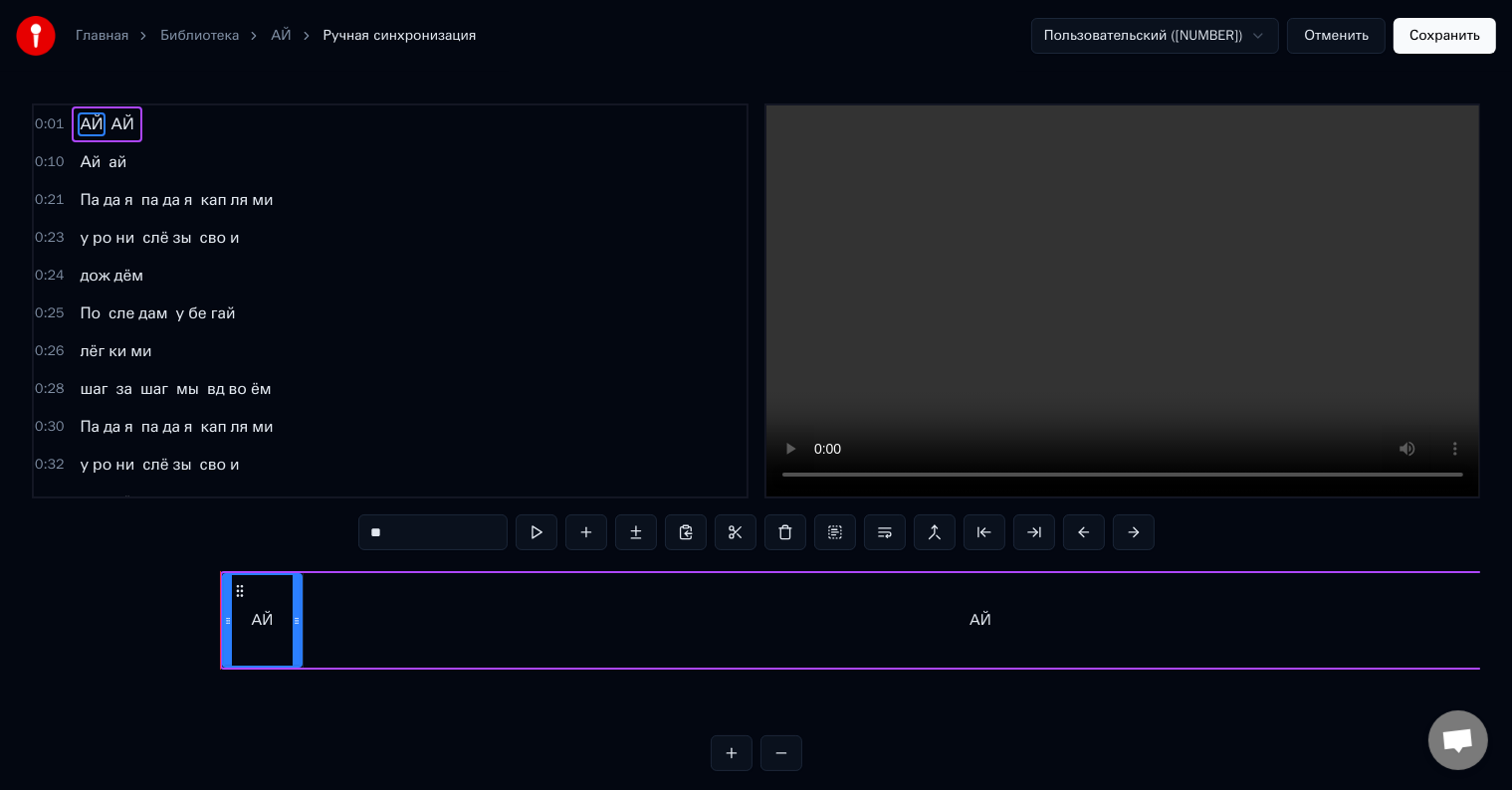 click on "Отменить" at bounding box center (1336, 36) 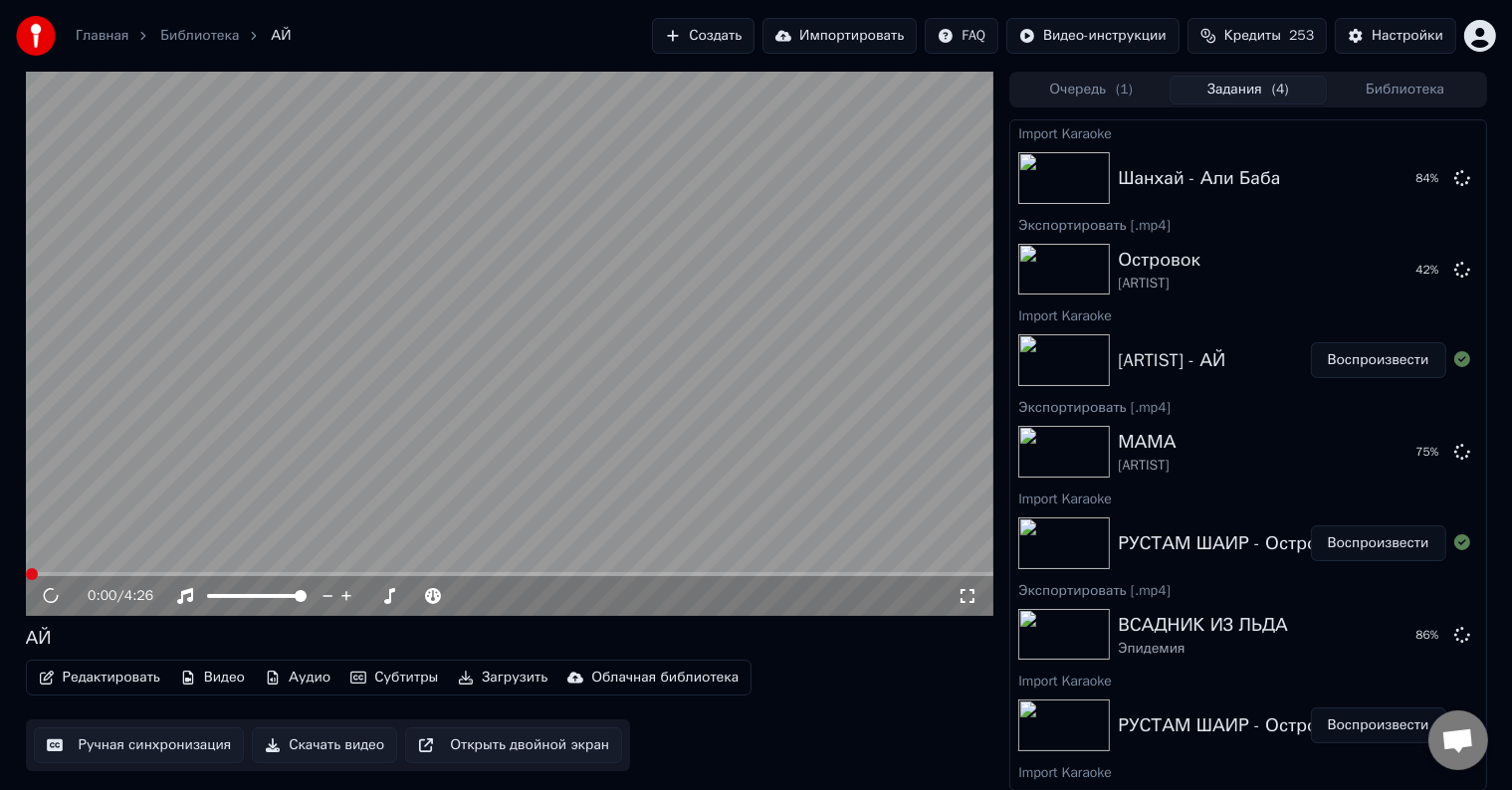 click on "Редактировать" at bounding box center [100, 678] 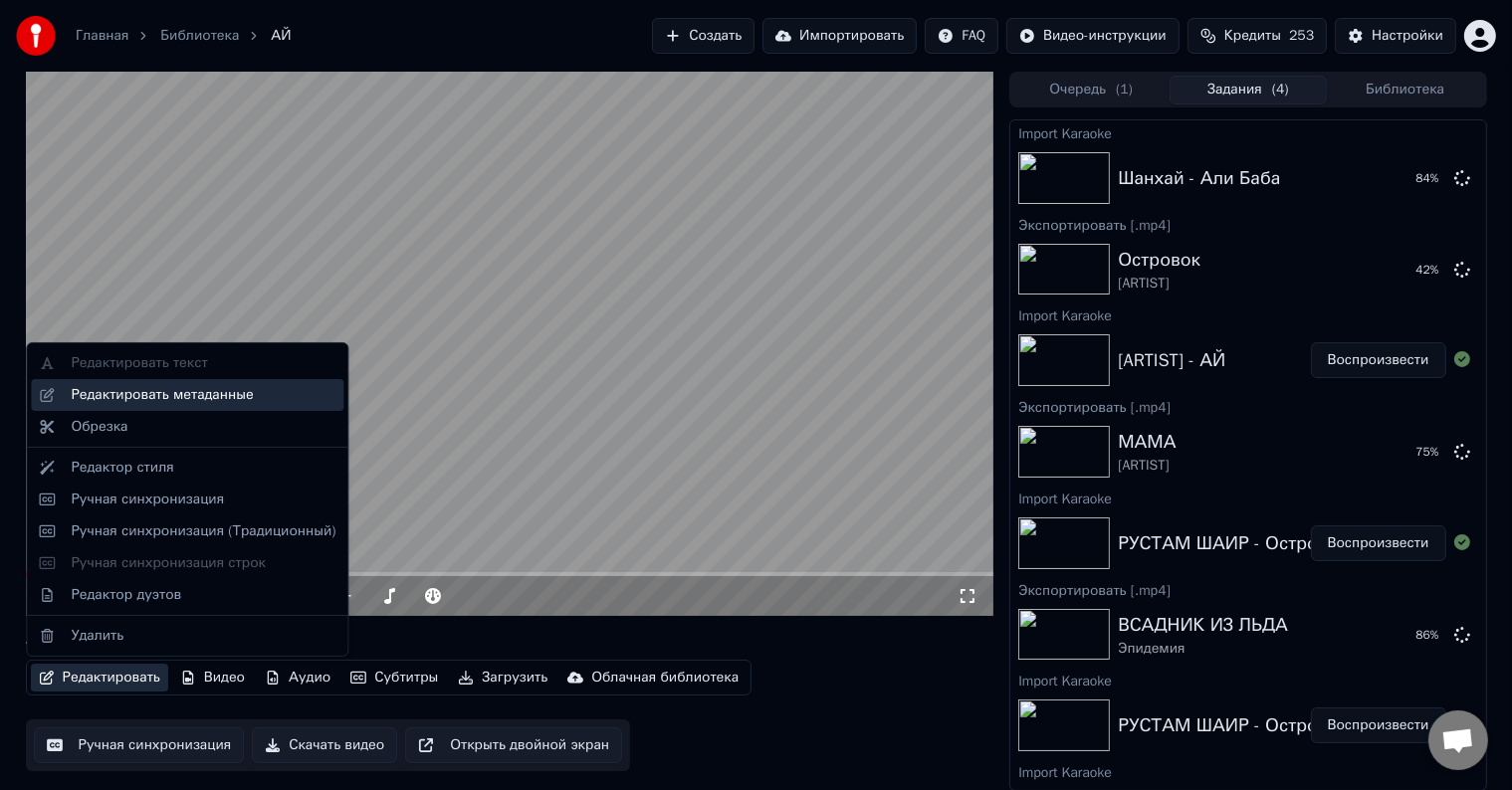 click on "Редактировать метаданные" at bounding box center (161, 395) 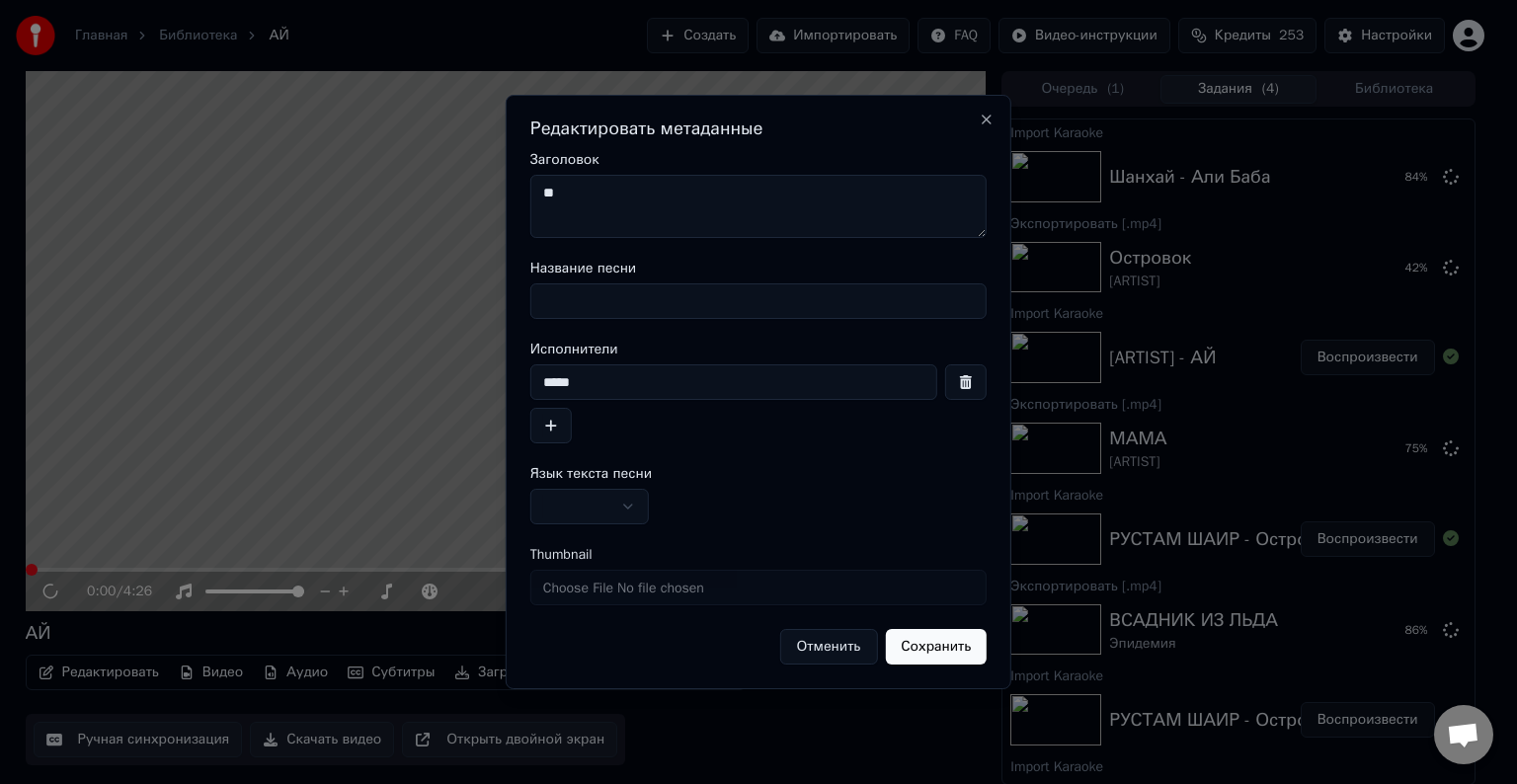 click on "Название песни" at bounding box center (758, 301) 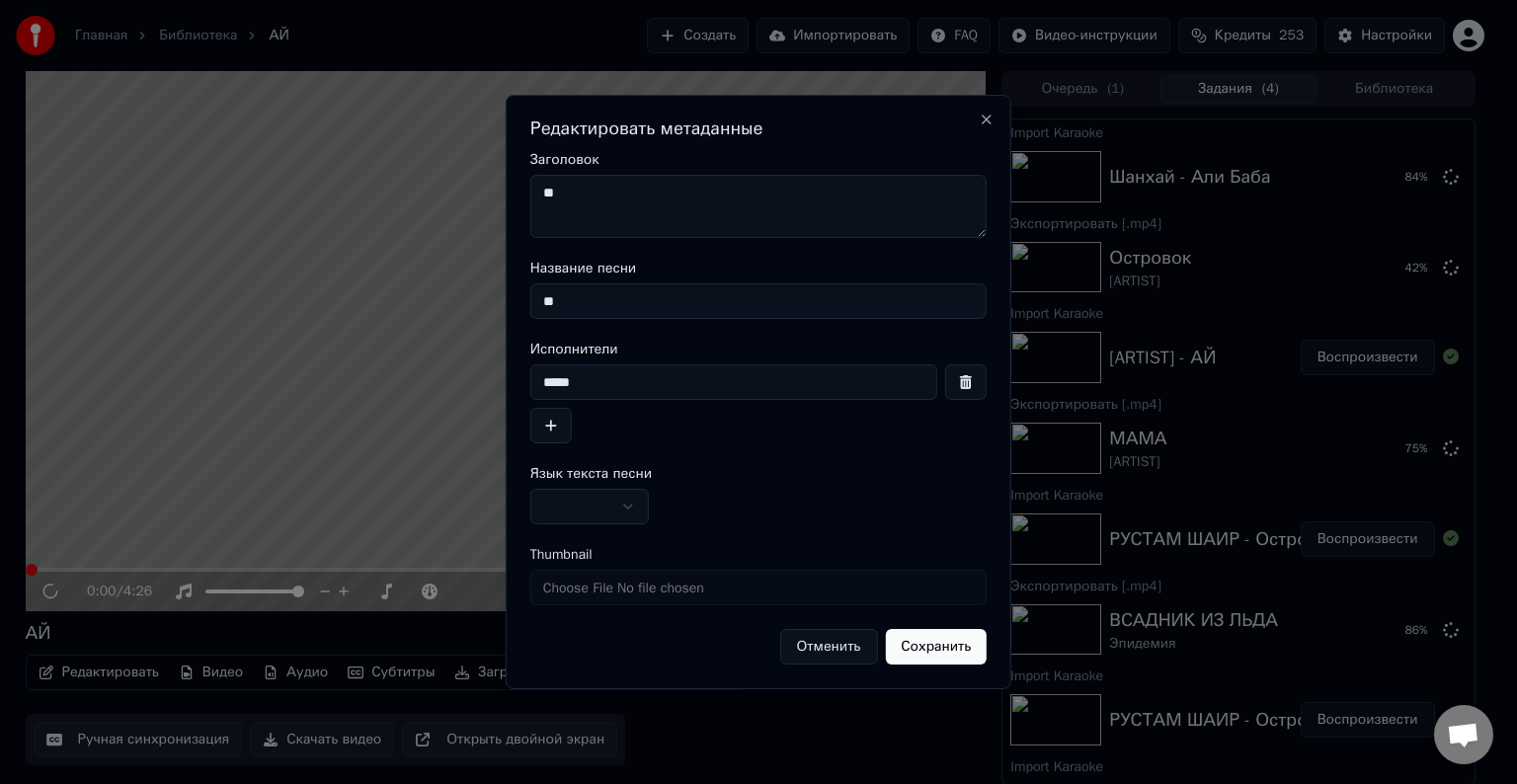 type on "**" 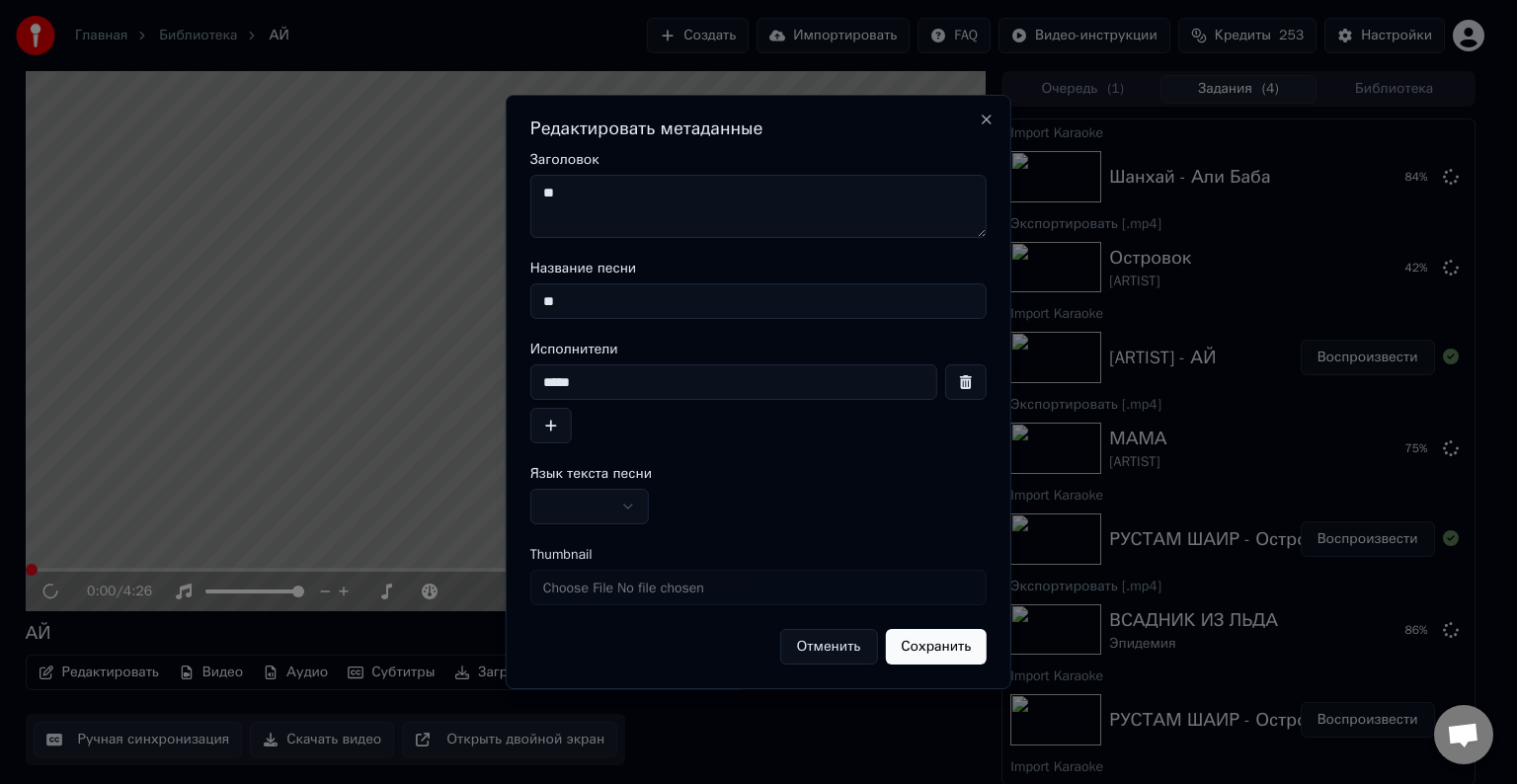 click on "**" at bounding box center [758, 206] 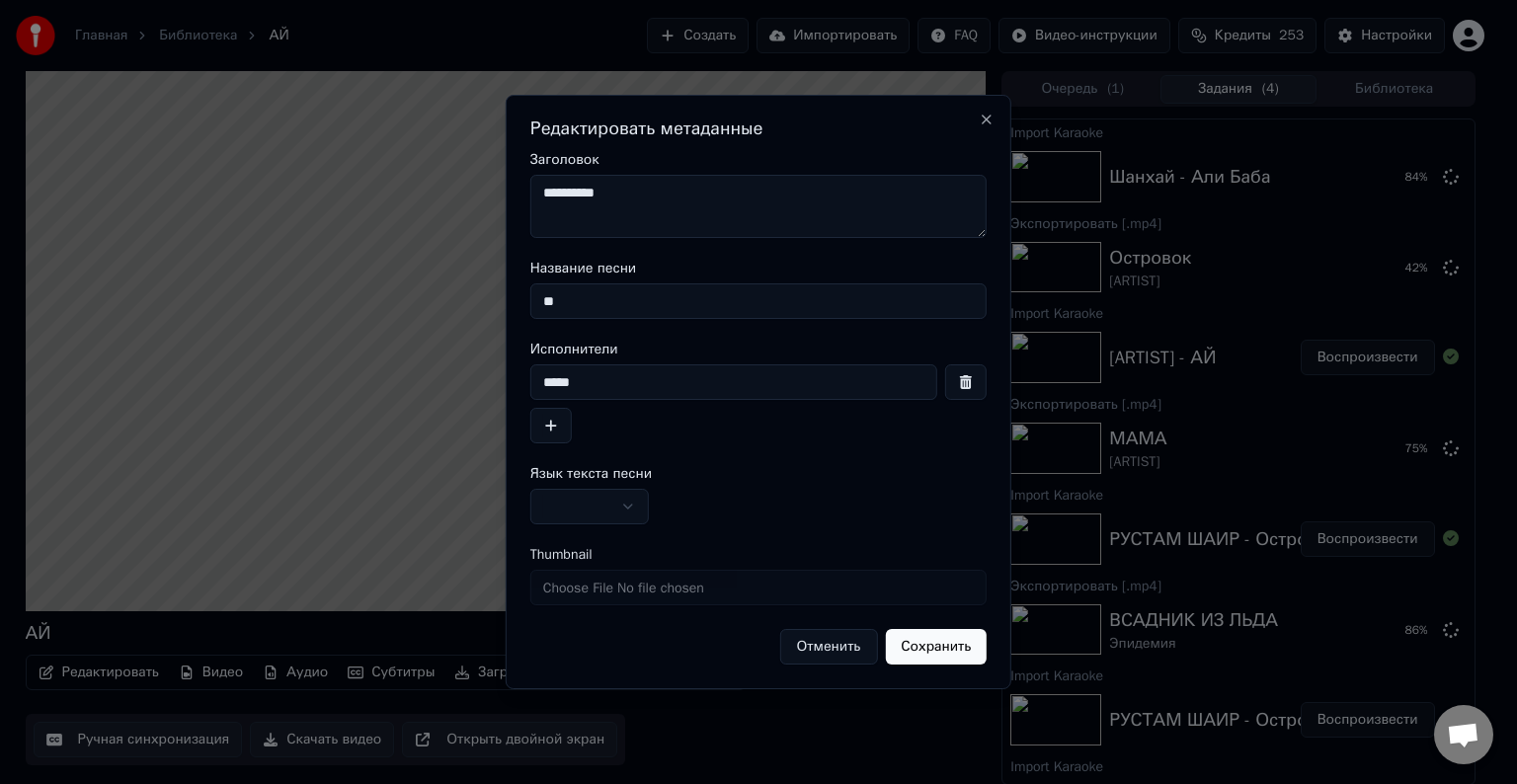 type on "**********" 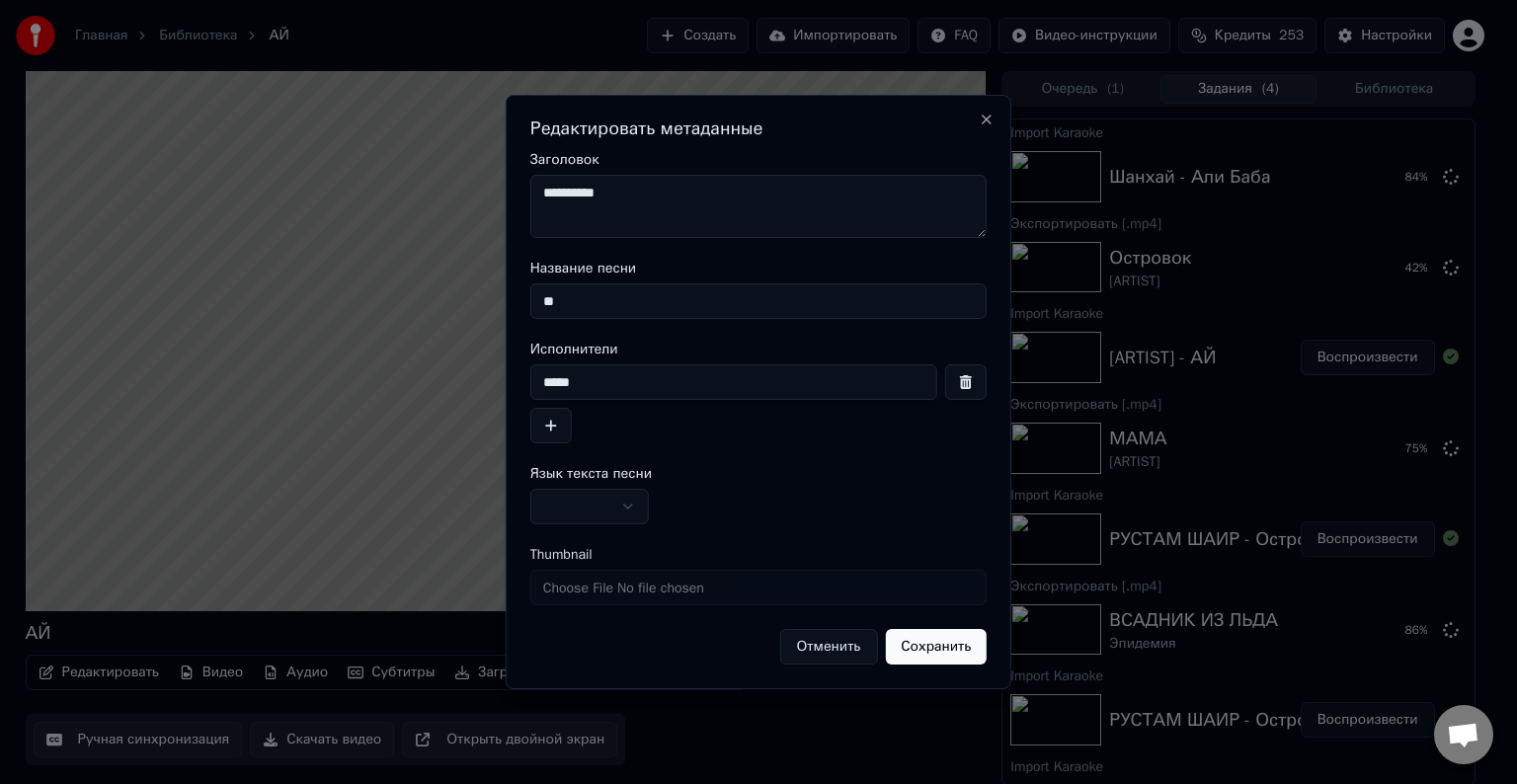 click at bounding box center (590, 507) 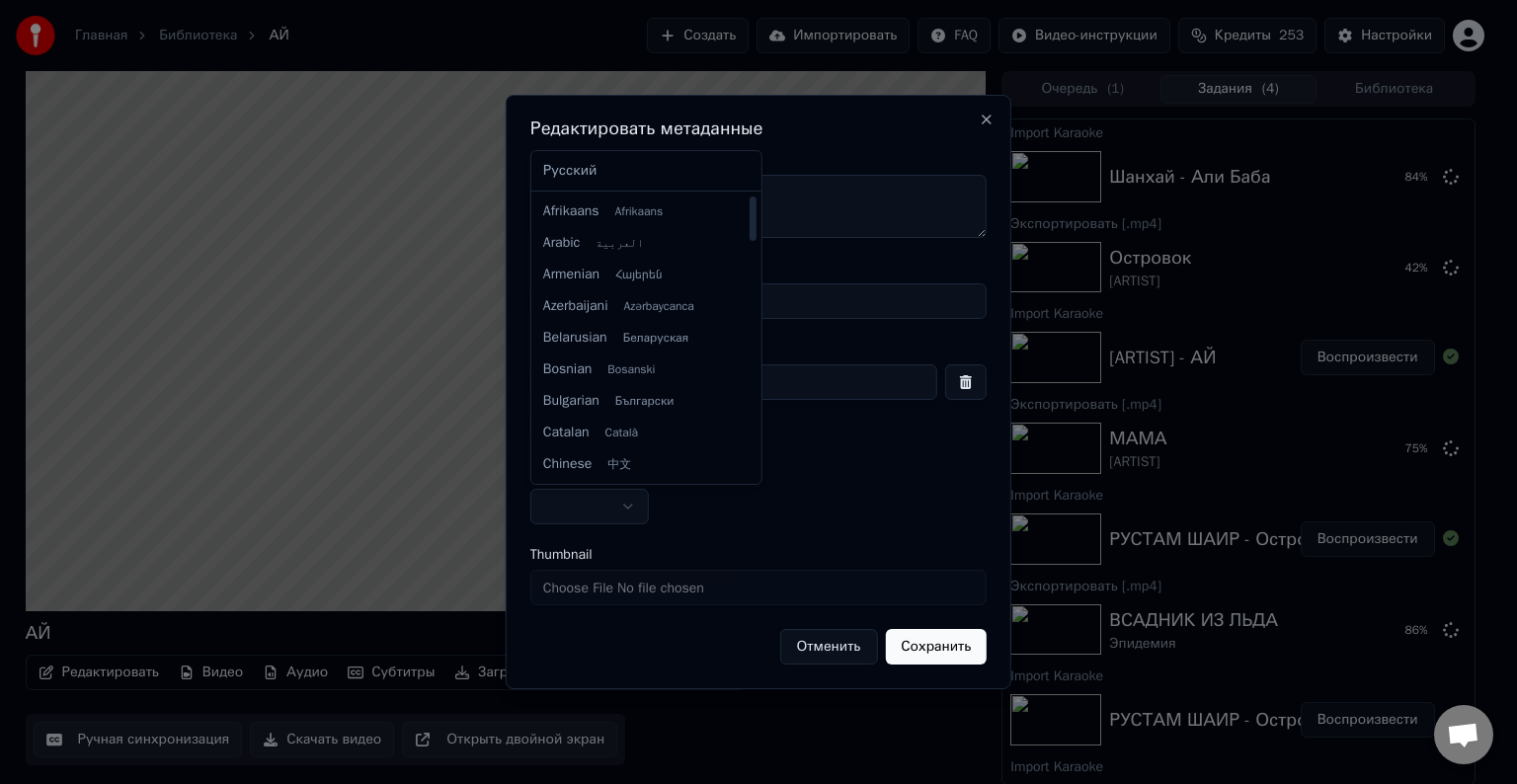 select on "**" 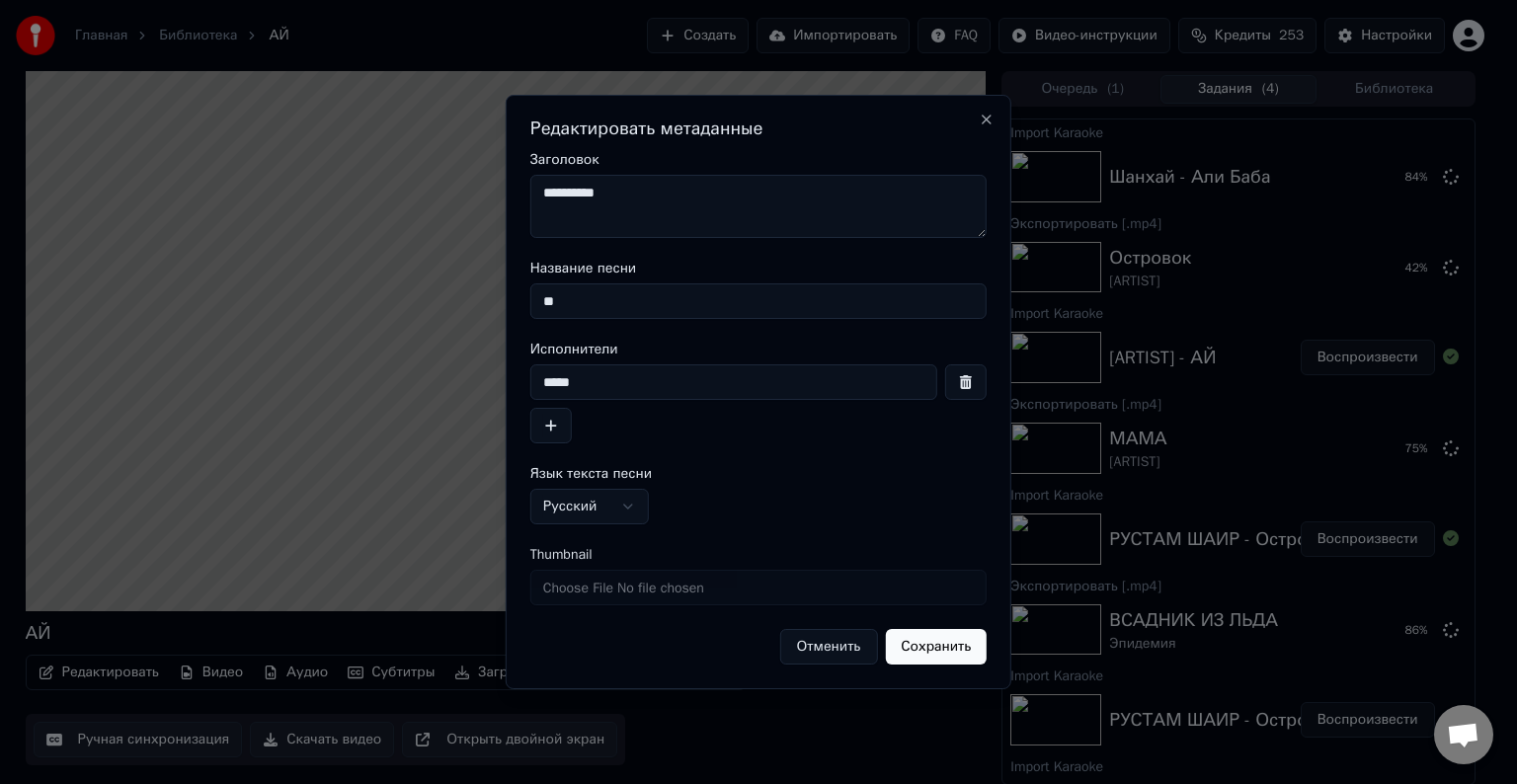 click on "Сохранить" at bounding box center [935, 647] 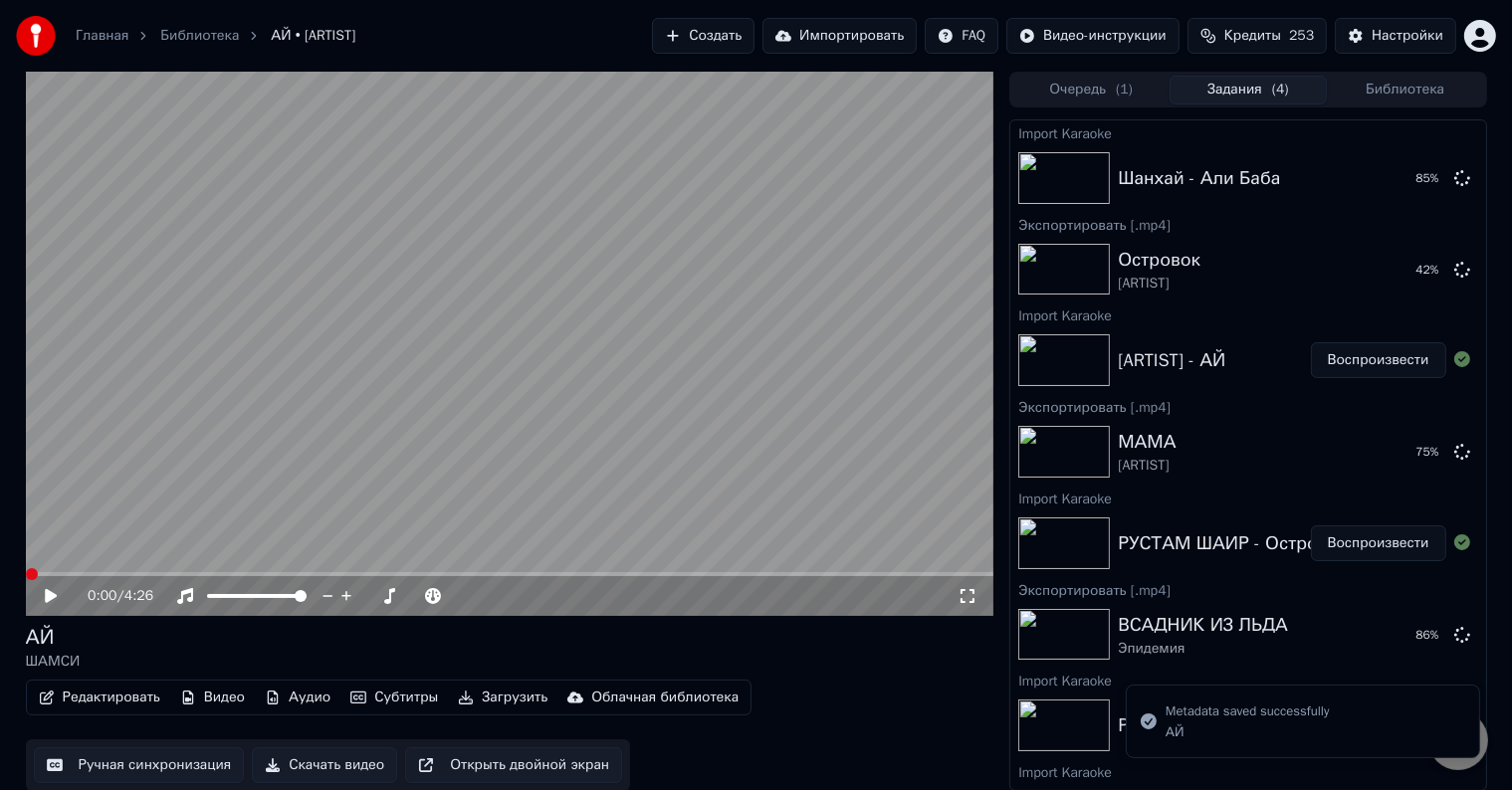 click at bounding box center (510, 343) 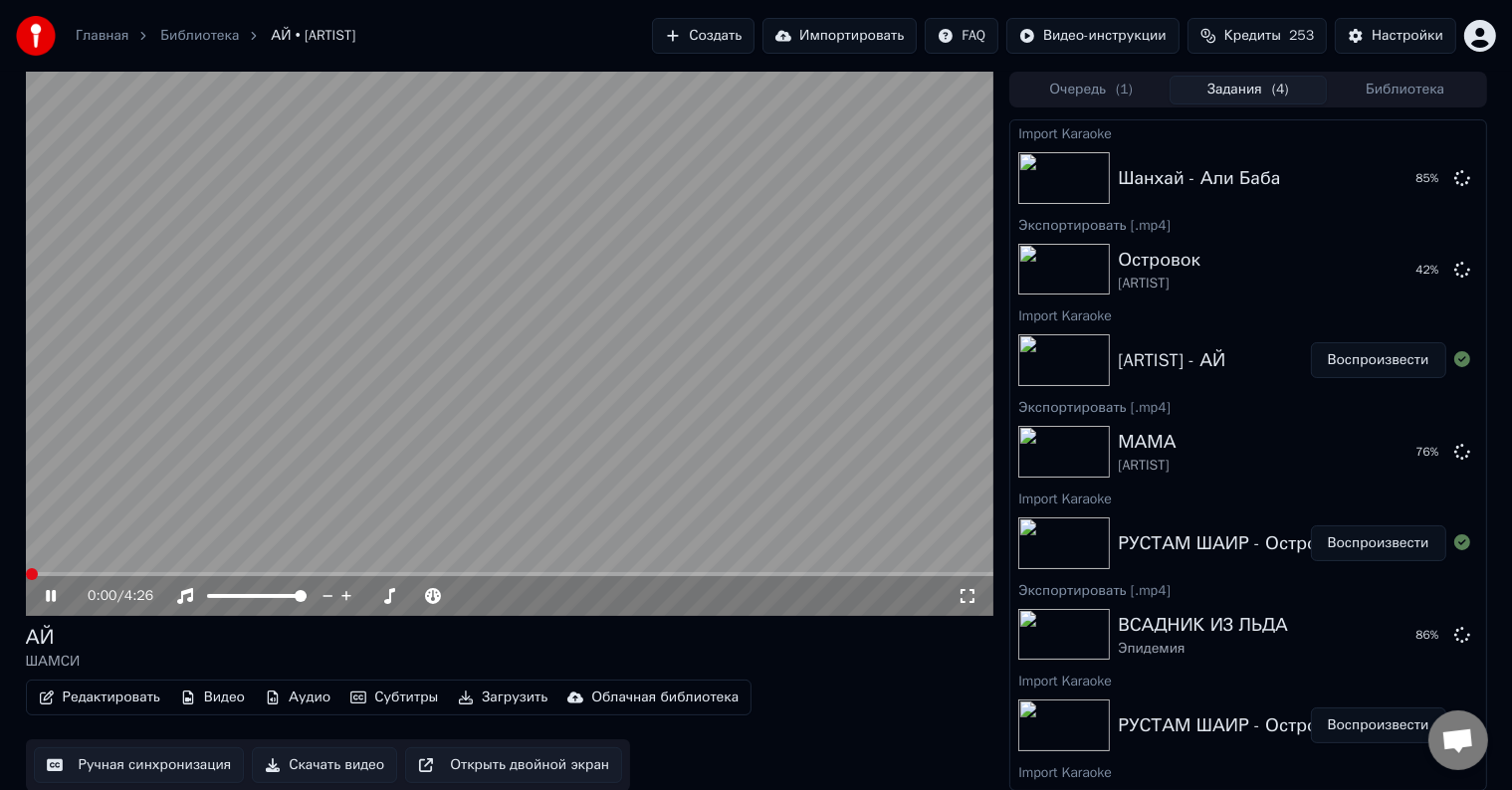 click at bounding box center [510, 343] 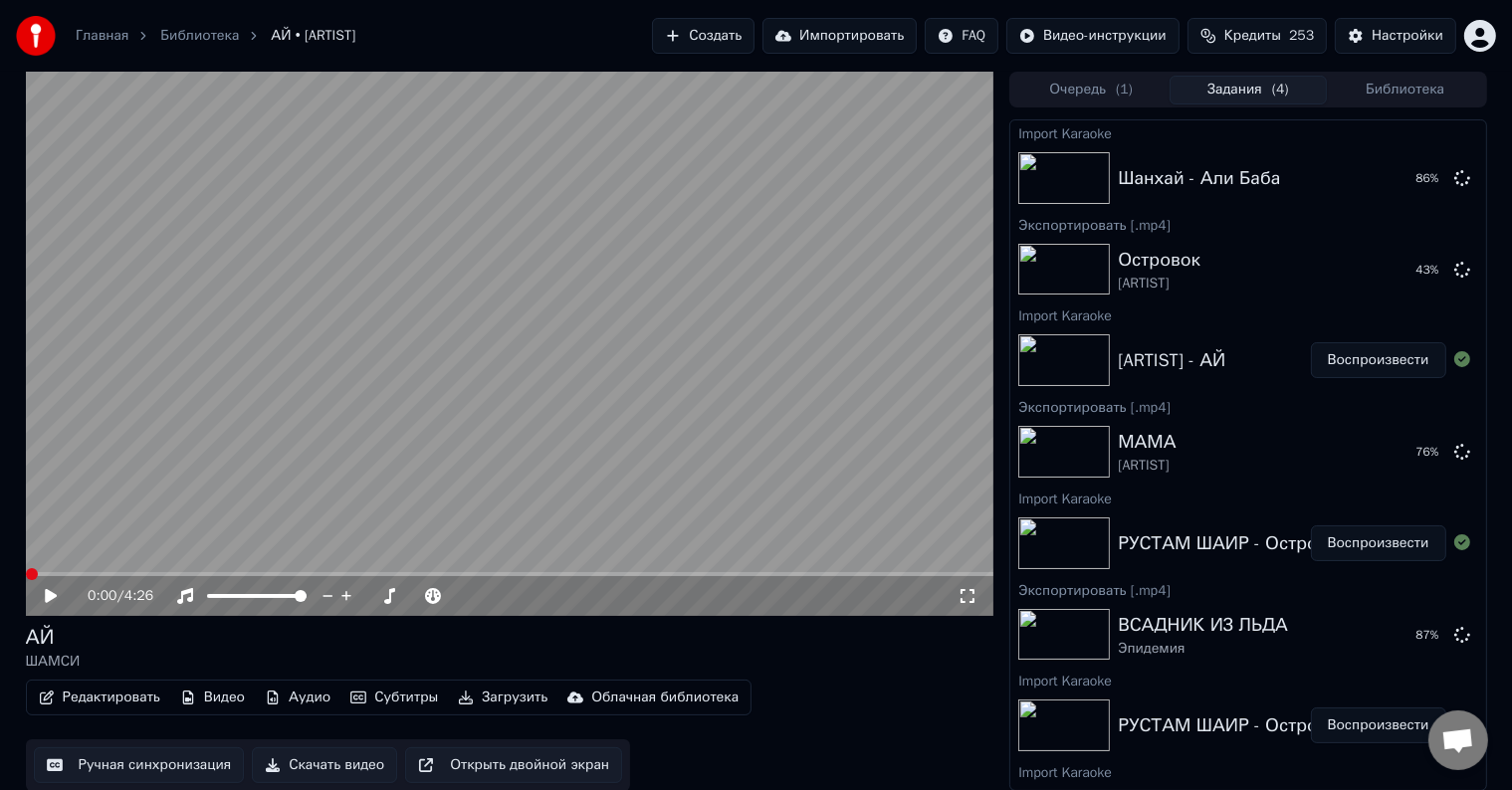 click on "Скачать видео" at bounding box center [324, 765] 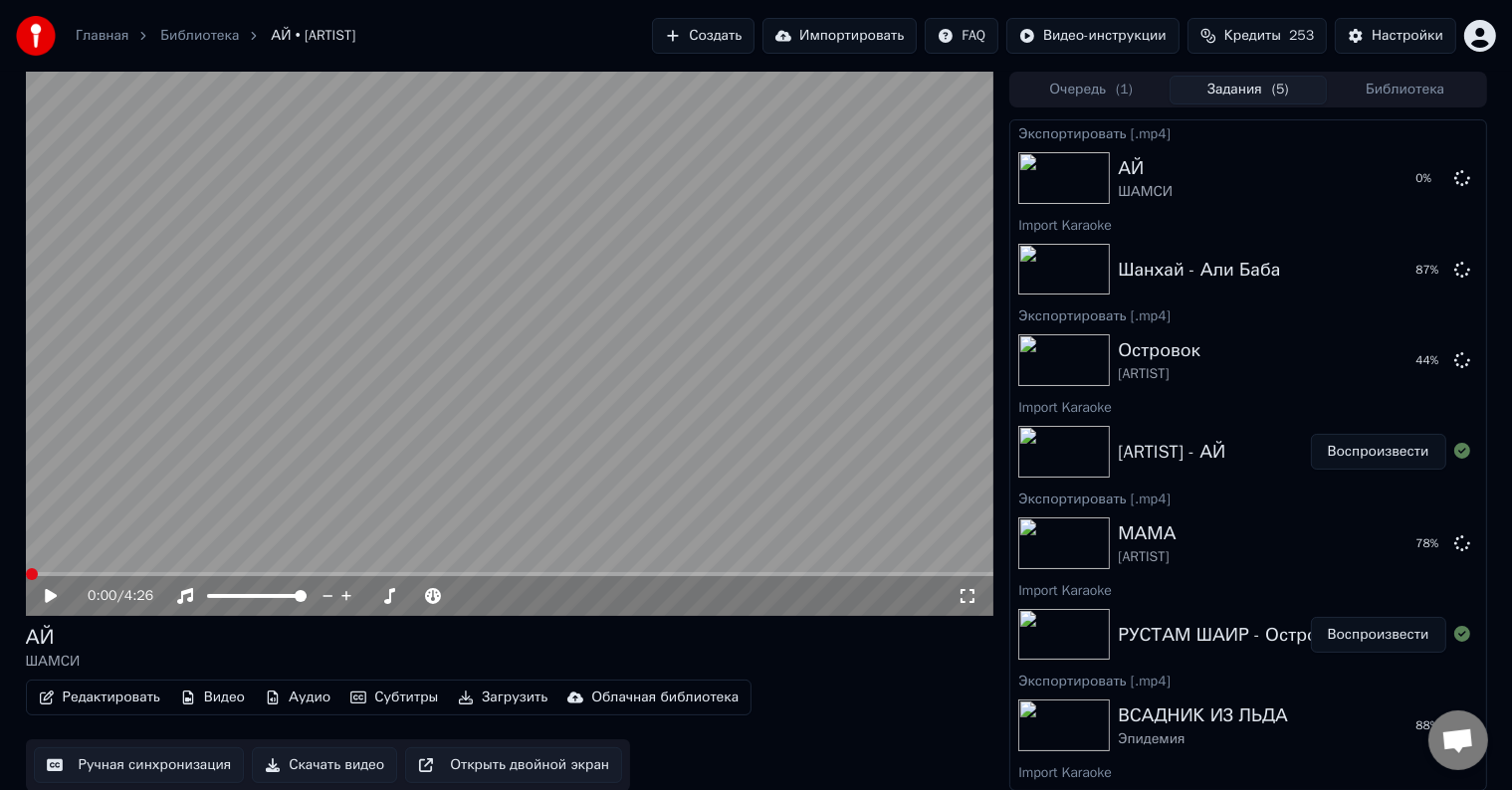 scroll, scrollTop: 151, scrollLeft: 0, axis: vertical 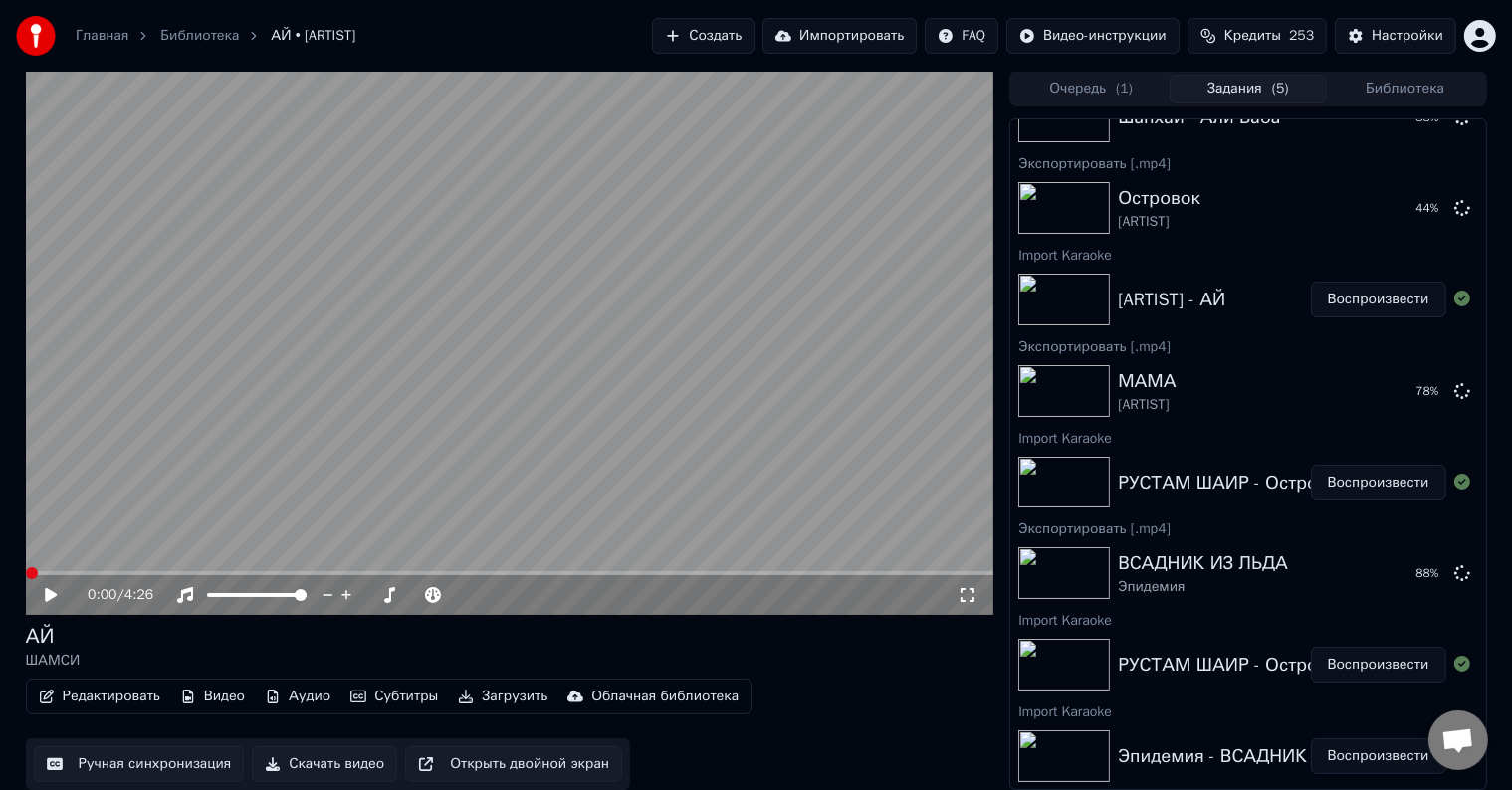 click on "Импортировать" at bounding box center (839, 36) 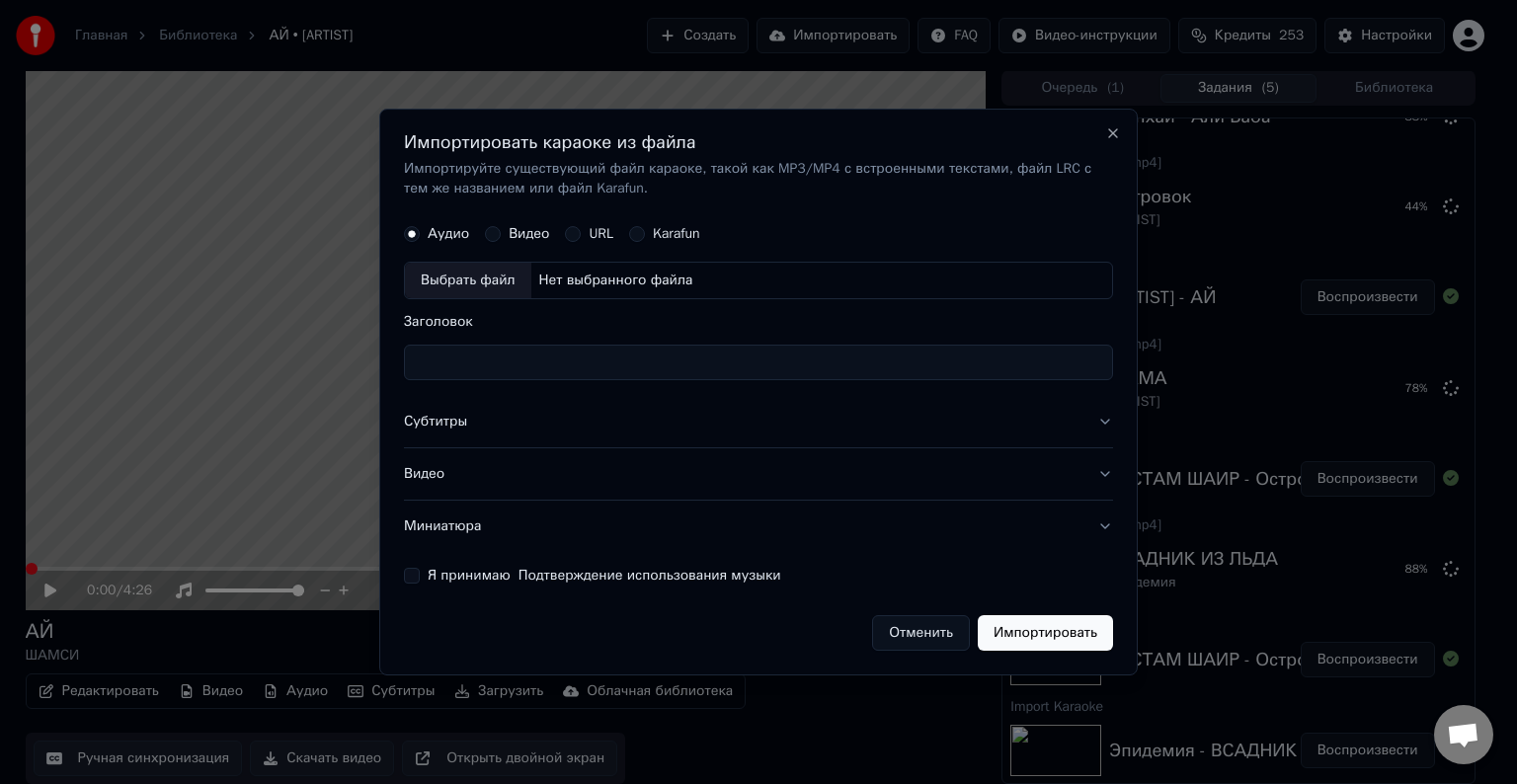 click on "Выбрать файл" at bounding box center [468, 280] 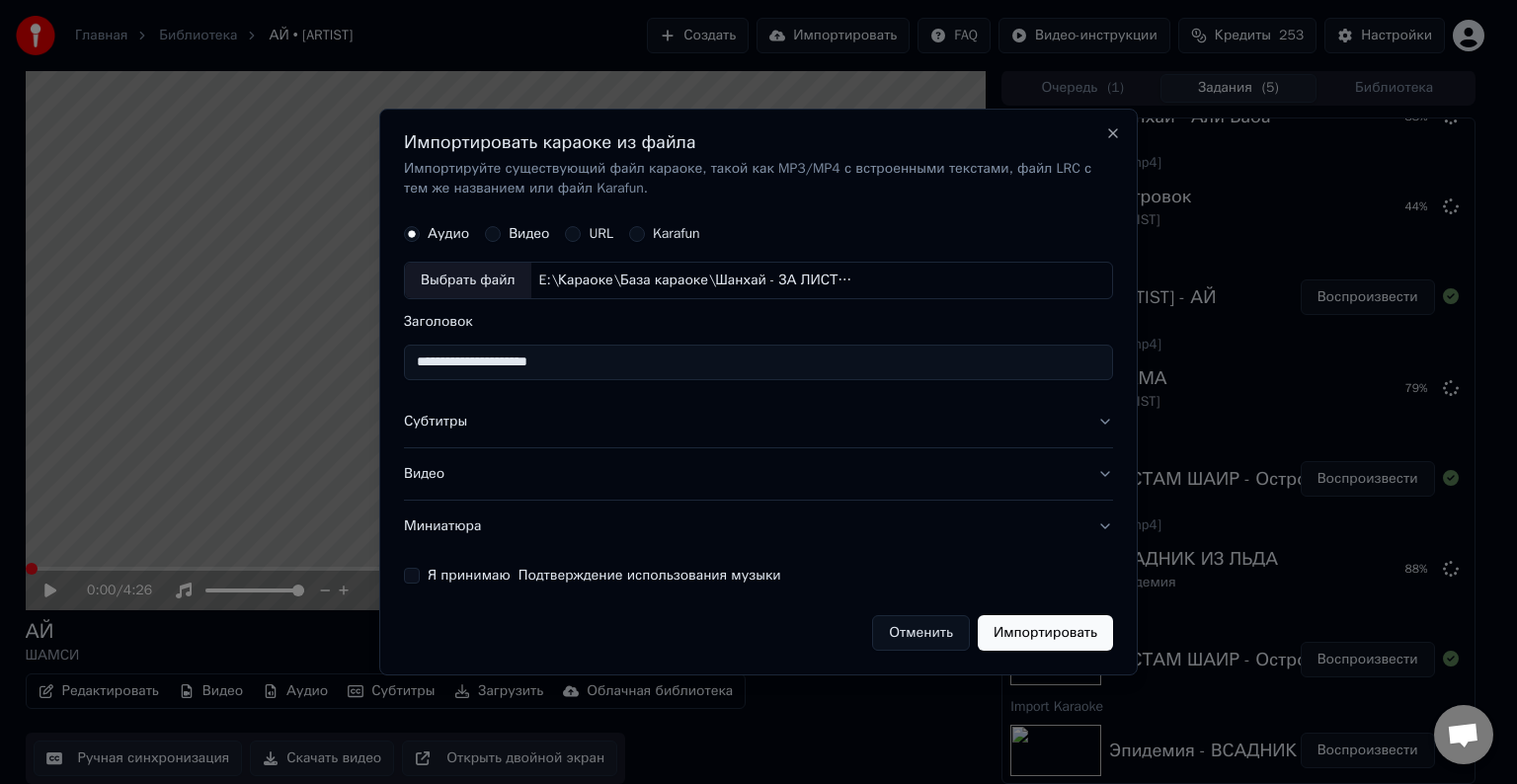 type on "**********" 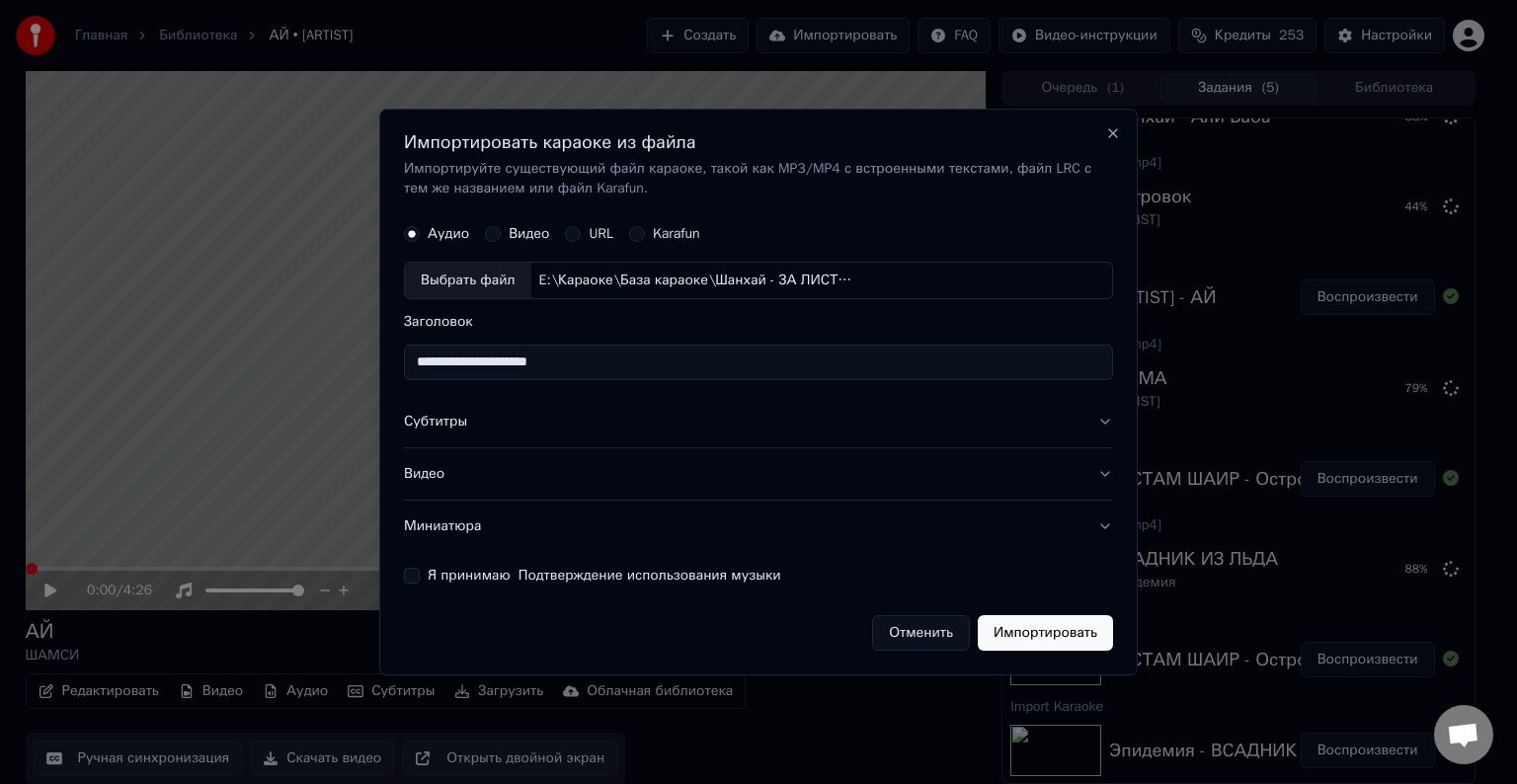 click on "Субтитры" at bounding box center [758, 422] 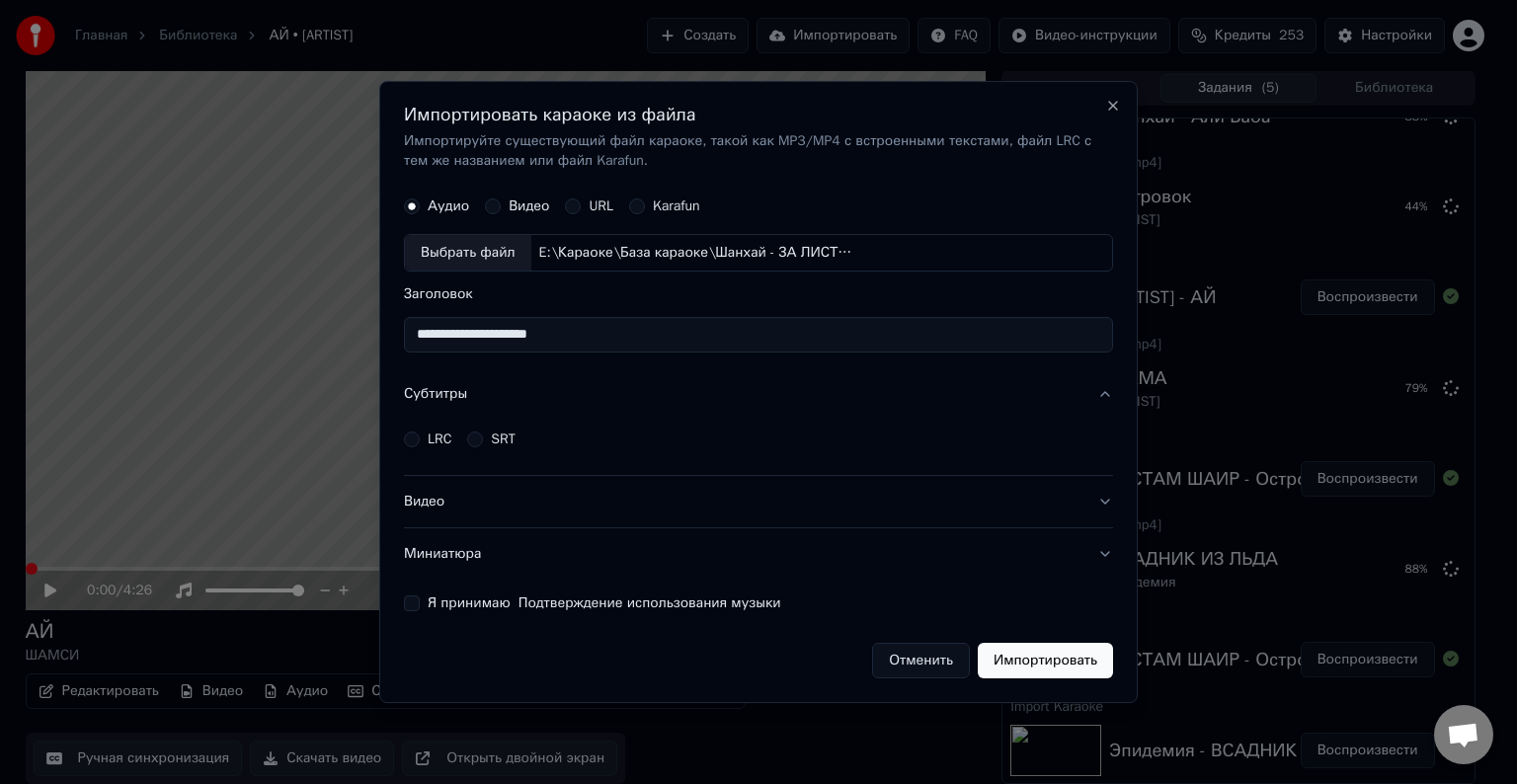 click on "LRC" at bounding box center (439, 439) 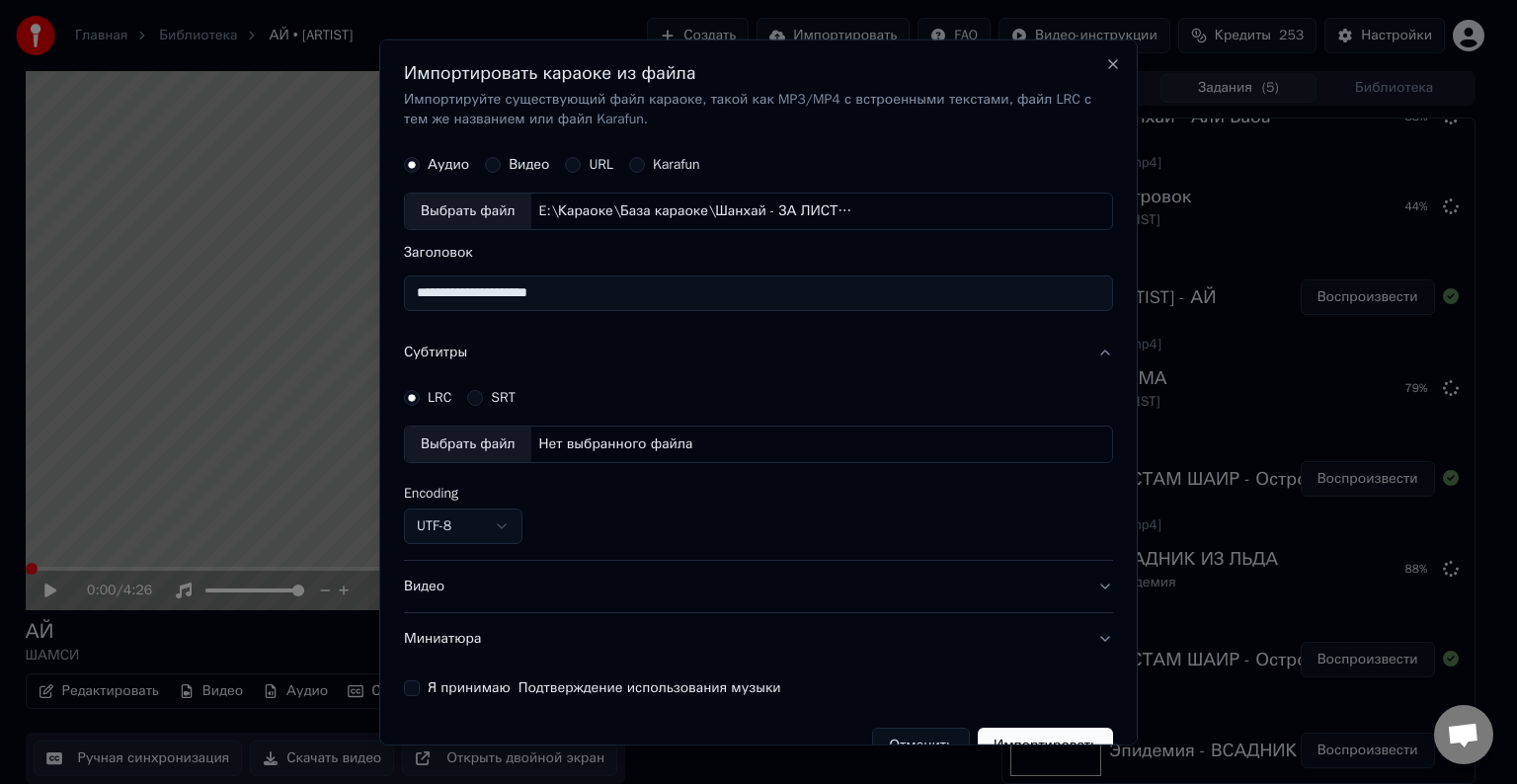 click on "Выбрать файл" at bounding box center (468, 444) 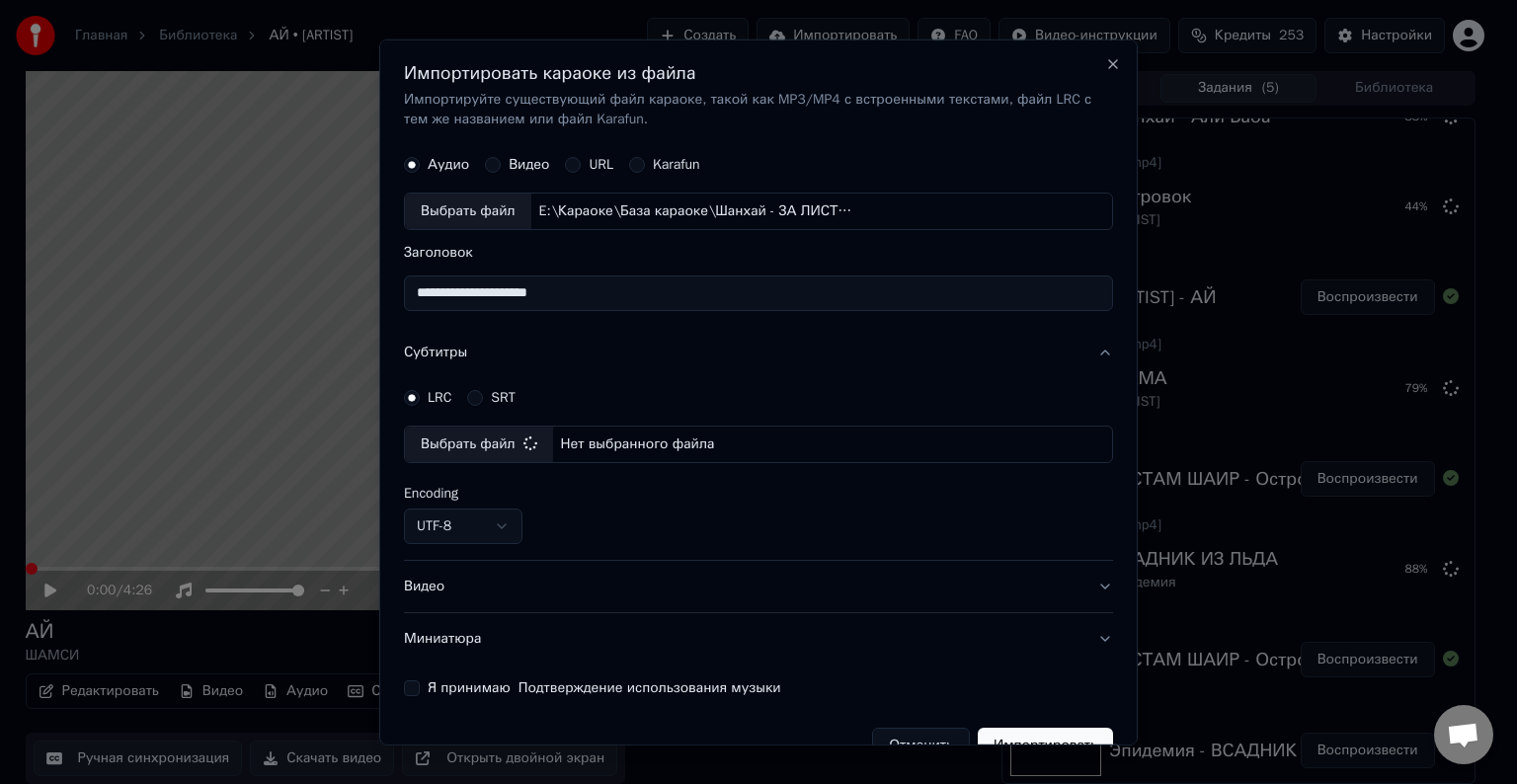 select on "**********" 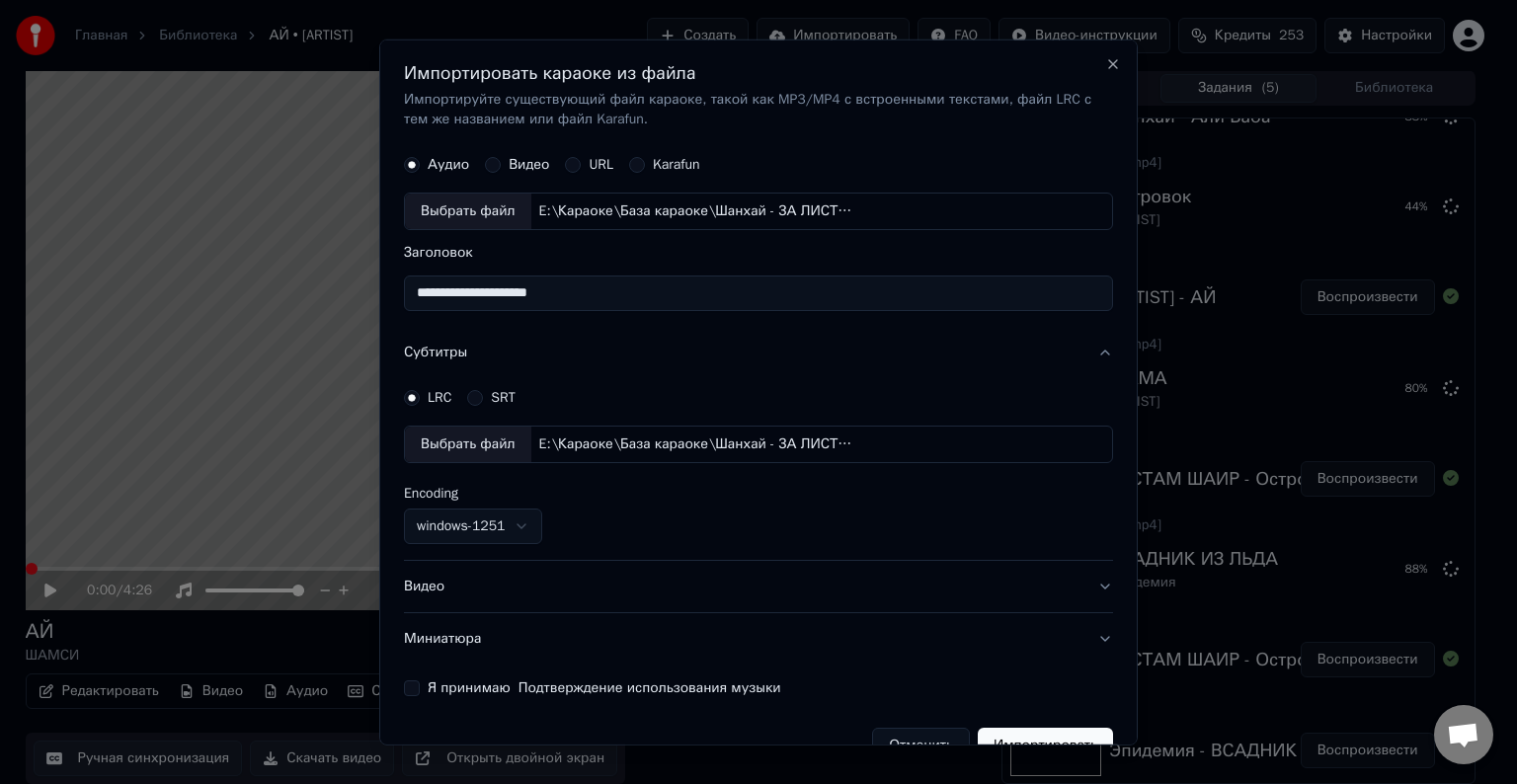 scroll, scrollTop: 40, scrollLeft: 0, axis: vertical 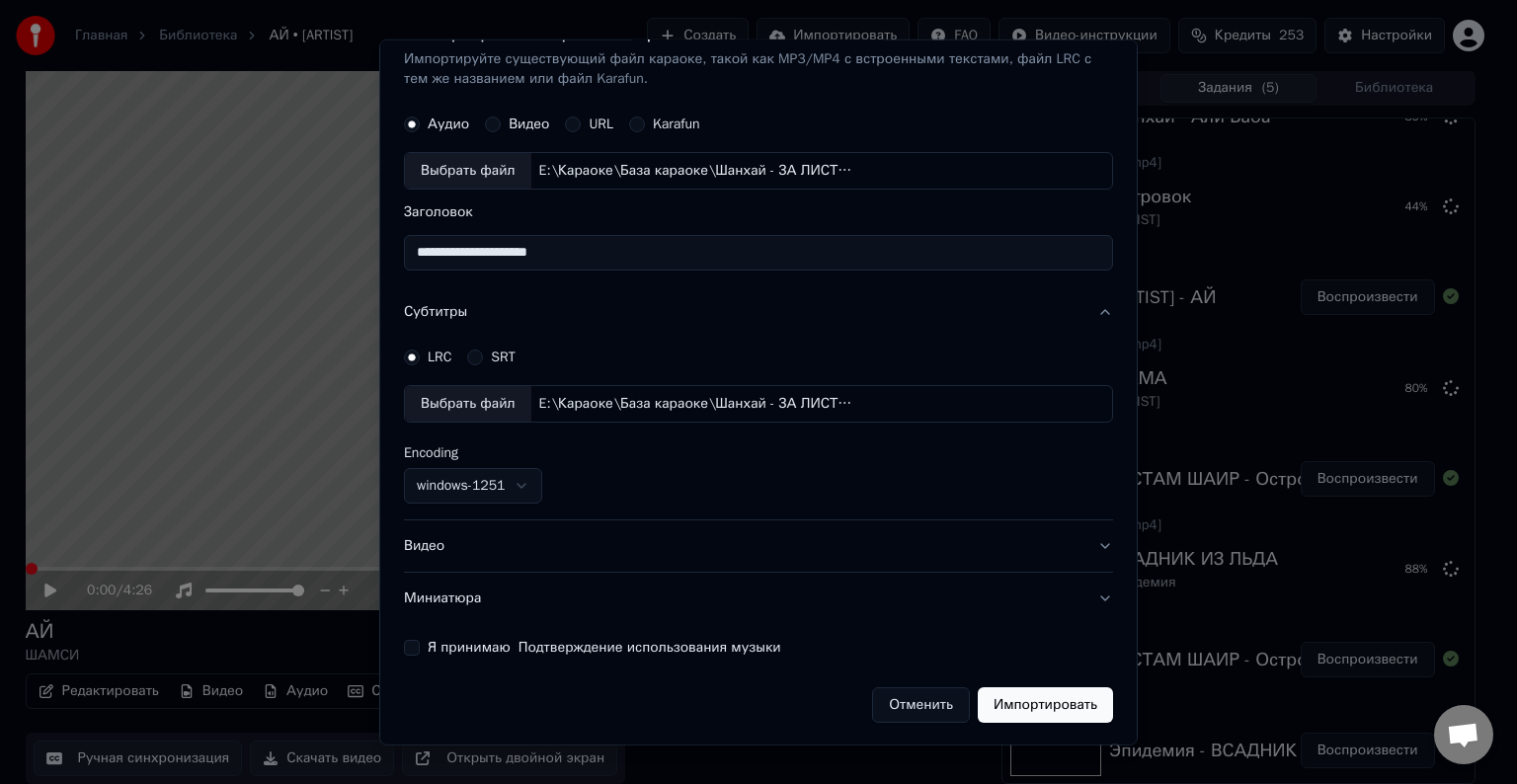 click on "Видео" at bounding box center [758, 546] 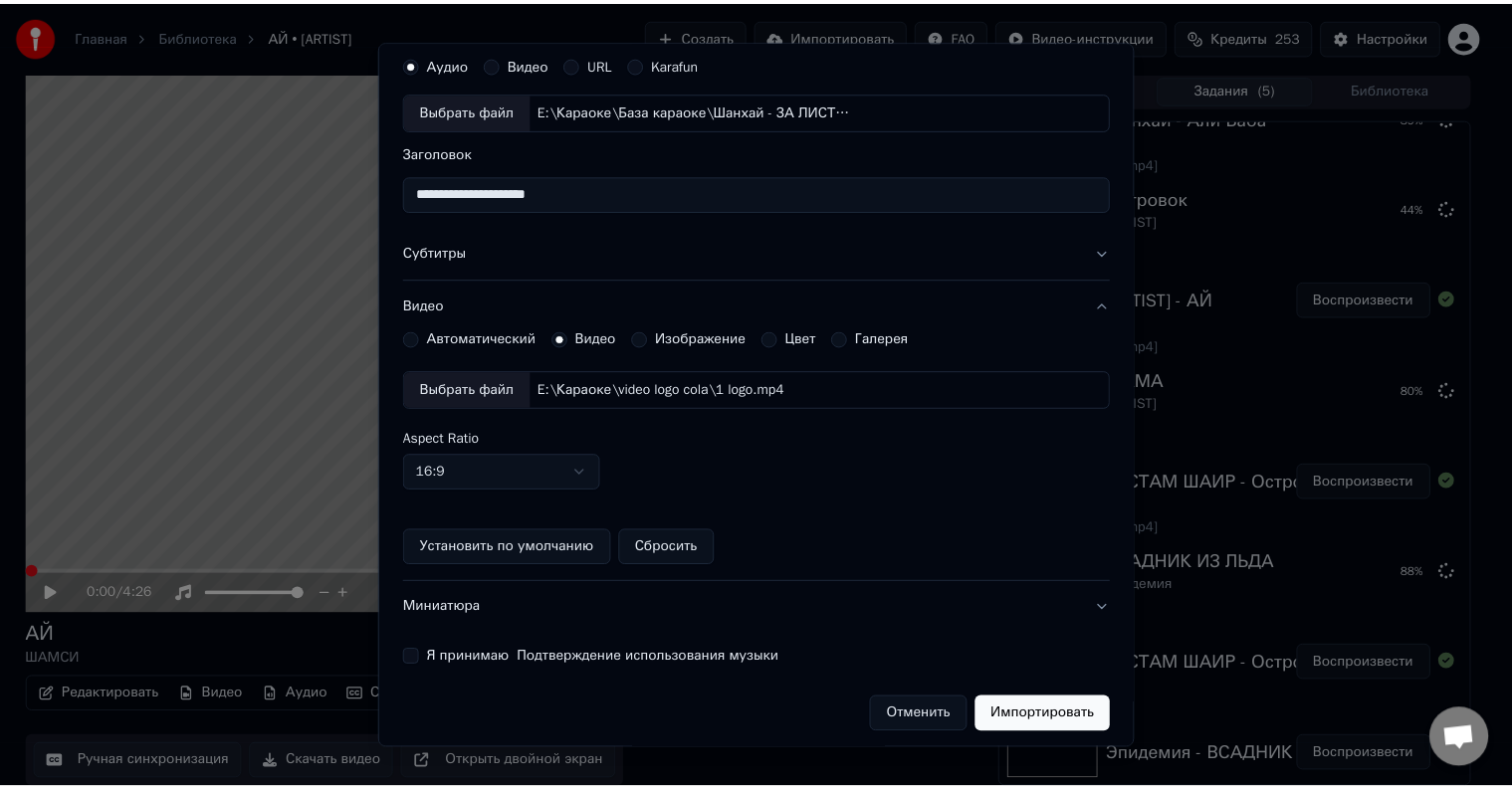 scroll, scrollTop: 108, scrollLeft: 0, axis: vertical 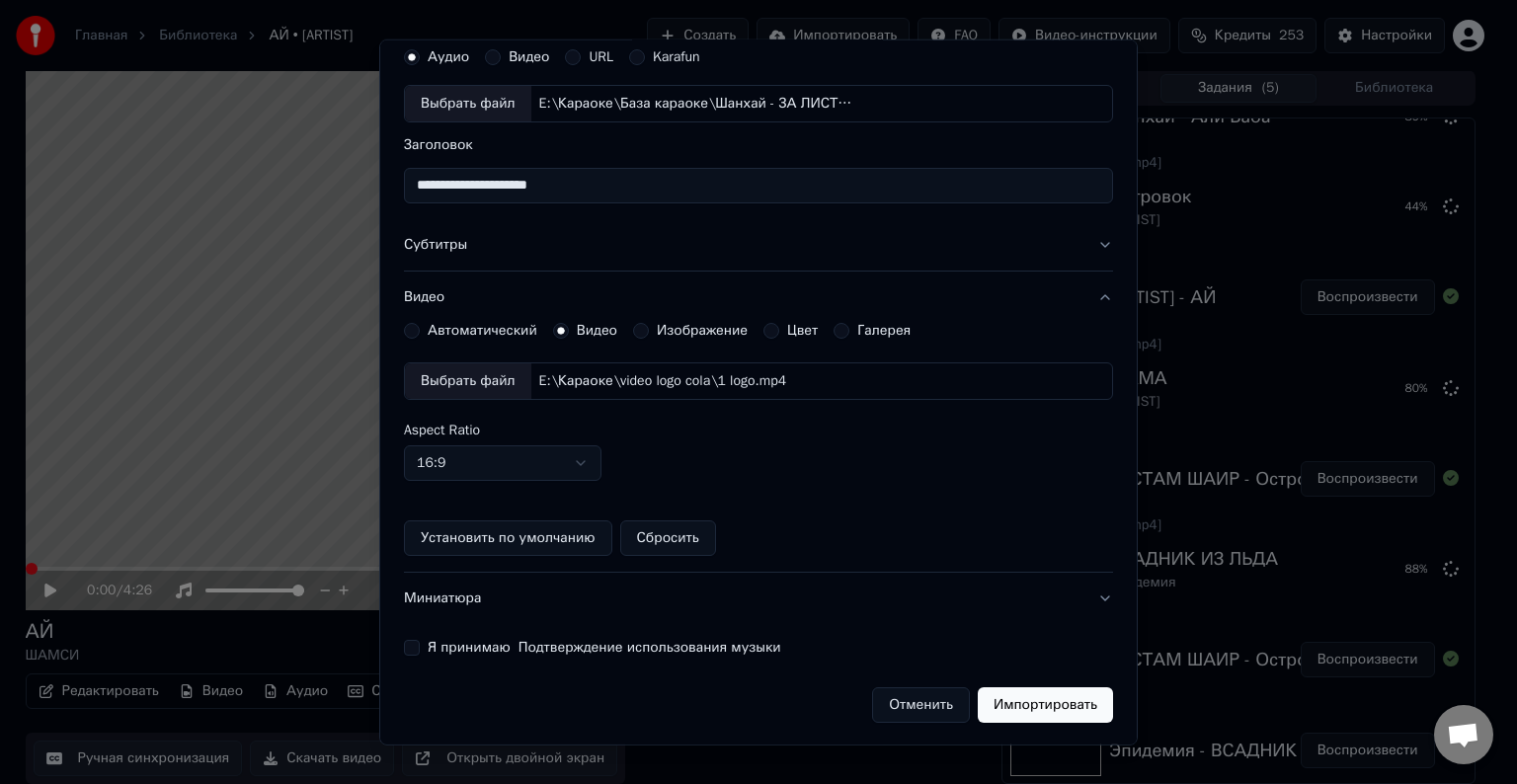 click on "Я принимаю   Подтверждение использования музыки" at bounding box center (412, 648) 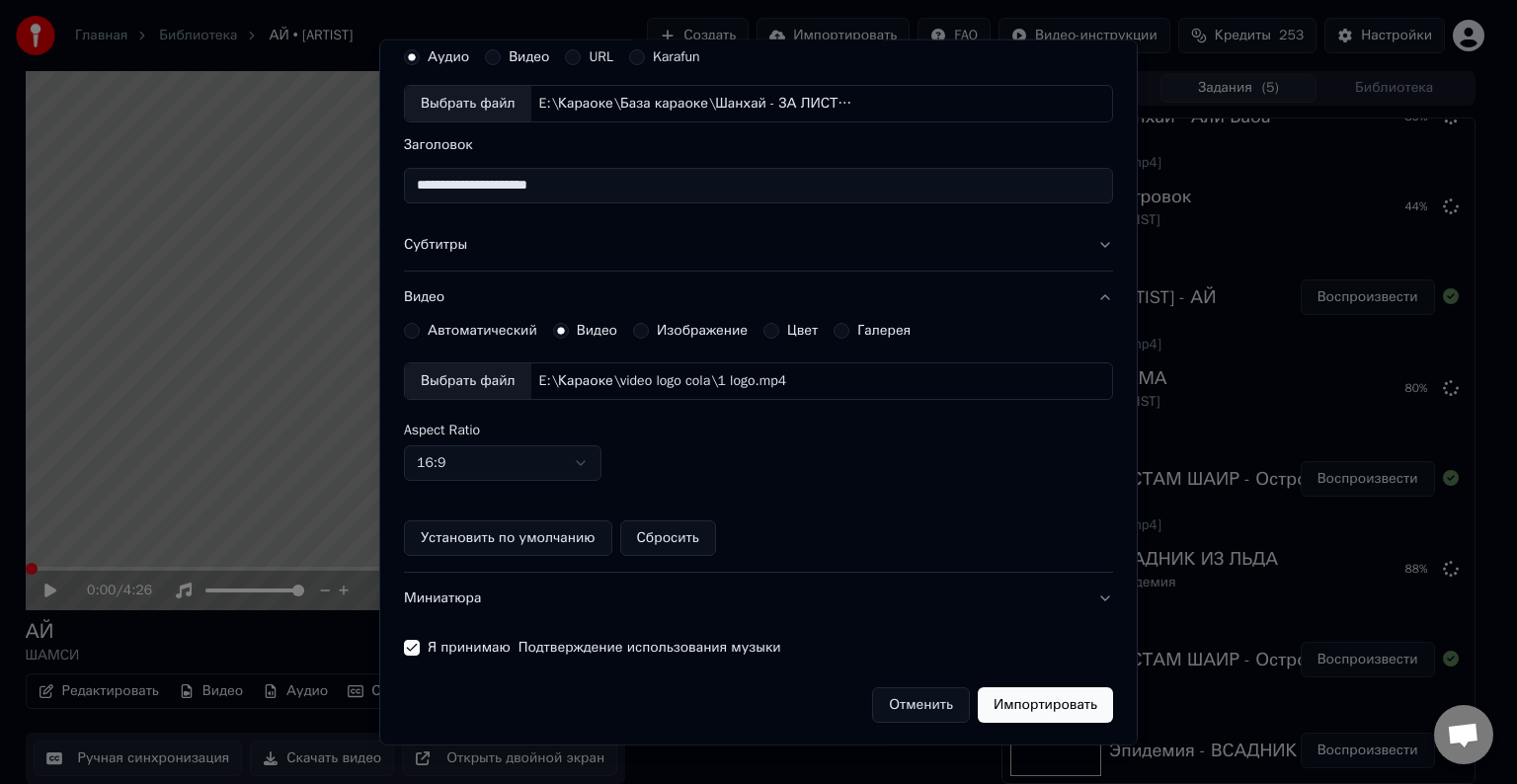 click on "Импортировать" at bounding box center [1045, 705] 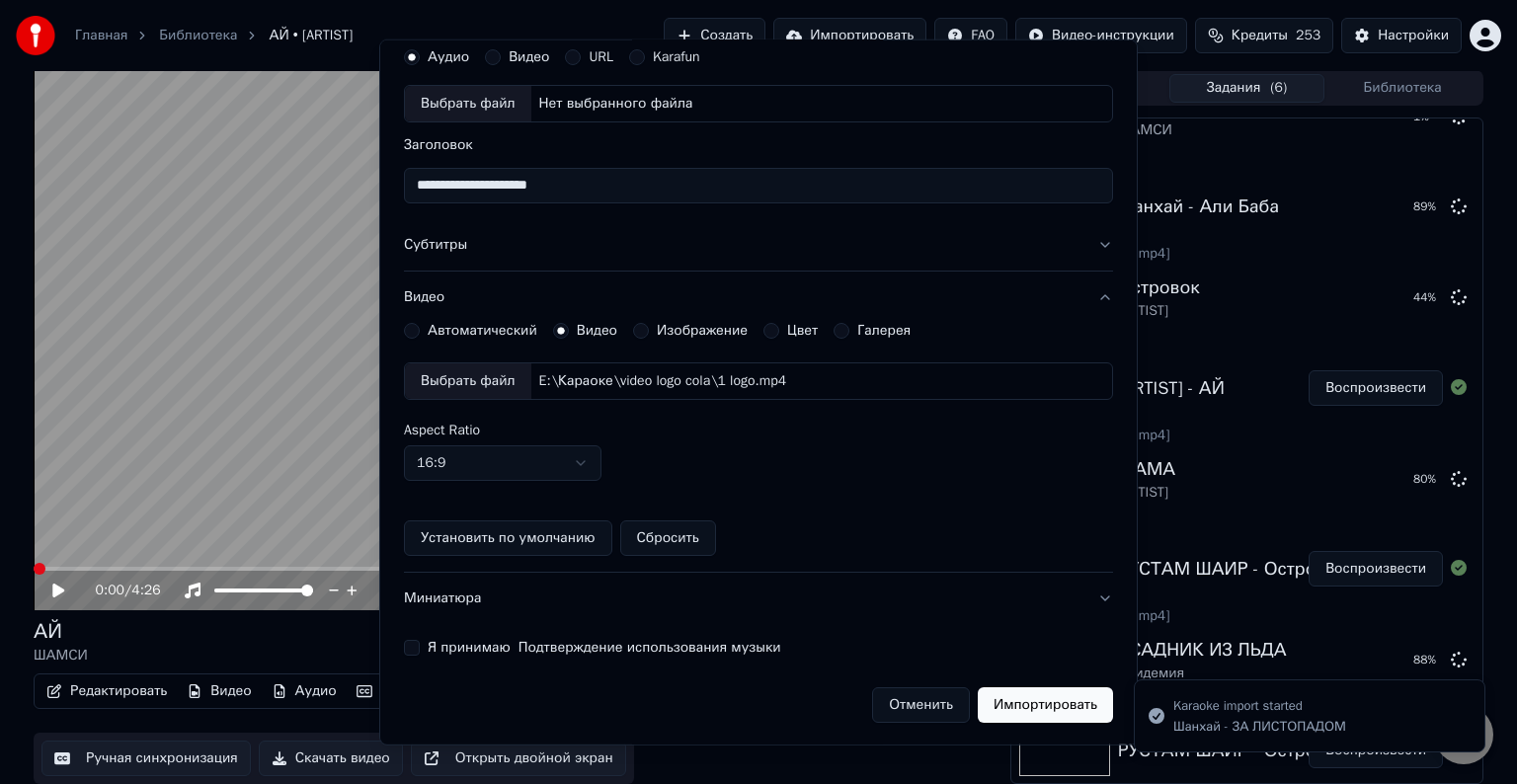 type 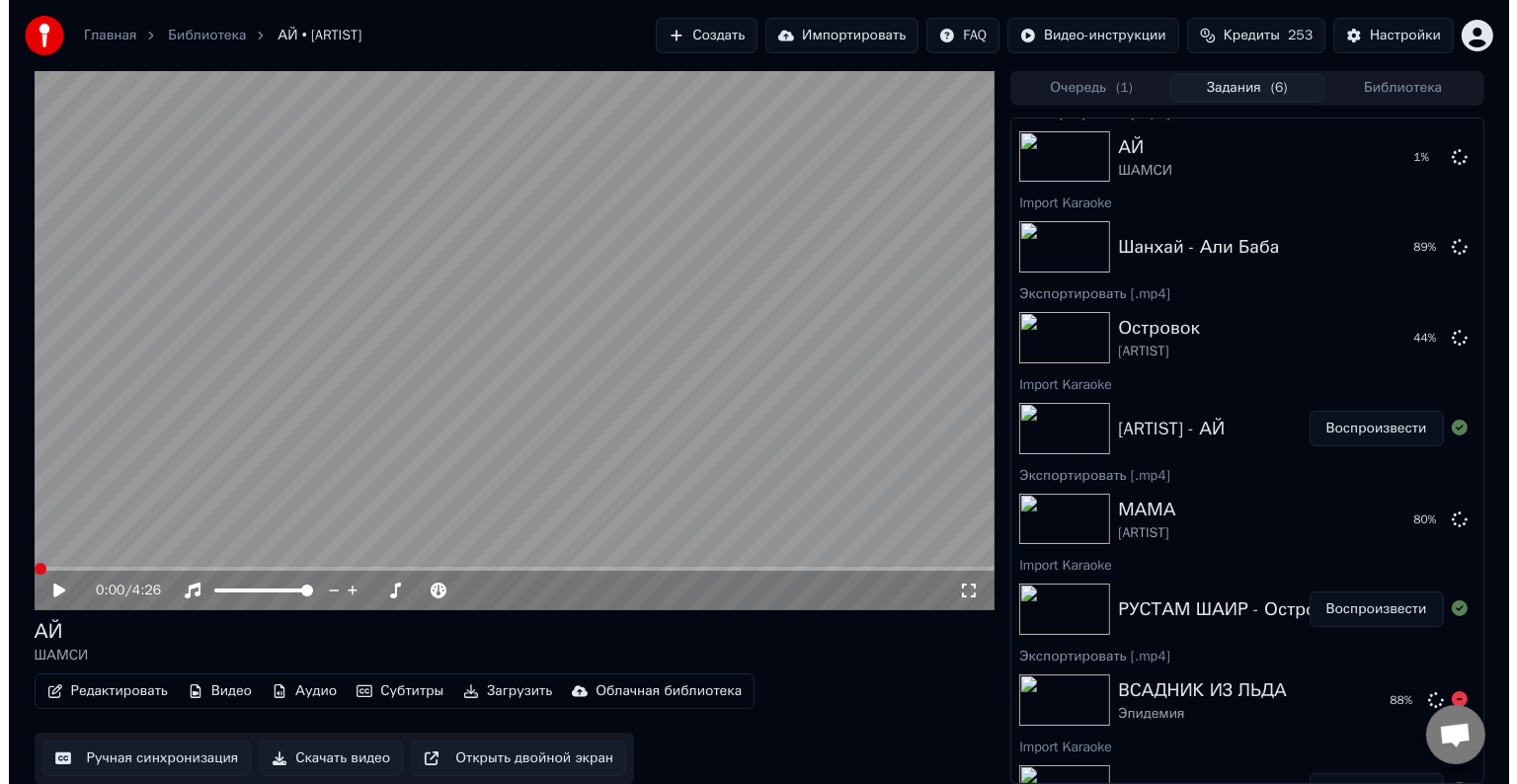 scroll, scrollTop: 0, scrollLeft: 0, axis: both 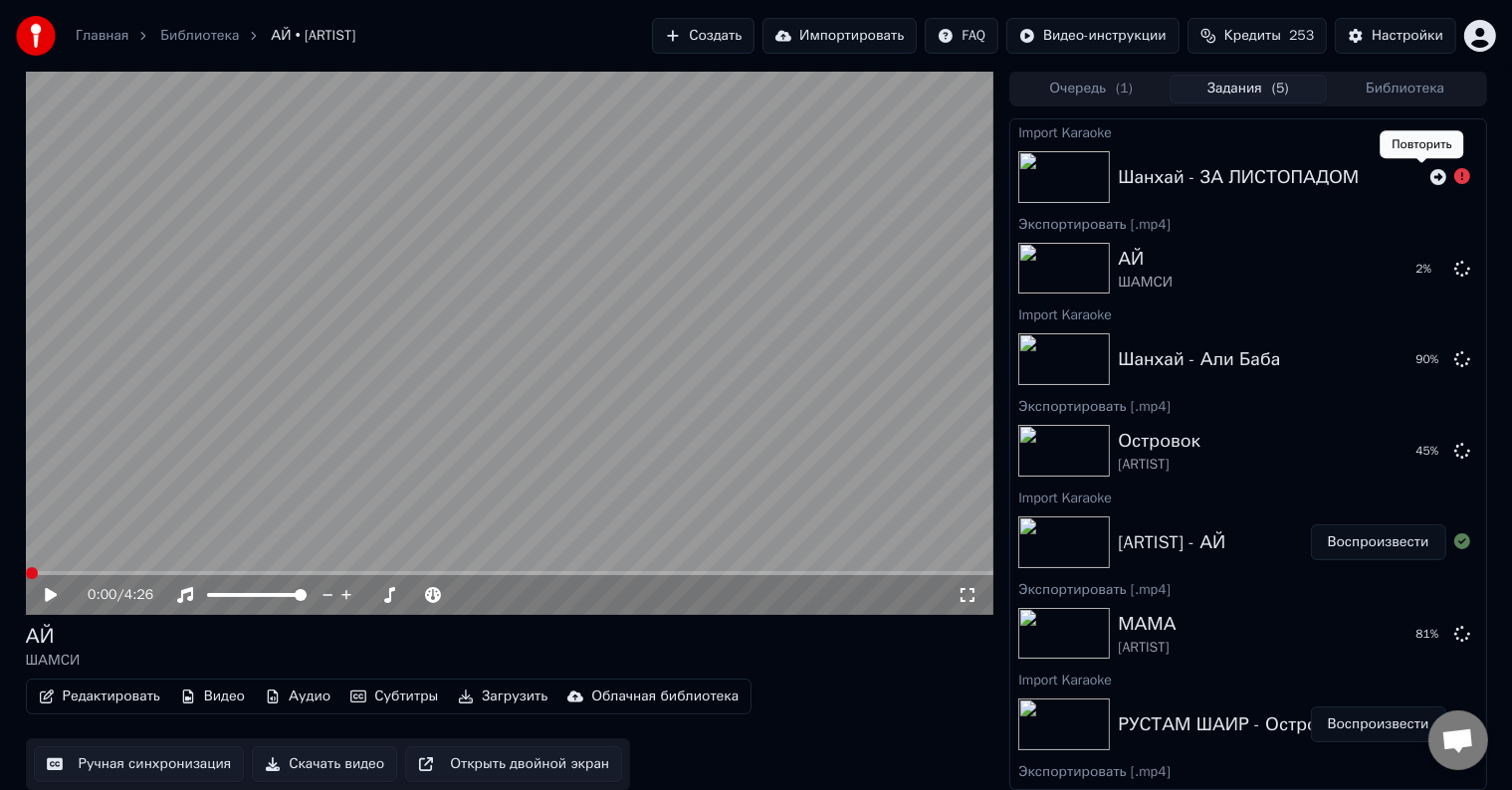 click 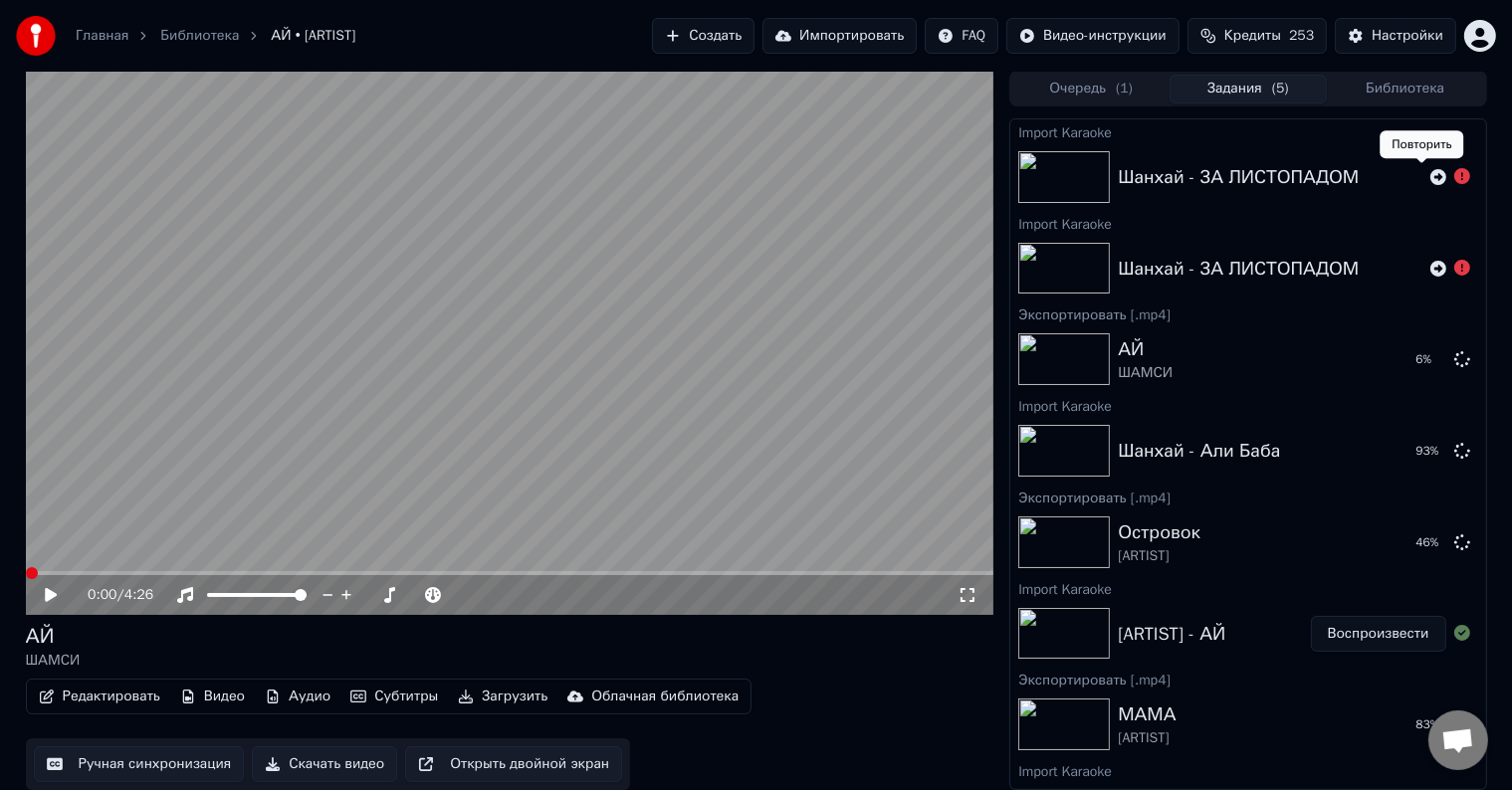 click 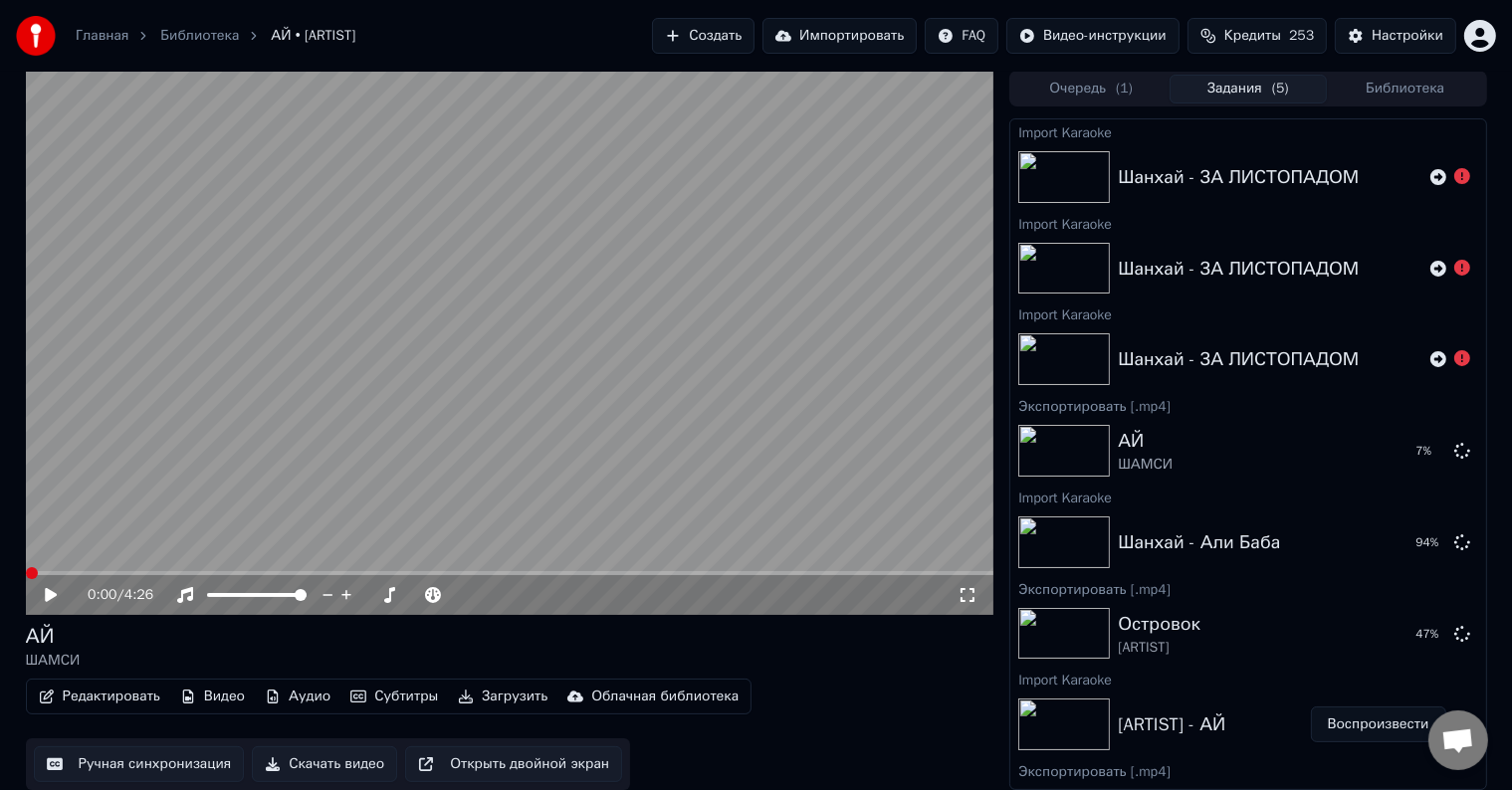 click on "Импортировать" at bounding box center (839, 36) 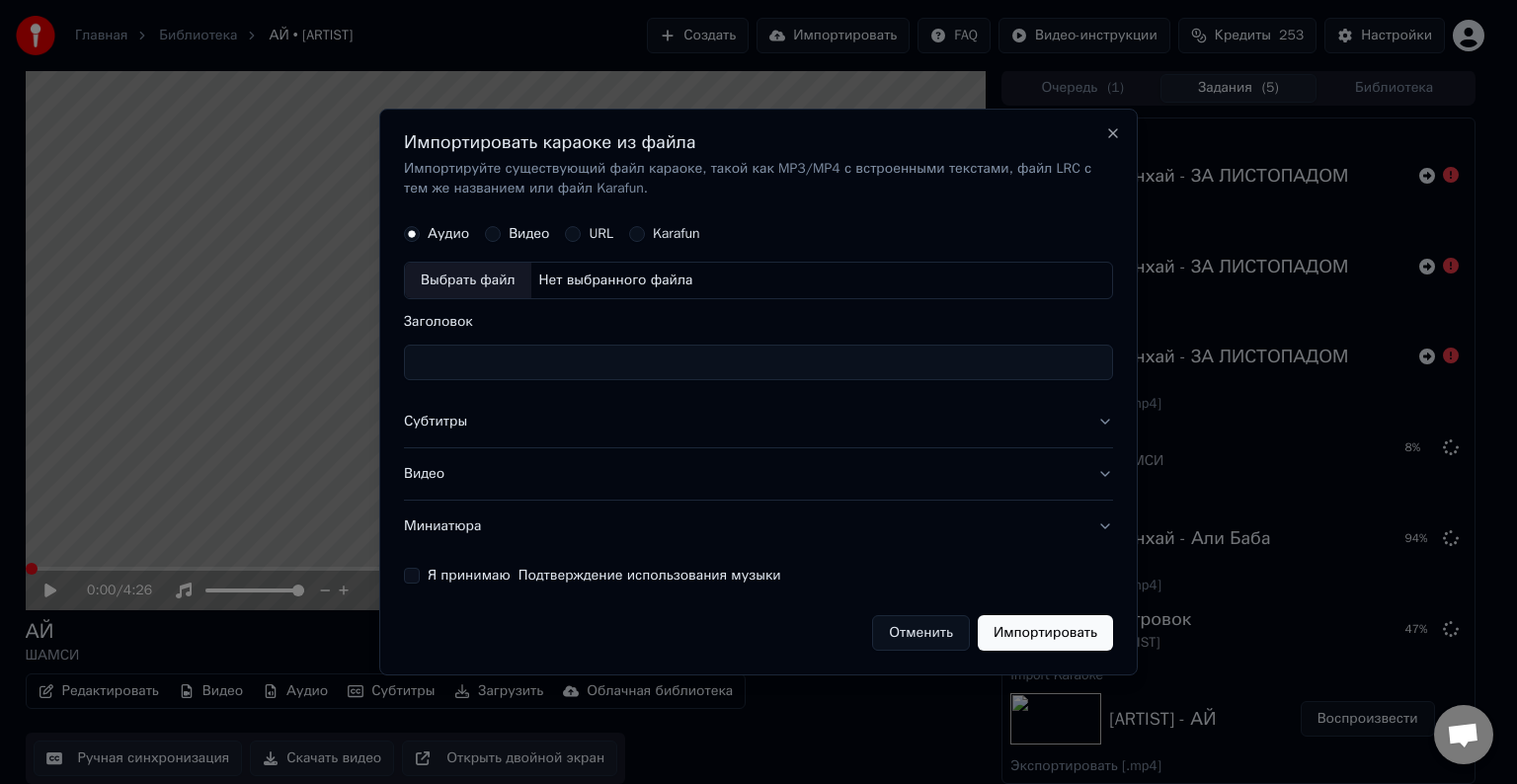 click on "Выбрать файл" at bounding box center [468, 280] 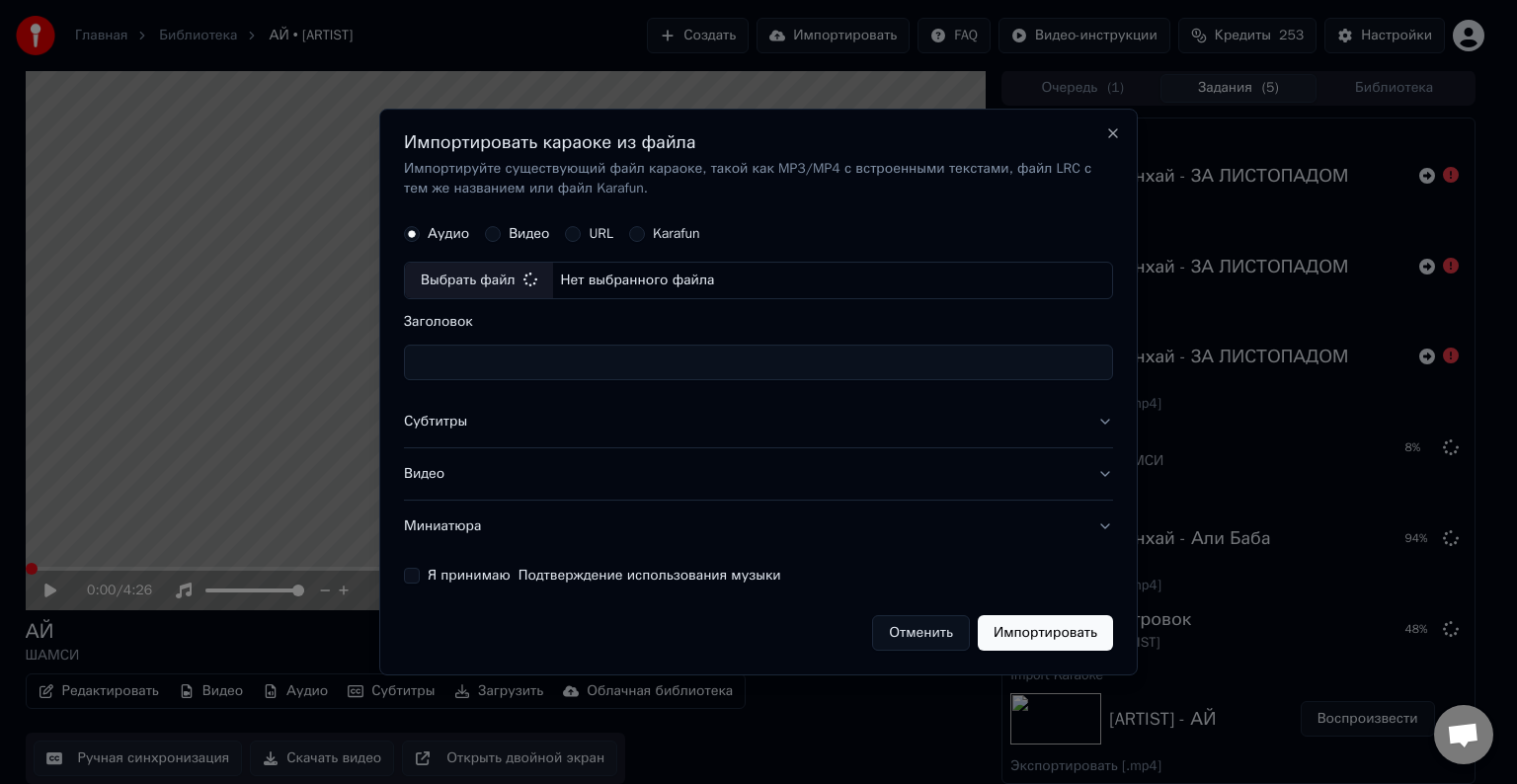 click on "Субтитры" at bounding box center (758, 422) 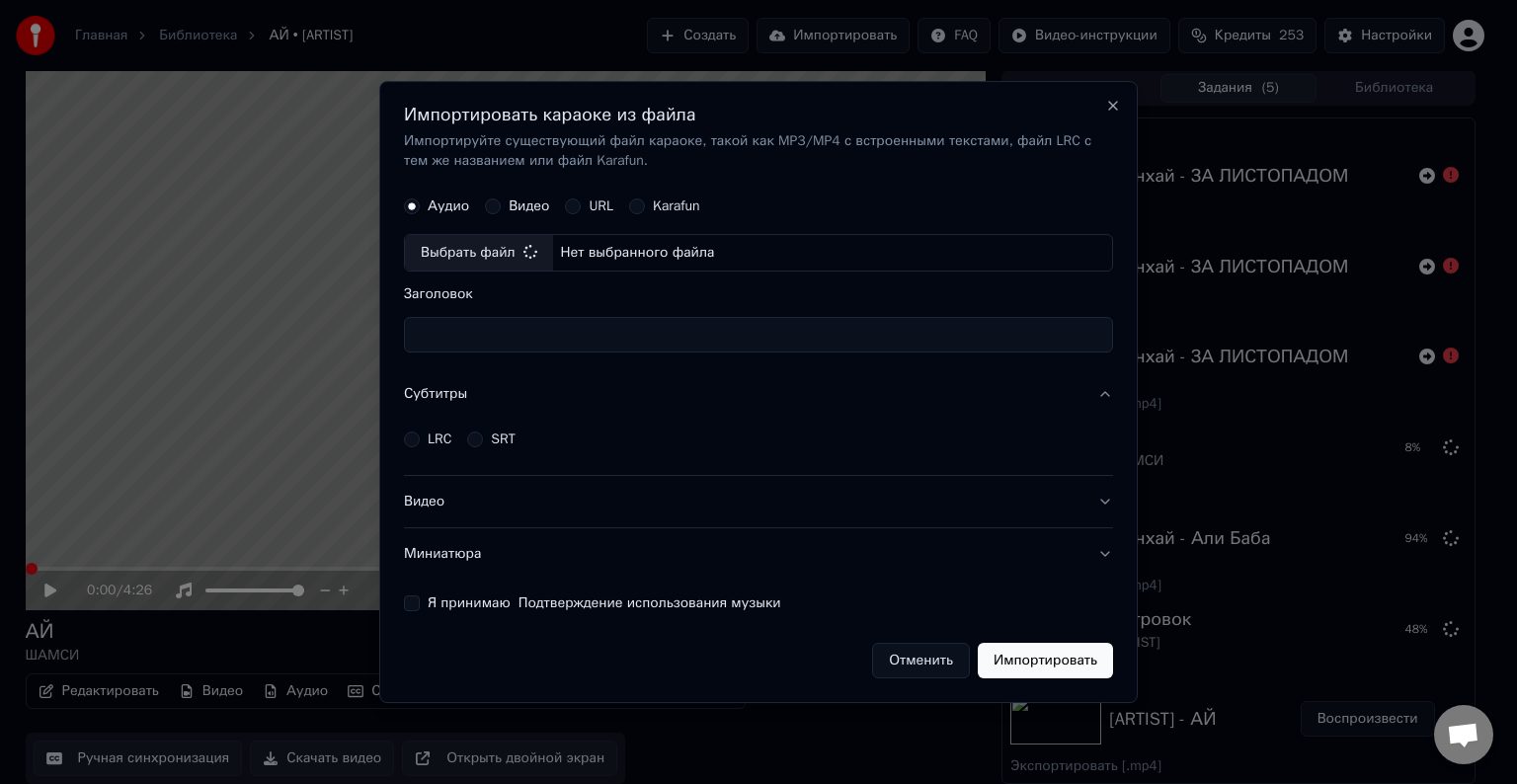 click on "LRC SRT" at bounding box center [758, 439] 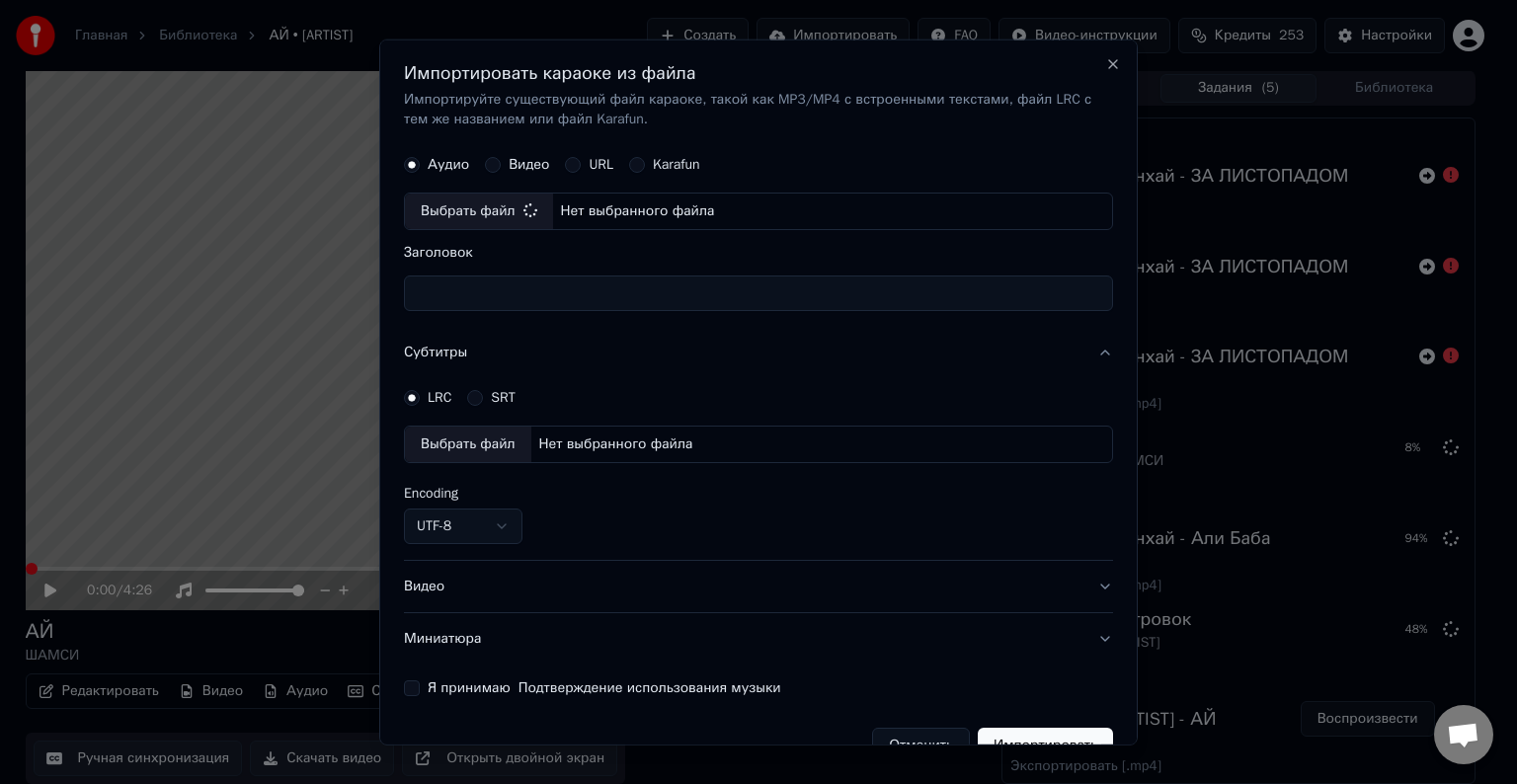 type on "**********" 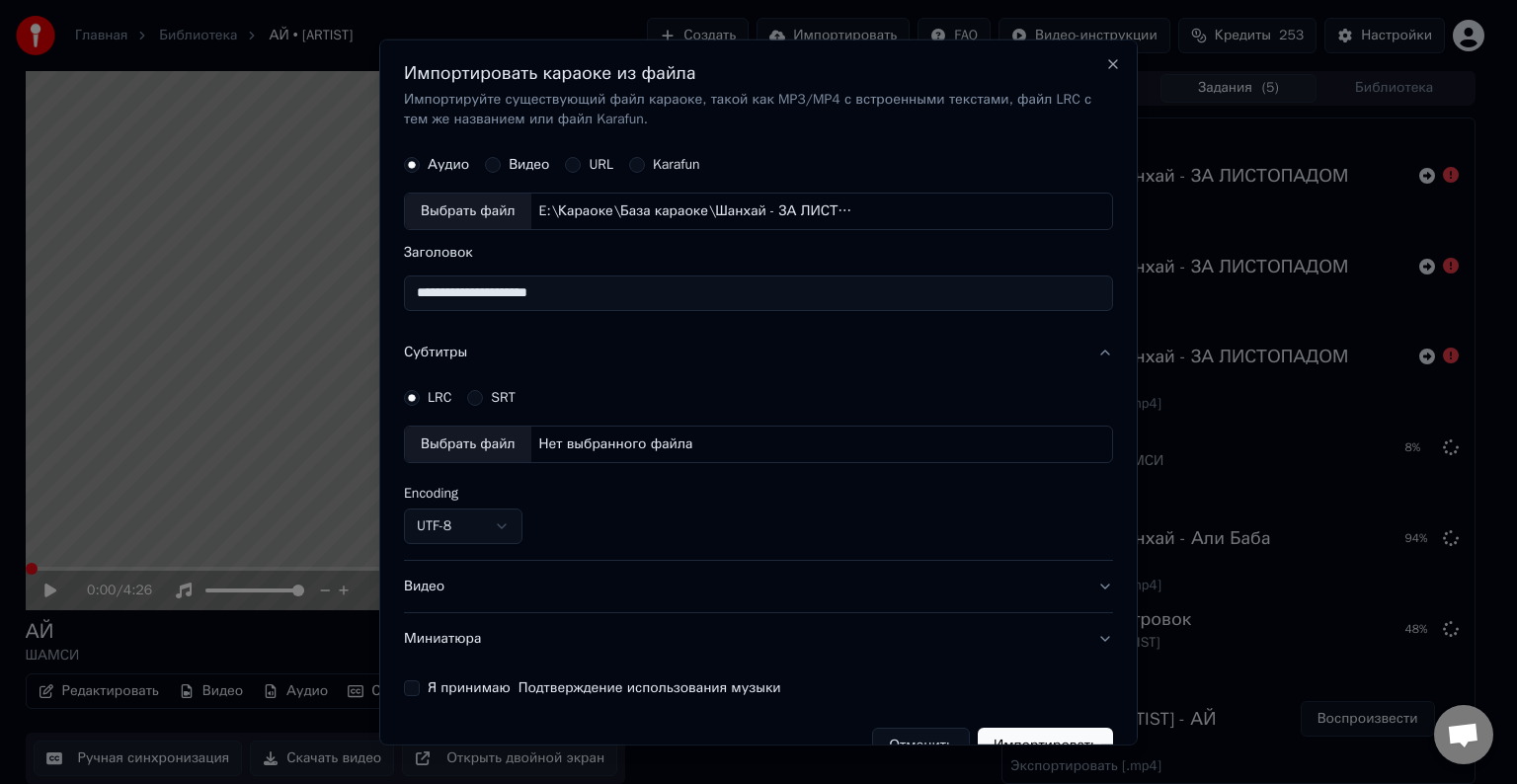 click on "Выбрать файл" at bounding box center [468, 444] 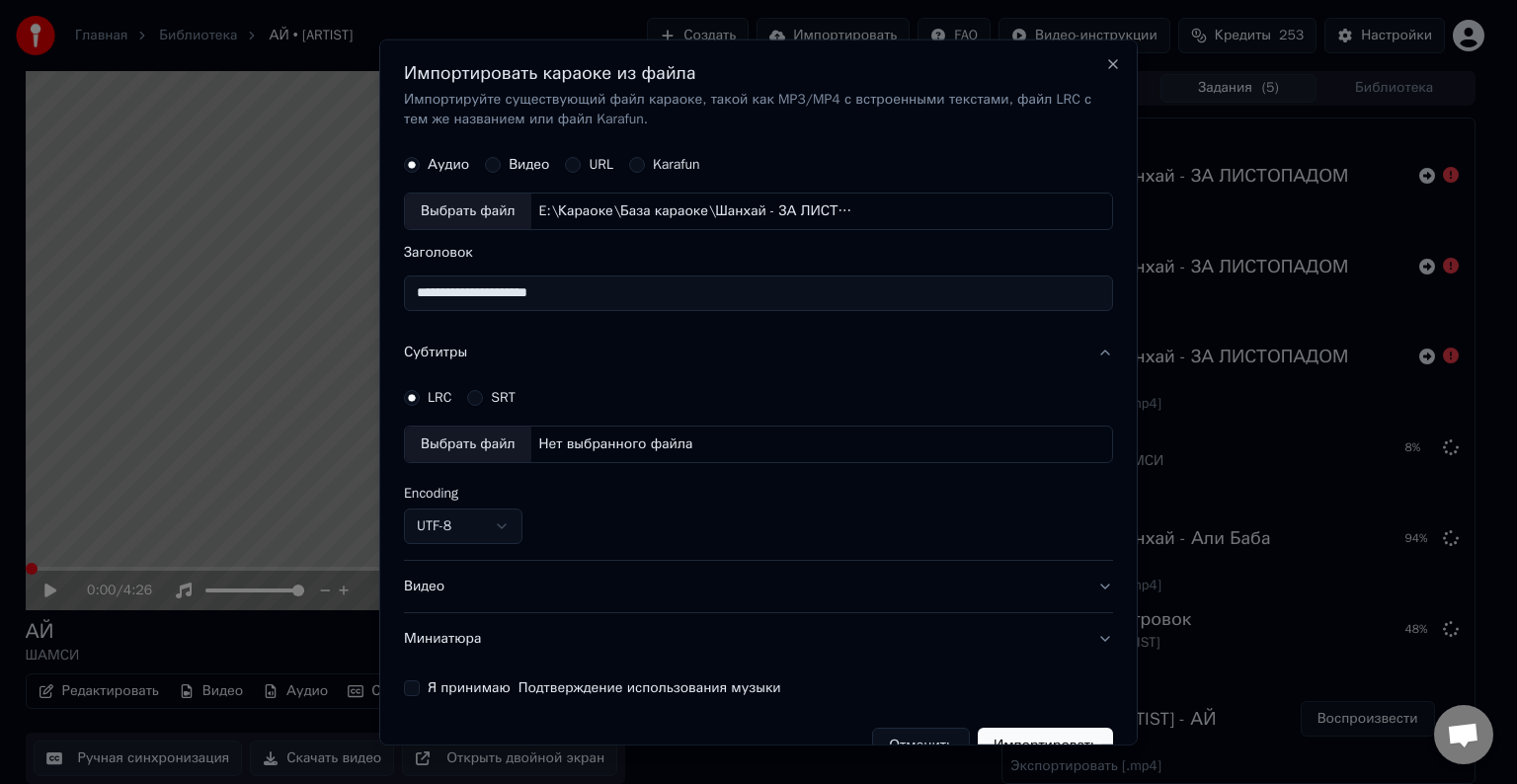 select on "**********" 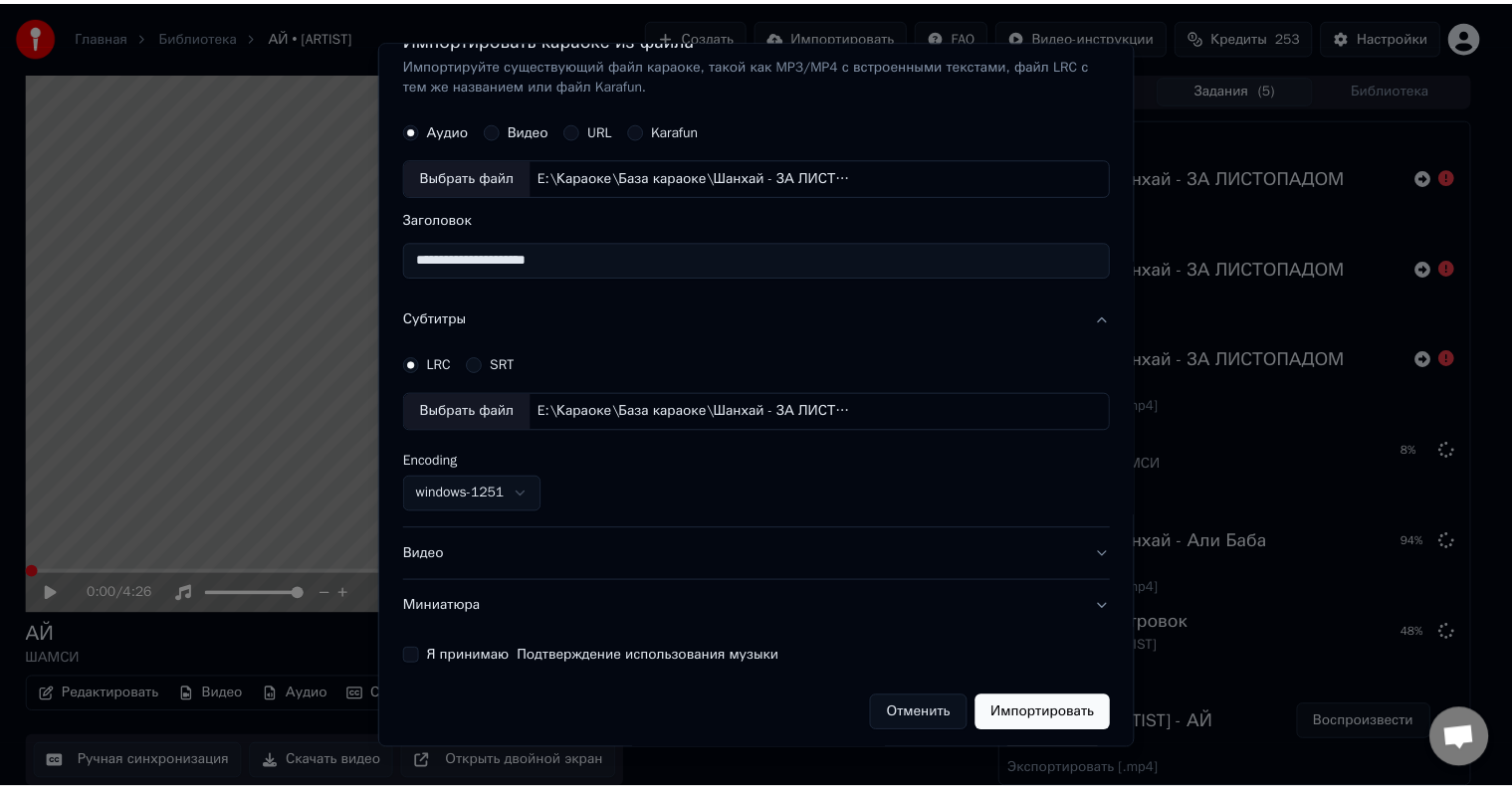scroll, scrollTop: 41, scrollLeft: 0, axis: vertical 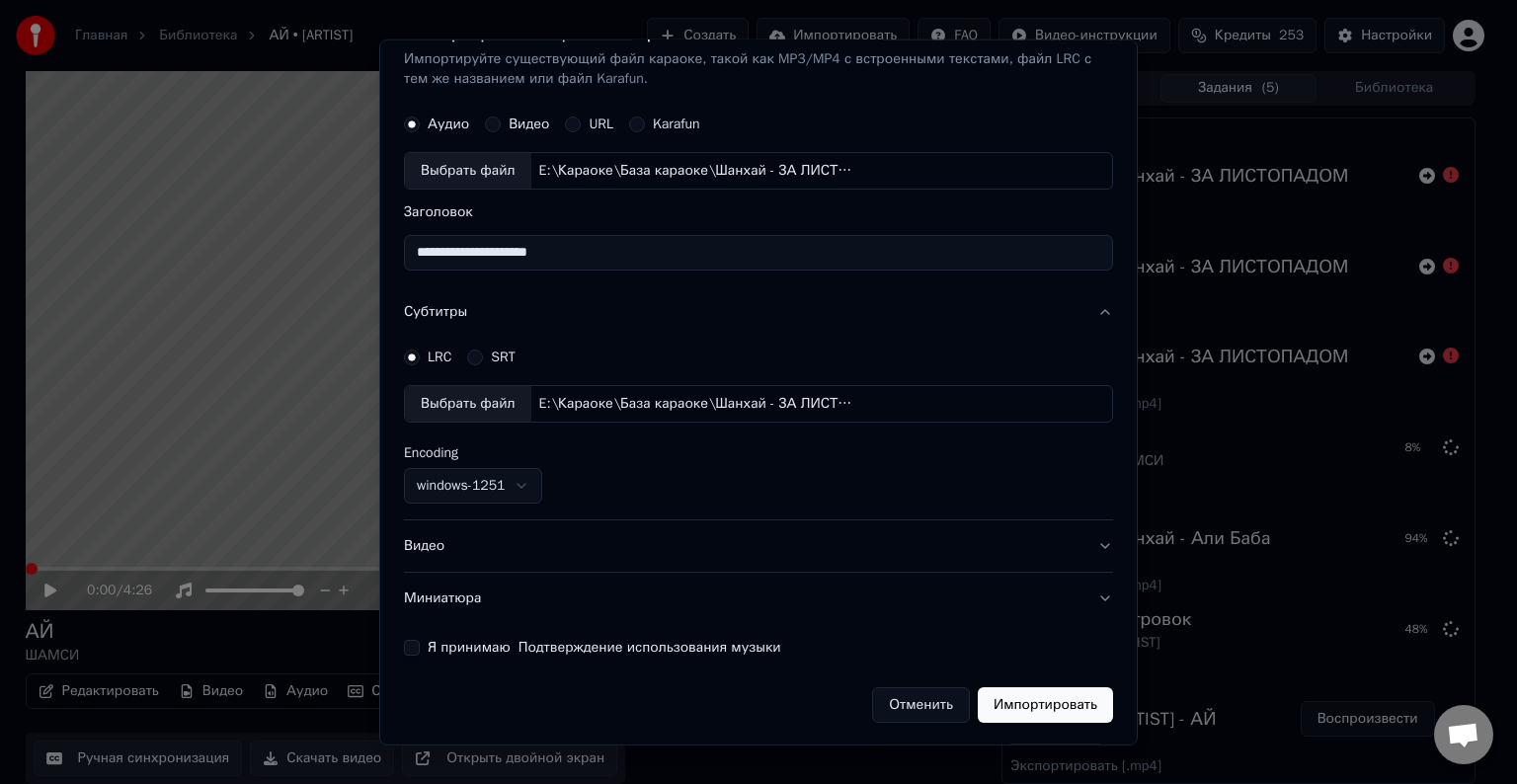 click on "Я принимаю   Подтверждение использования музыки" at bounding box center [412, 648] 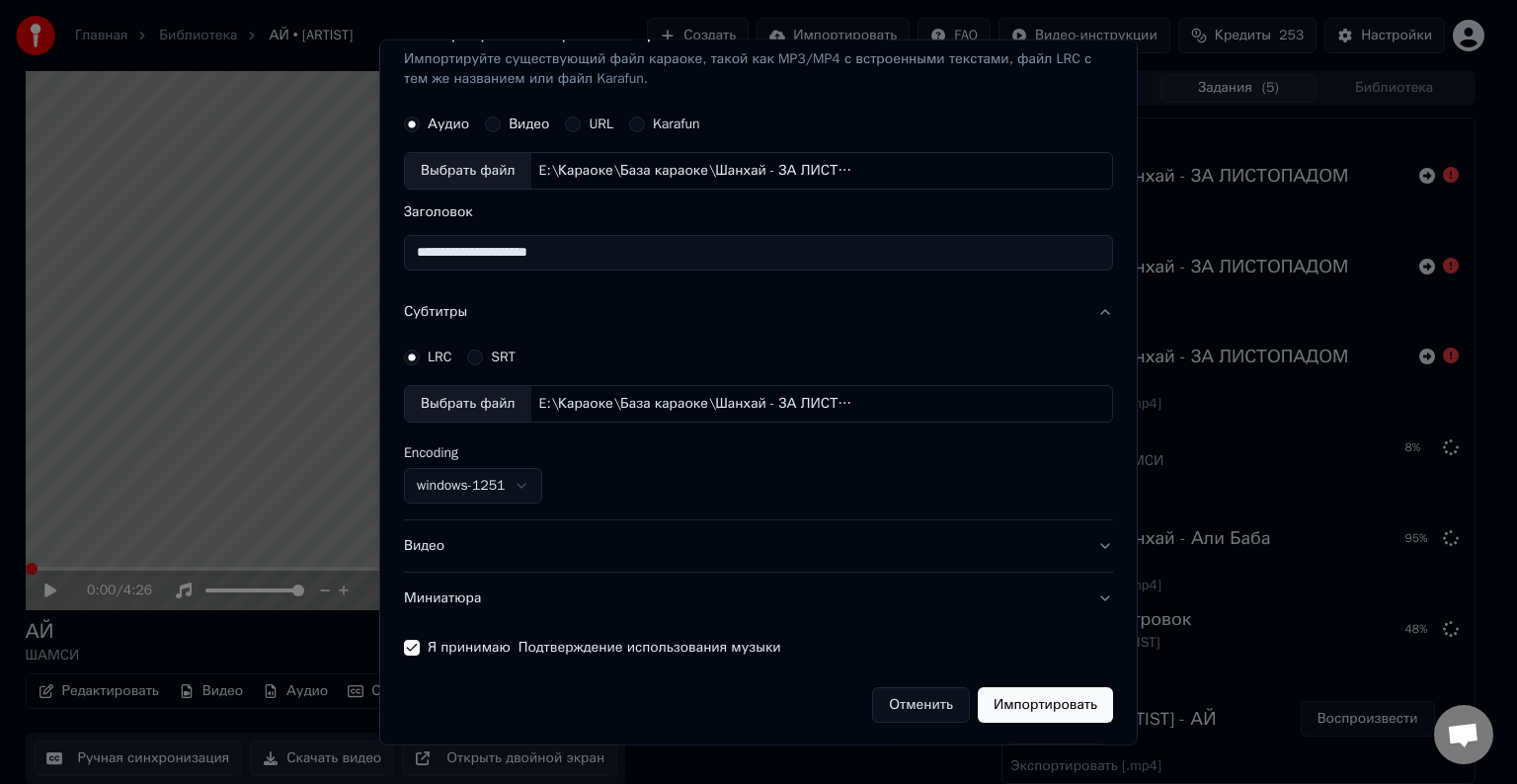 click on "Импортировать" at bounding box center (1045, 705) 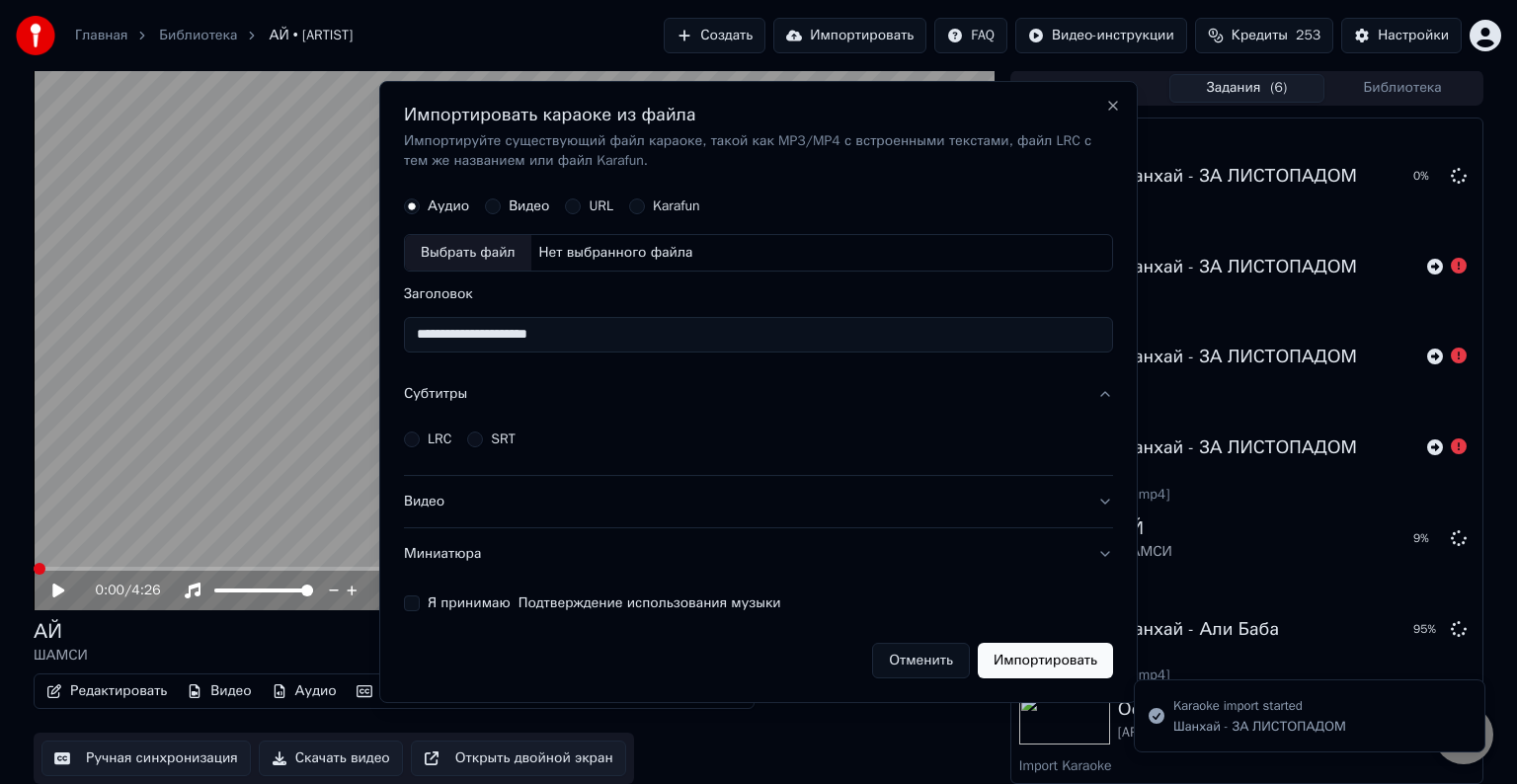 type 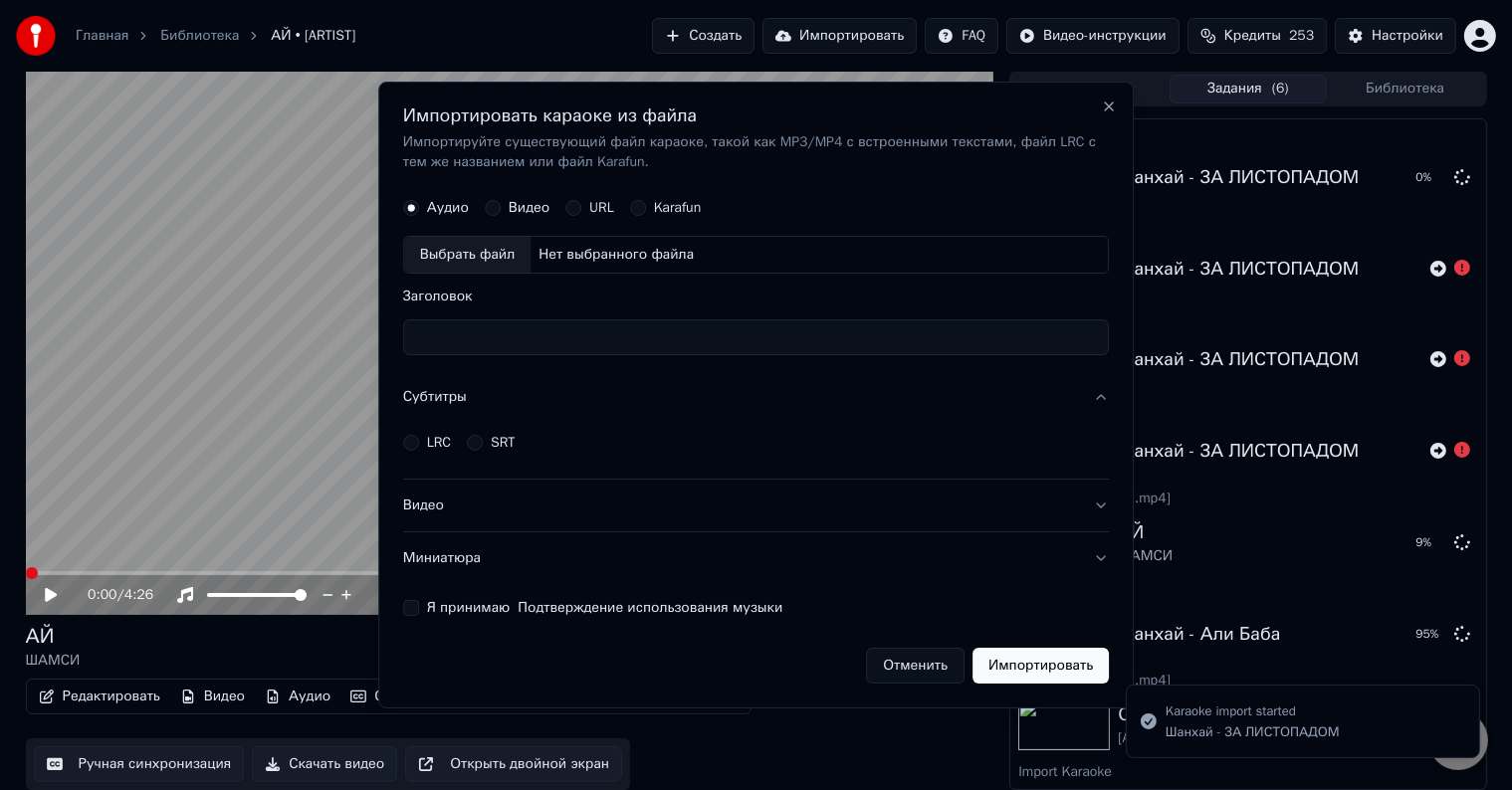 scroll, scrollTop: 0, scrollLeft: 0, axis: both 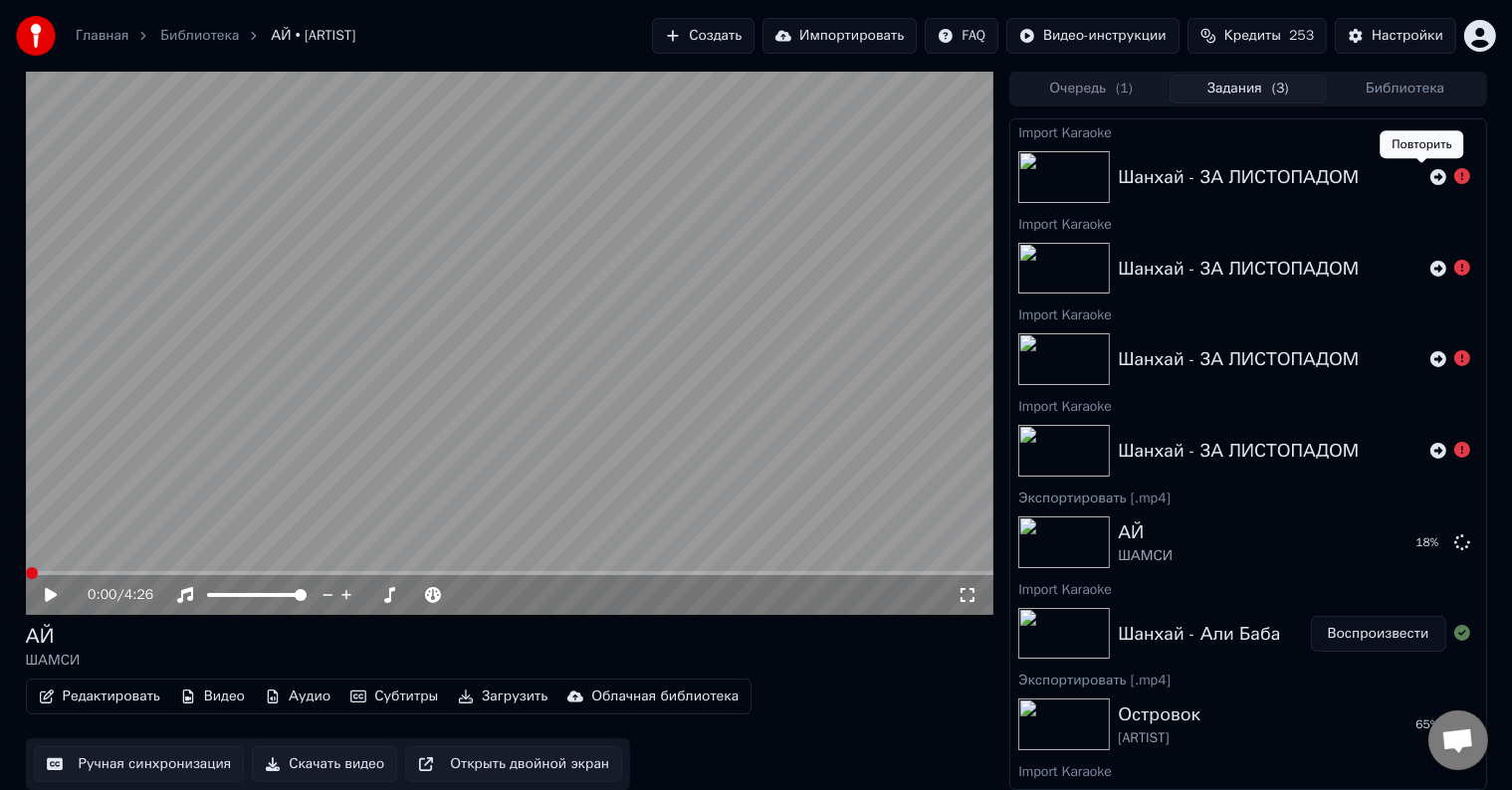 click 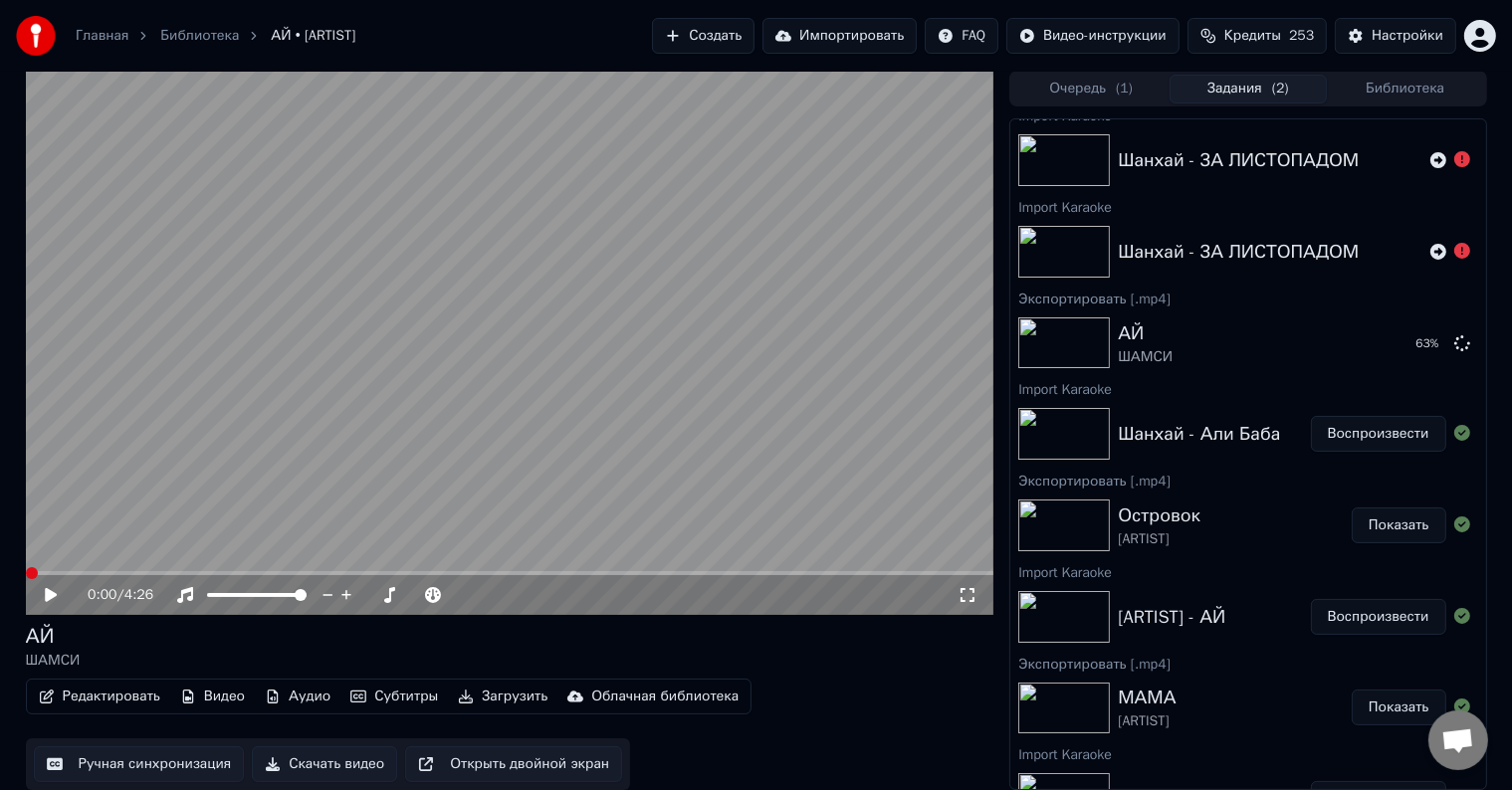 scroll, scrollTop: 298, scrollLeft: 0, axis: vertical 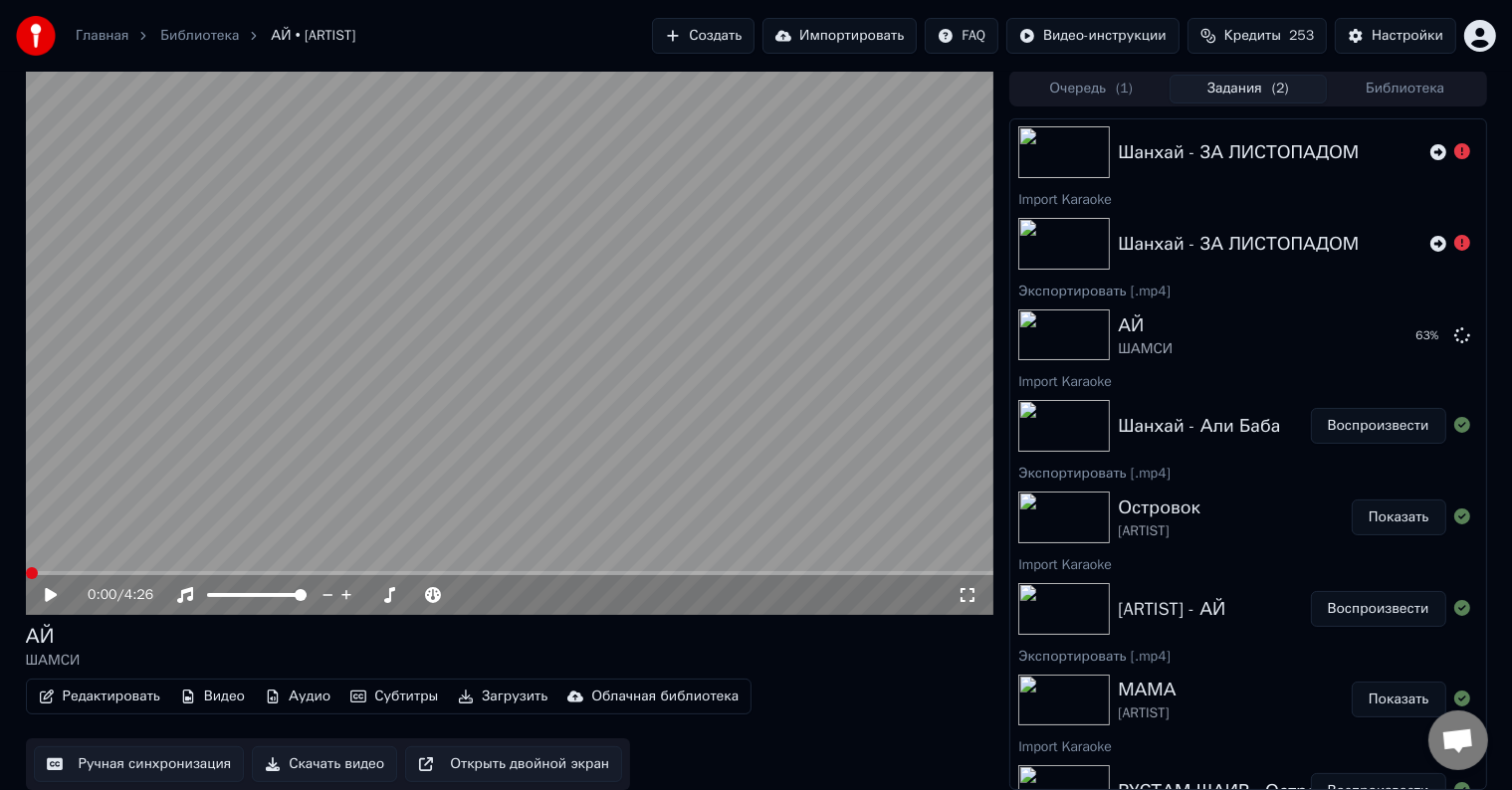 click on "Воспроизвести" at bounding box center [1379, 426] 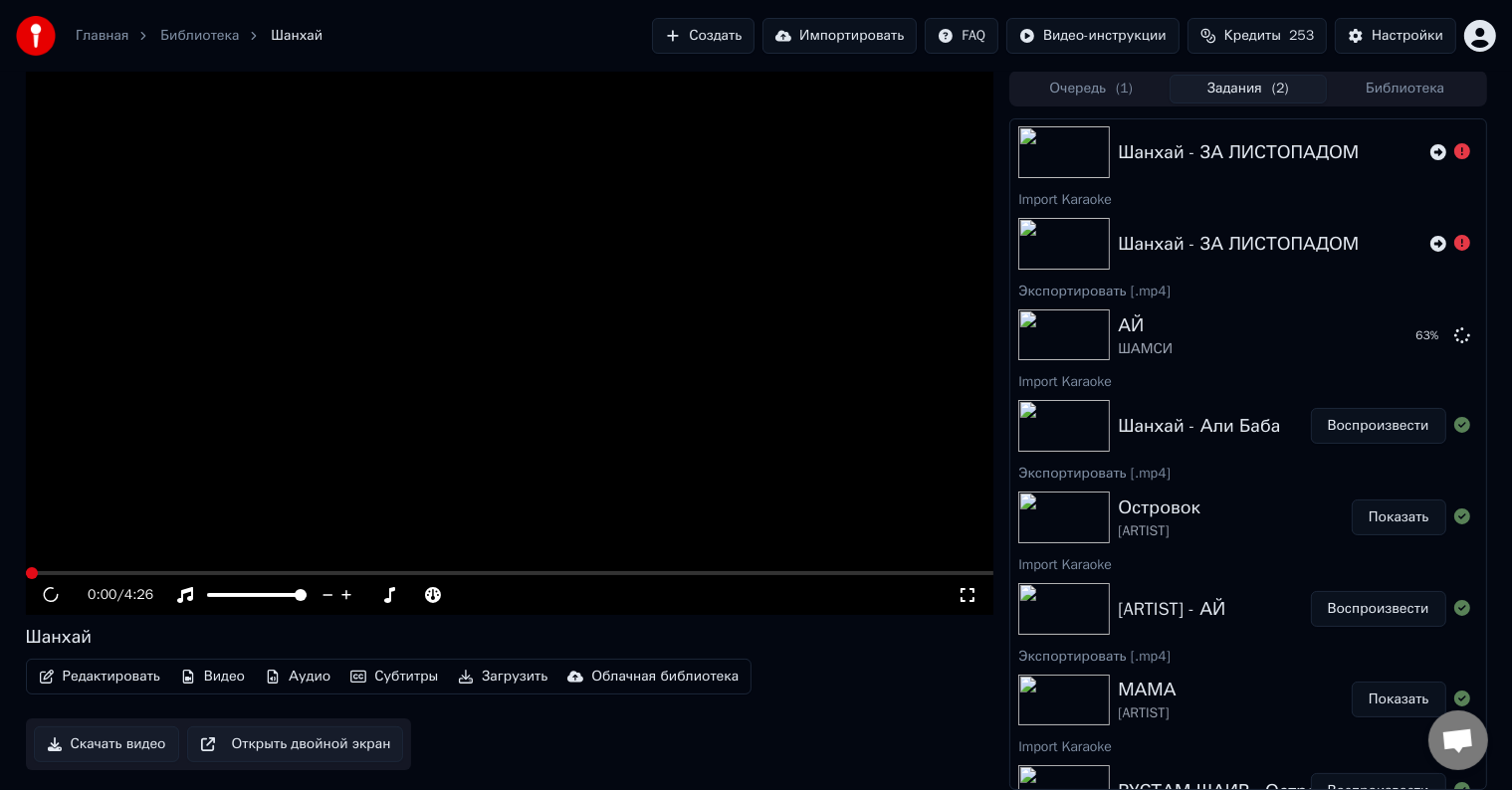 scroll, scrollTop: 0, scrollLeft: 0, axis: both 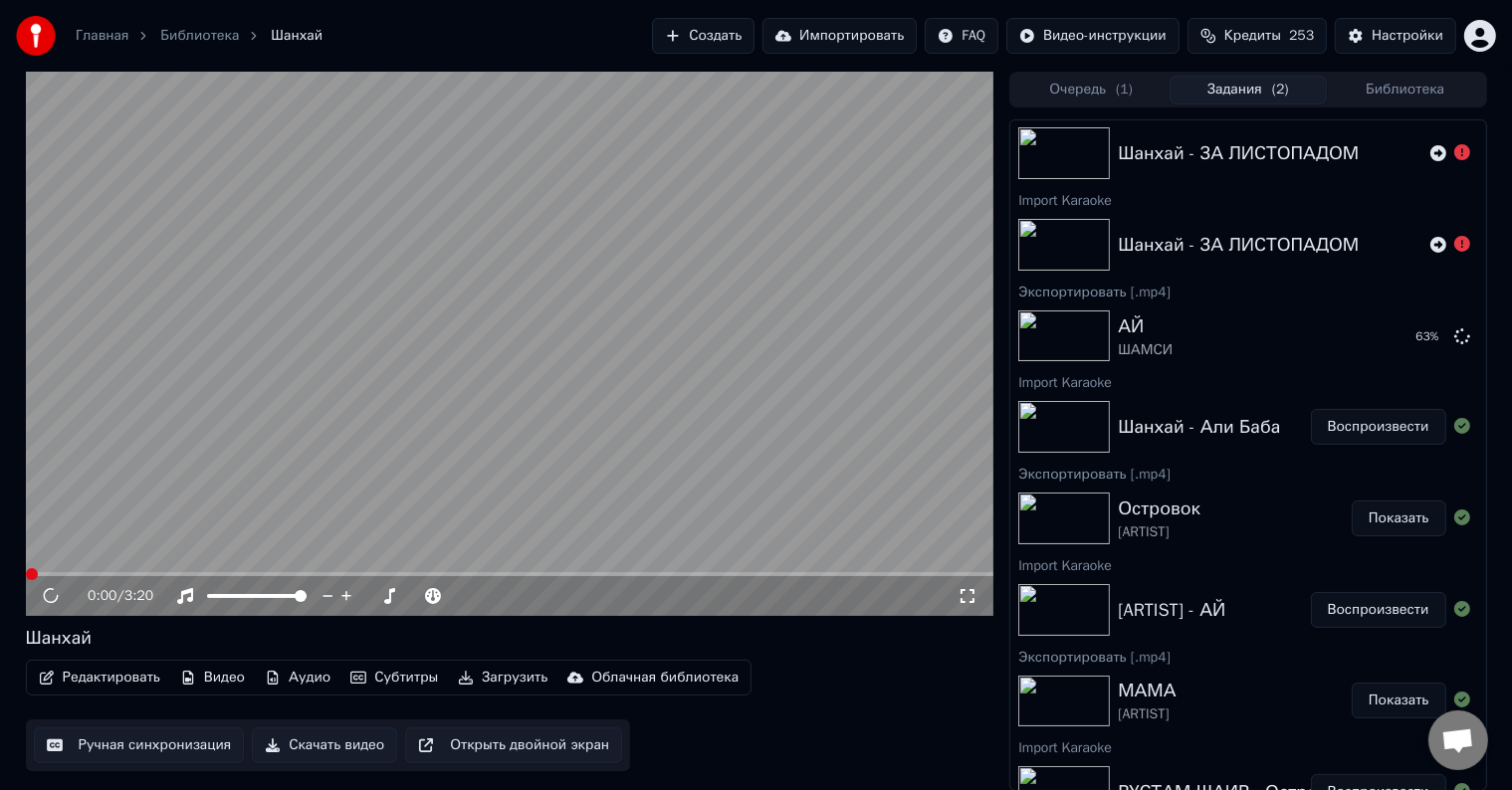 click on "Редактировать" at bounding box center [100, 678] 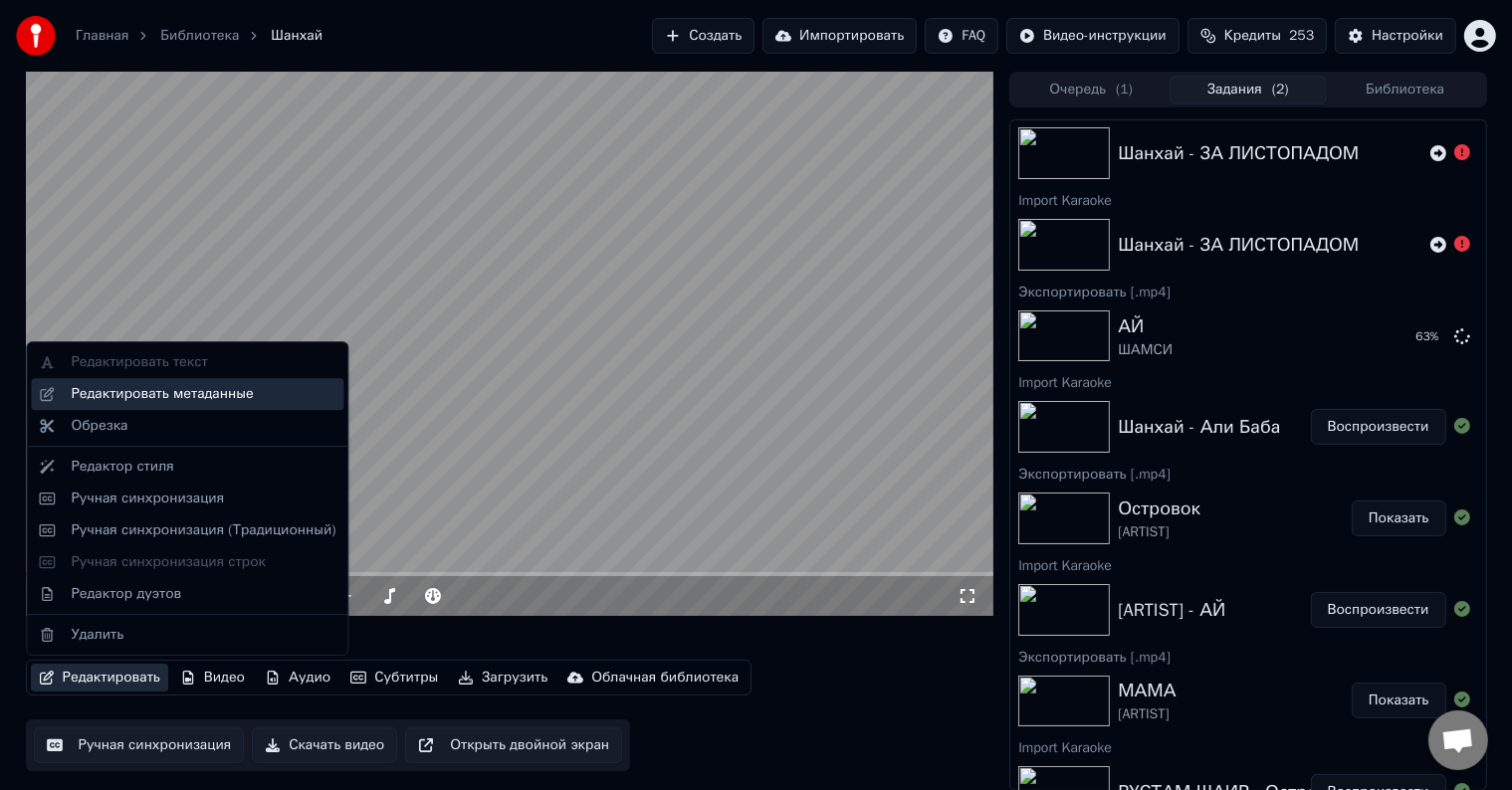 click on "Редактировать метаданные" at bounding box center [161, 394] 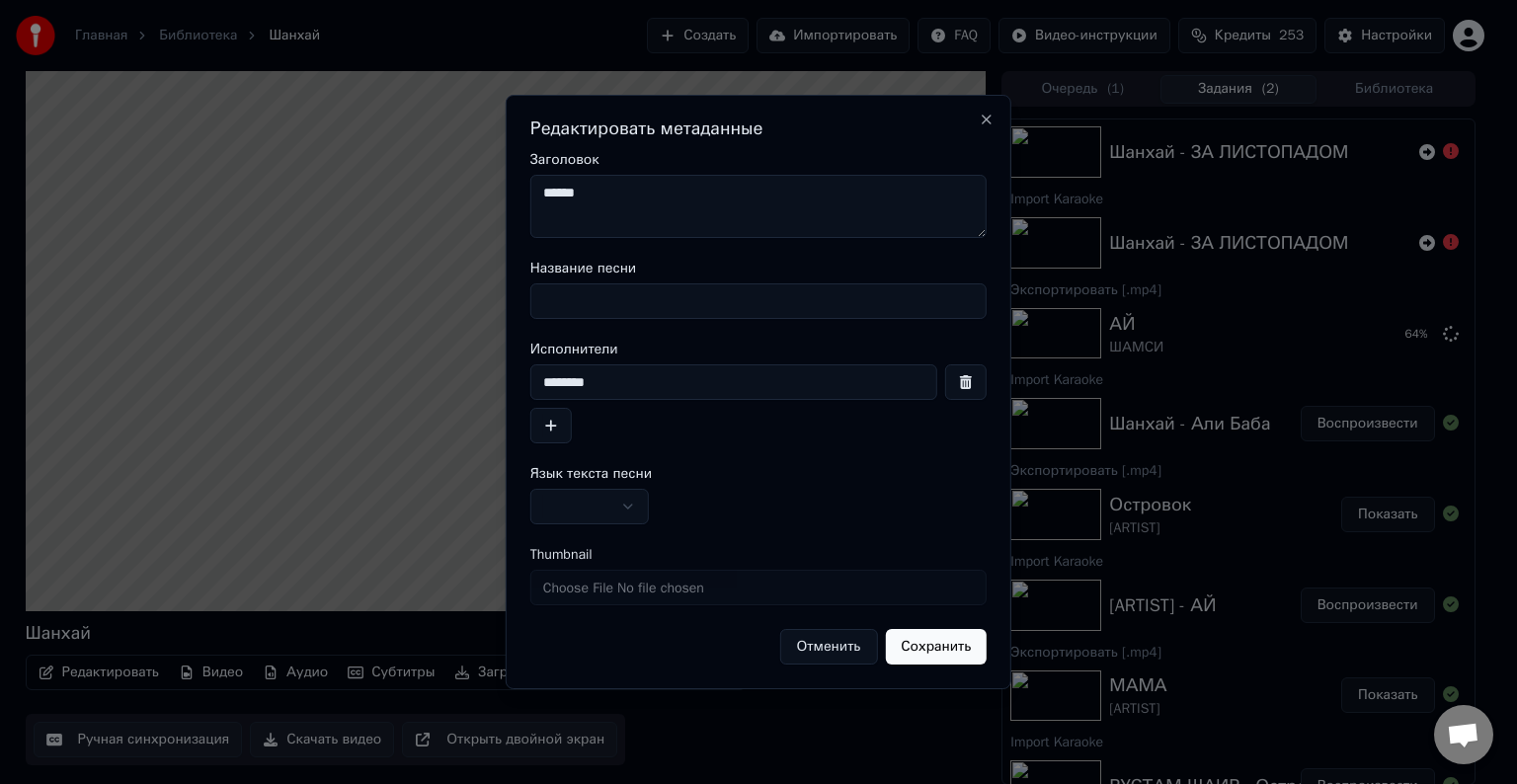 click on "Название песни" at bounding box center (758, 301) 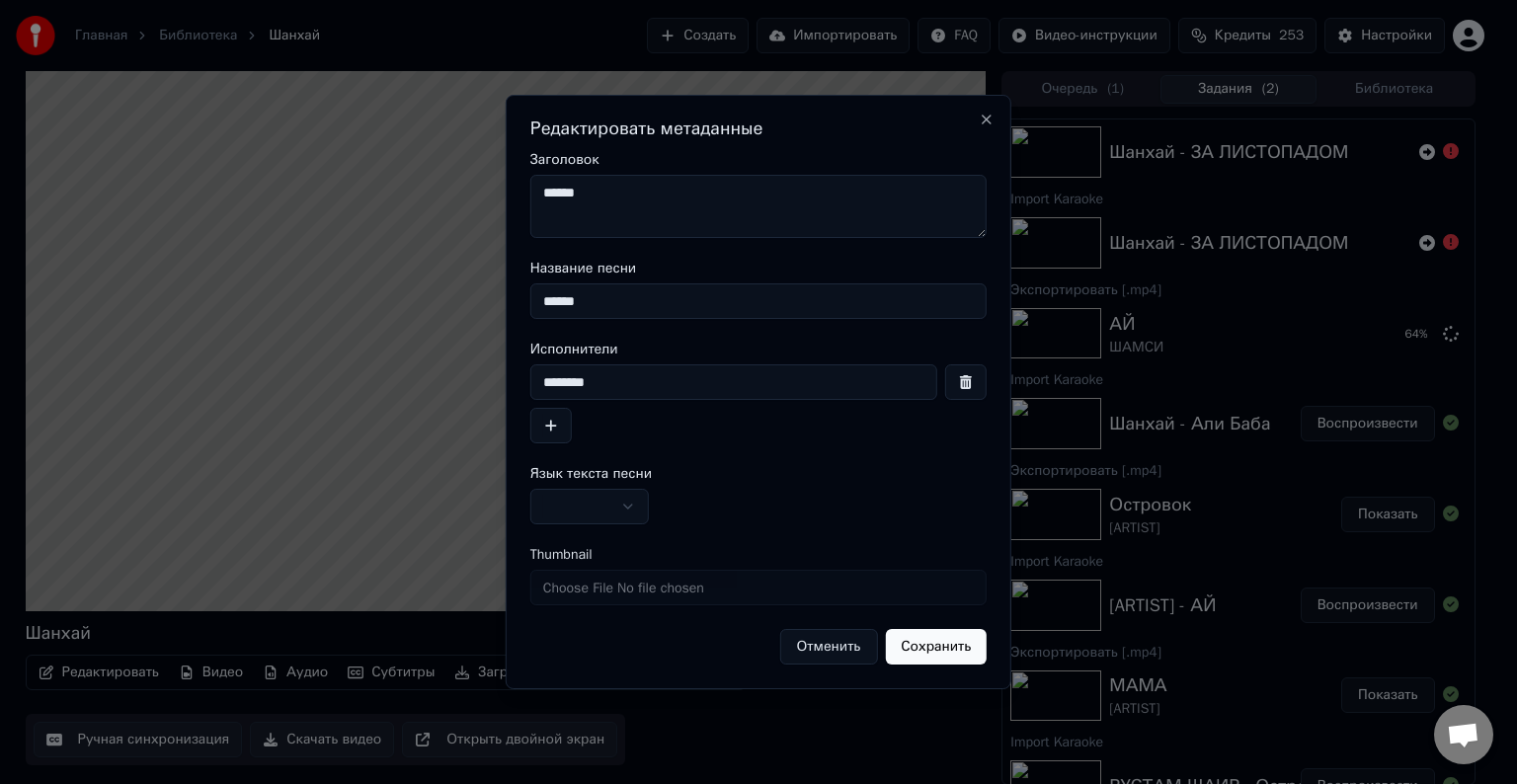 type on "******" 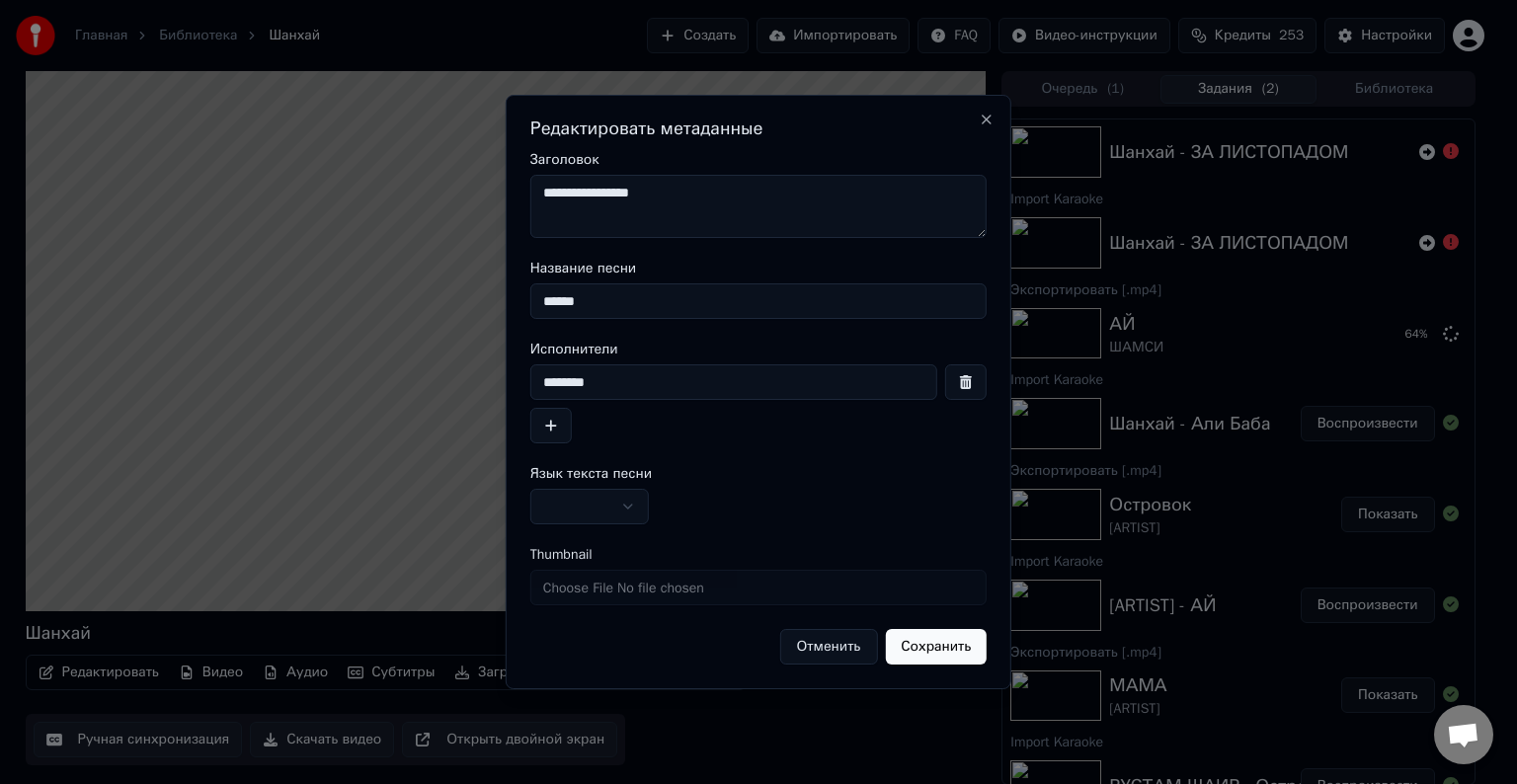 type on "**********" 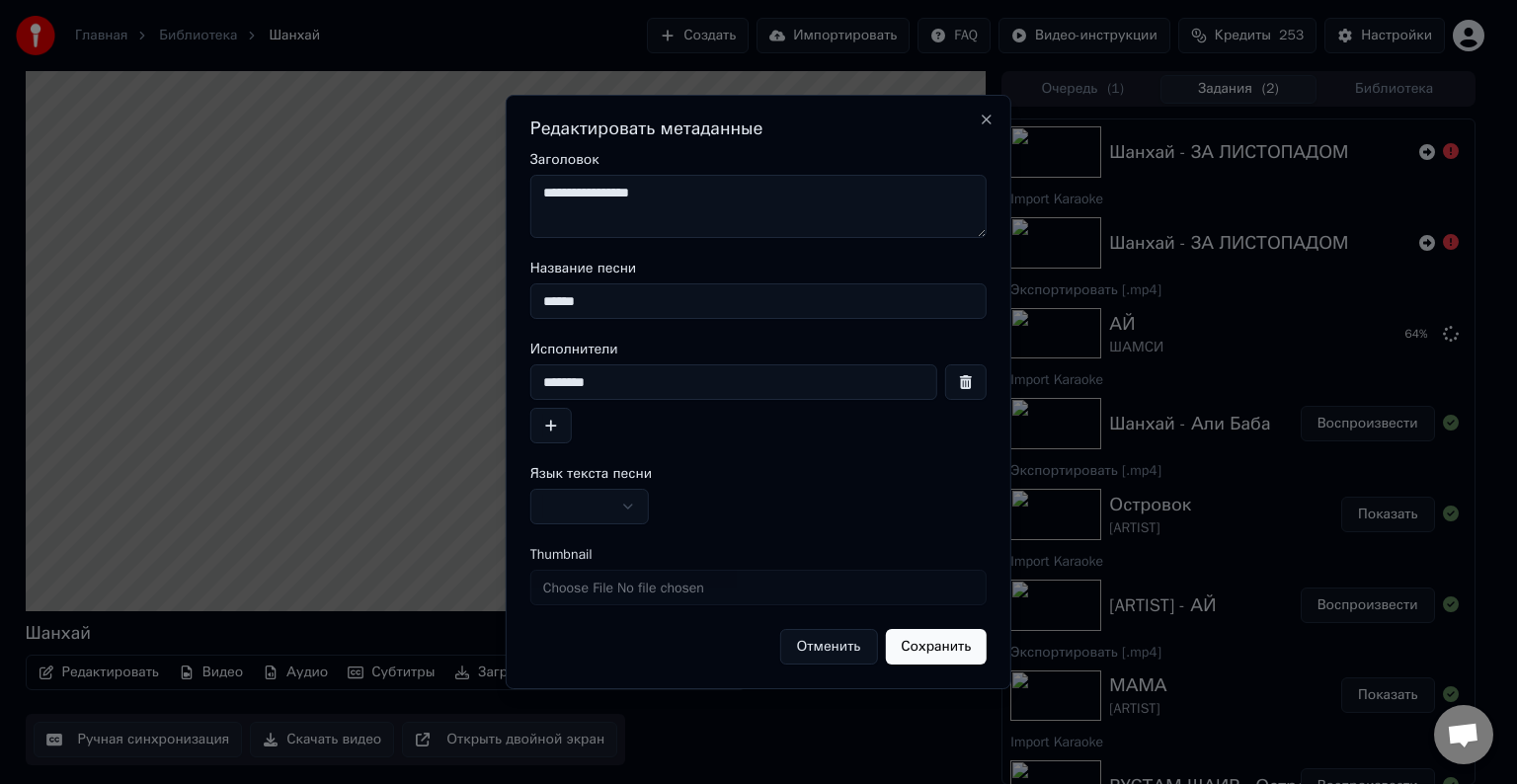 click at bounding box center [590, 507] 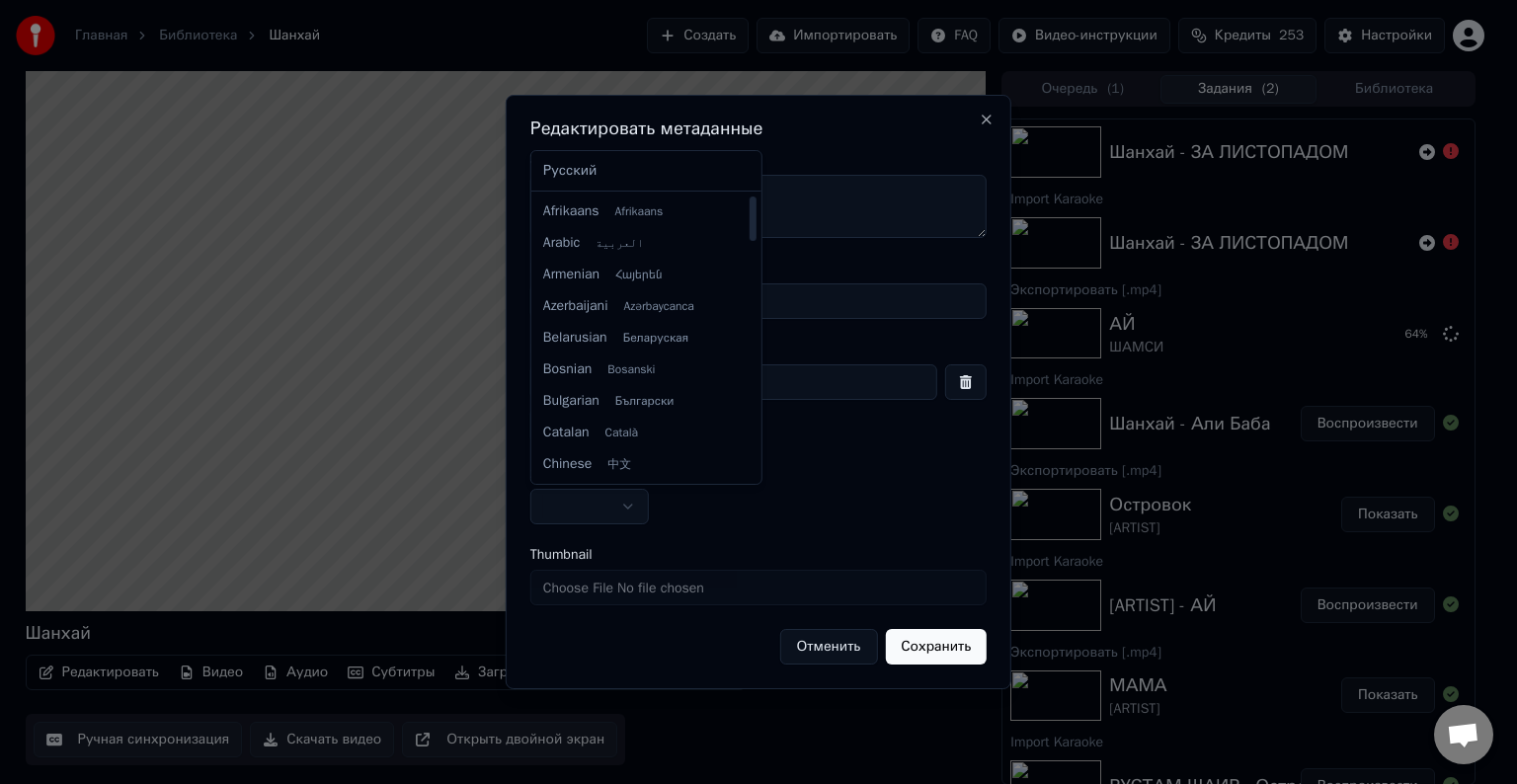 select on "**" 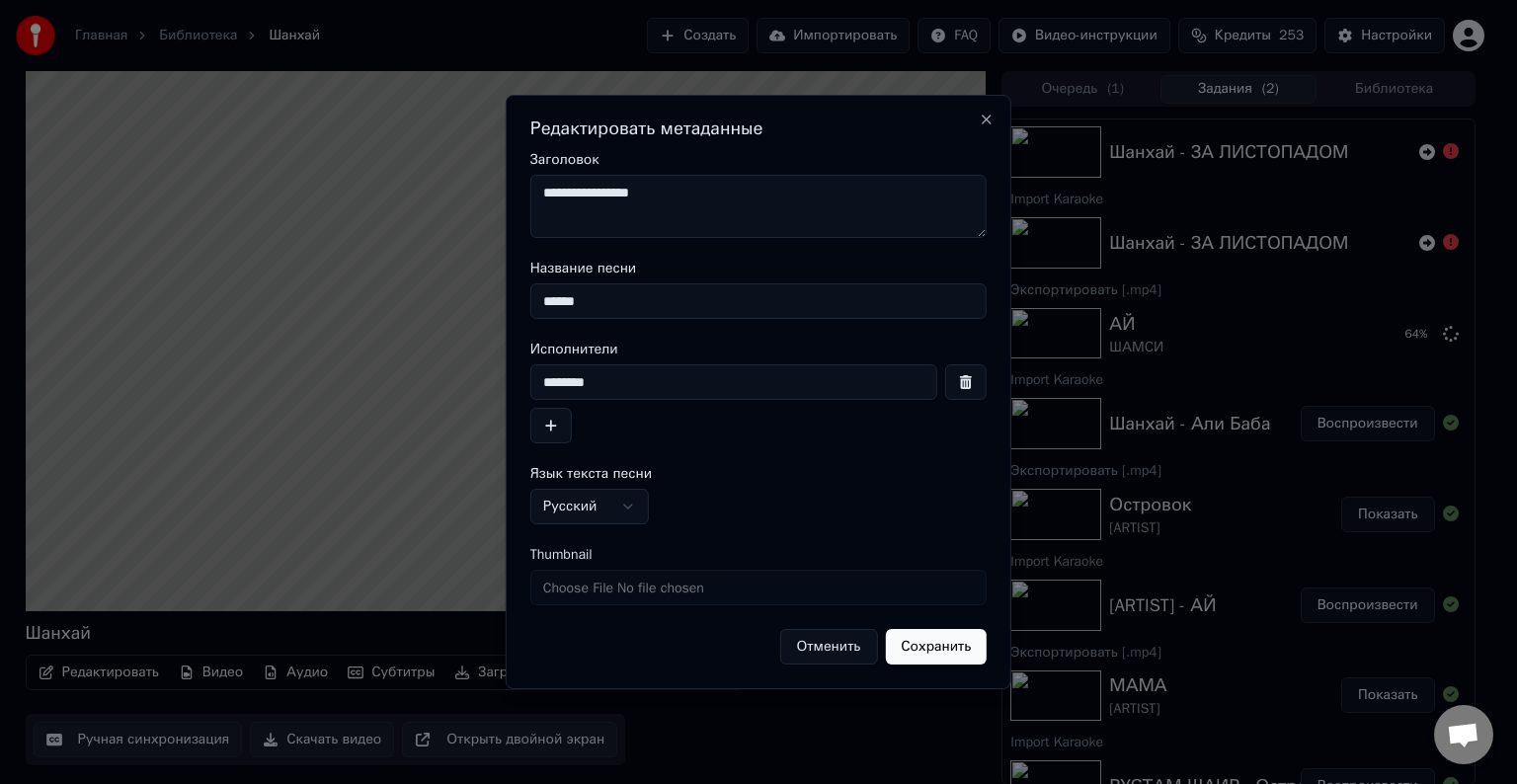 click on "Сохранить" at bounding box center [935, 647] 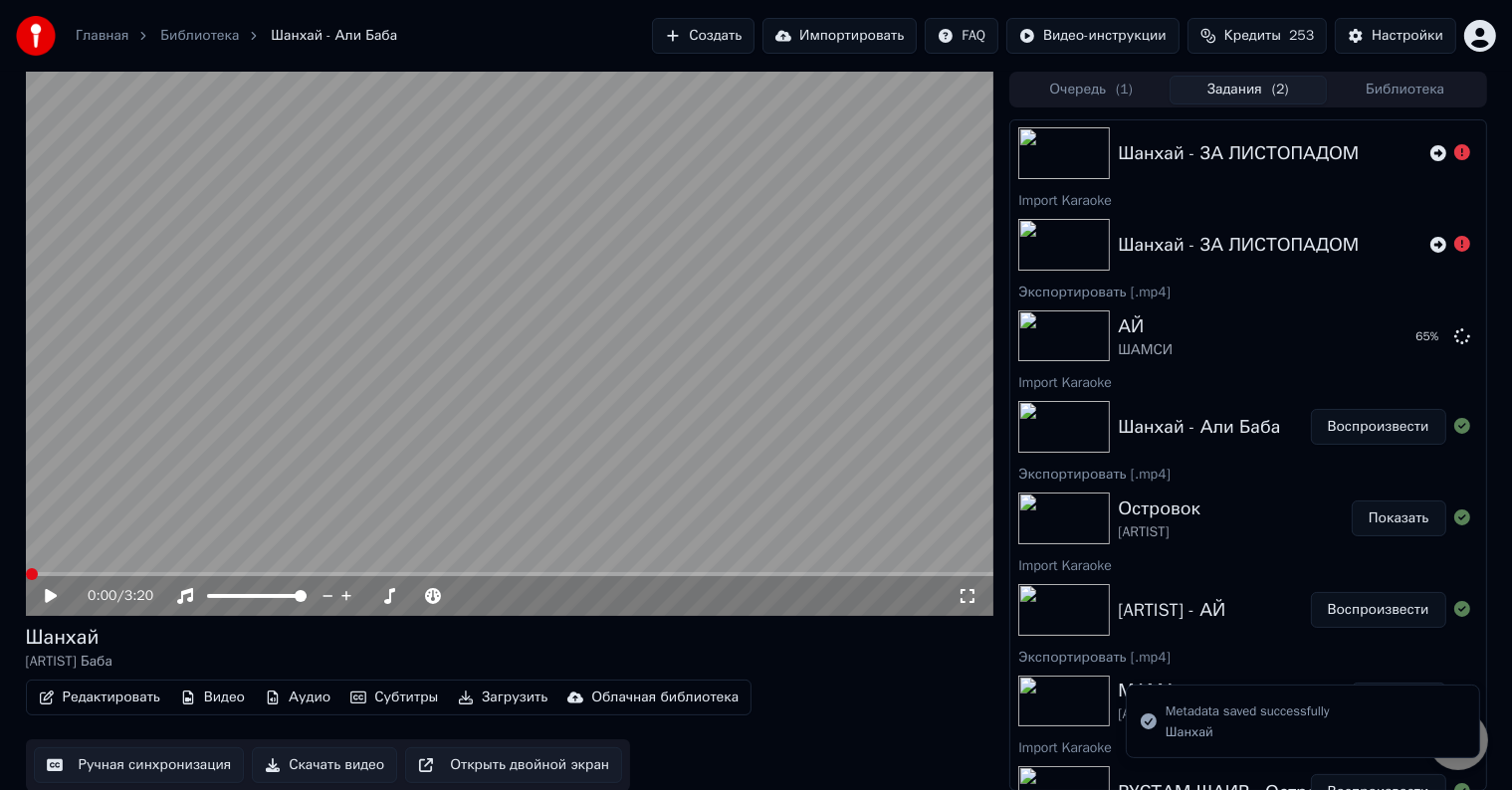 click on "Скачать видео" at bounding box center [324, 765] 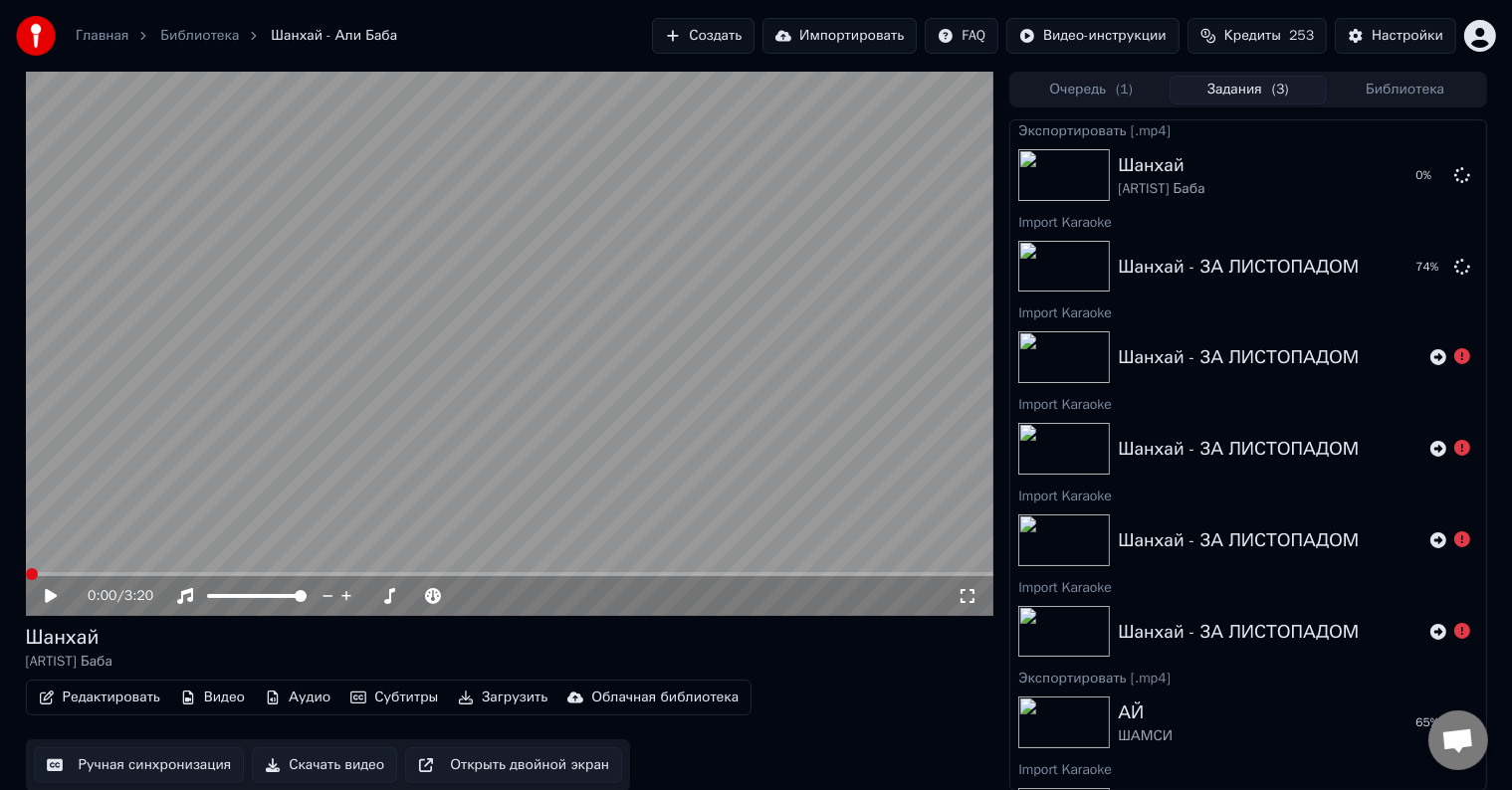 scroll, scrollTop: 0, scrollLeft: 0, axis: both 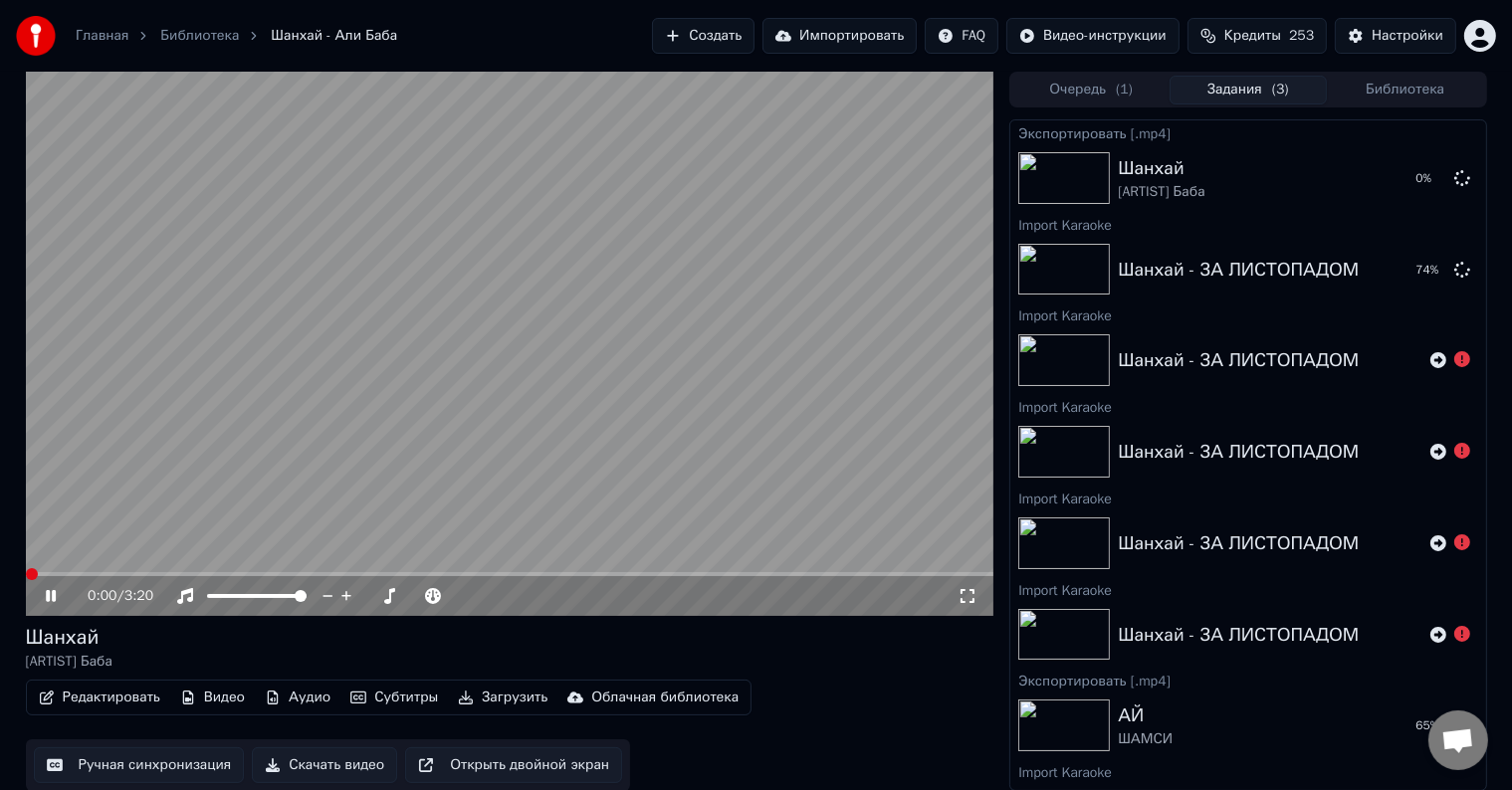 click at bounding box center (510, 343) 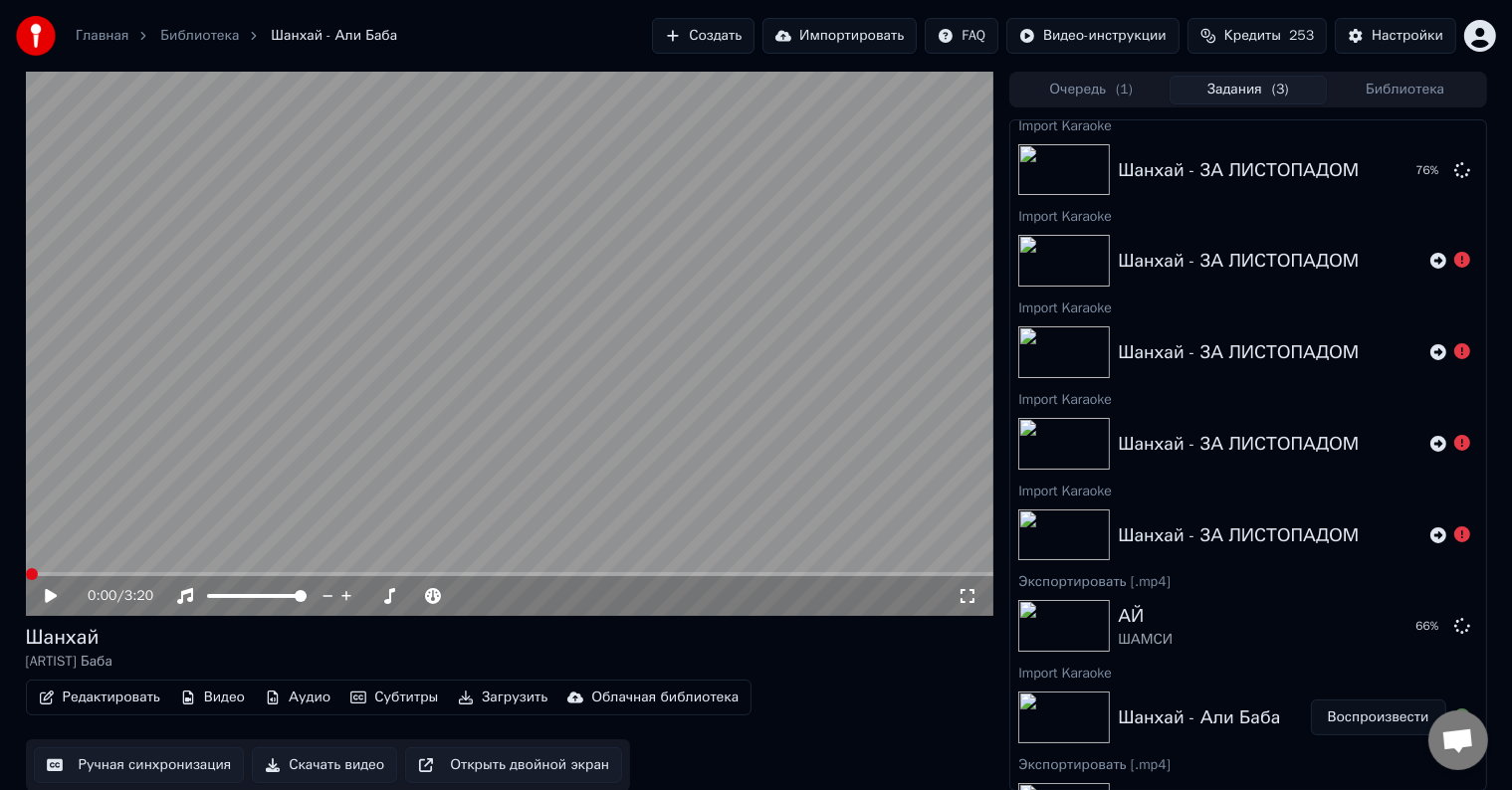 scroll, scrollTop: 0, scrollLeft: 0, axis: both 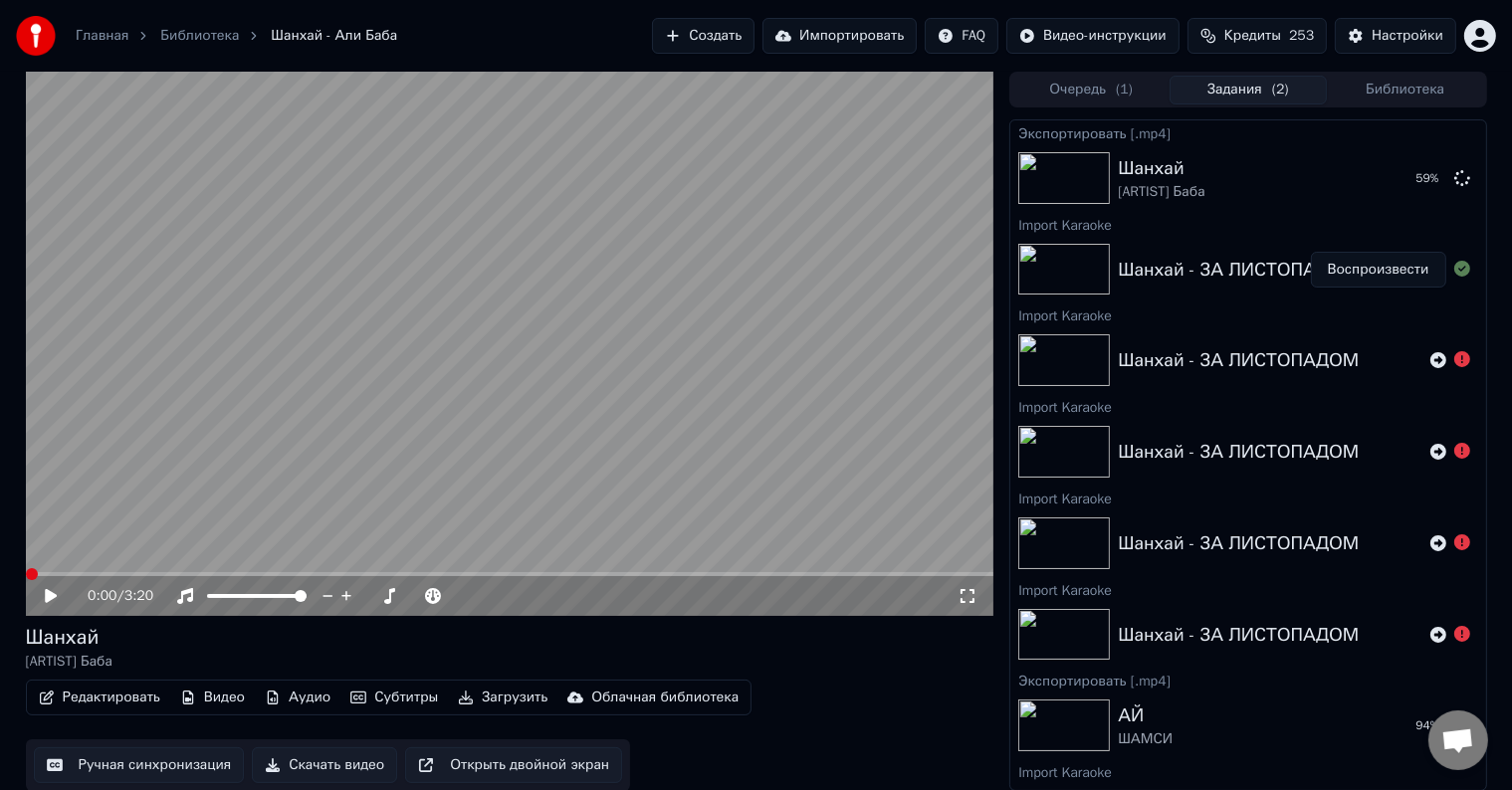 click on "Воспроизвести" at bounding box center (1379, 270) 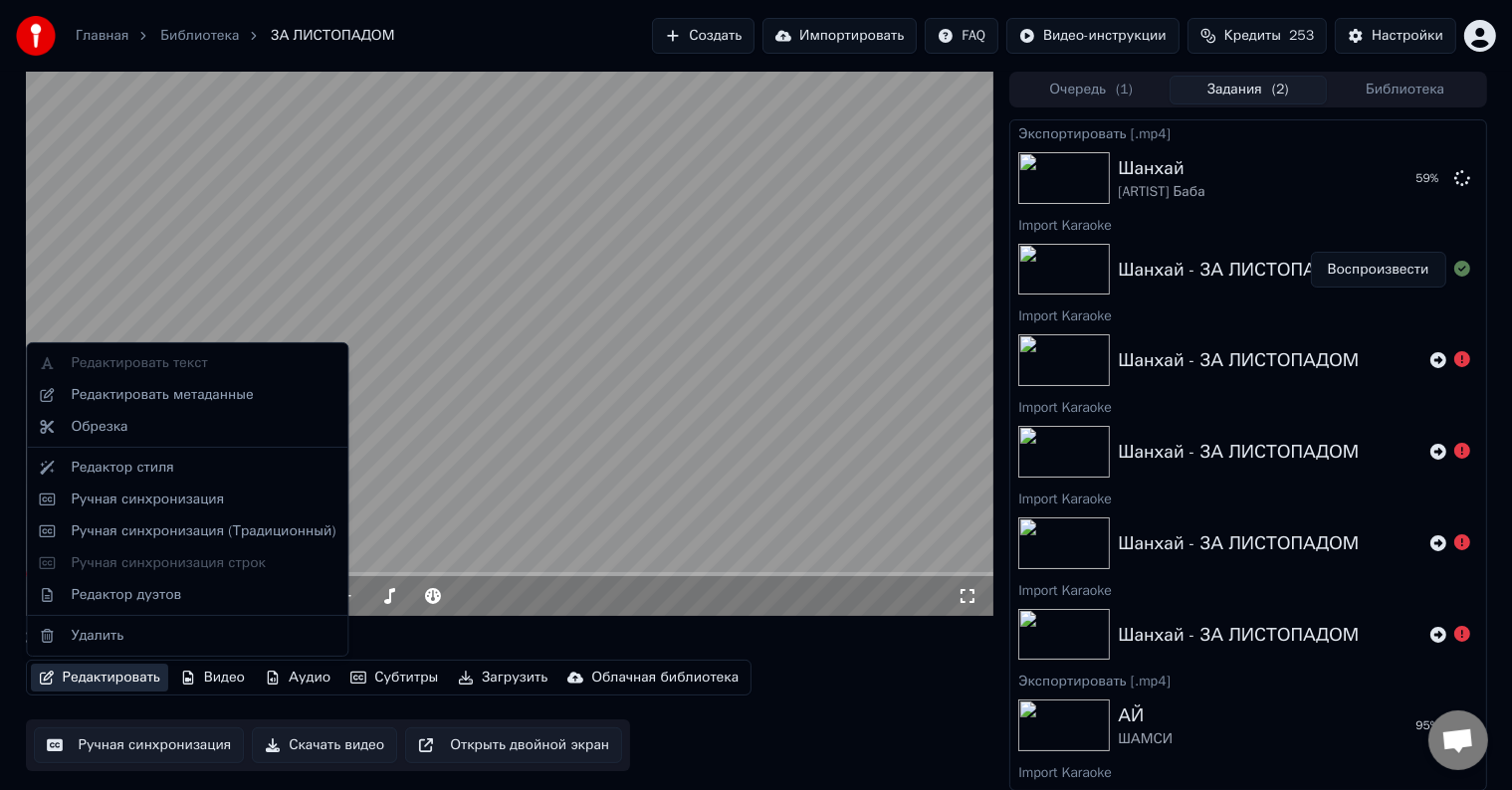 click on "Редактировать" at bounding box center [100, 678] 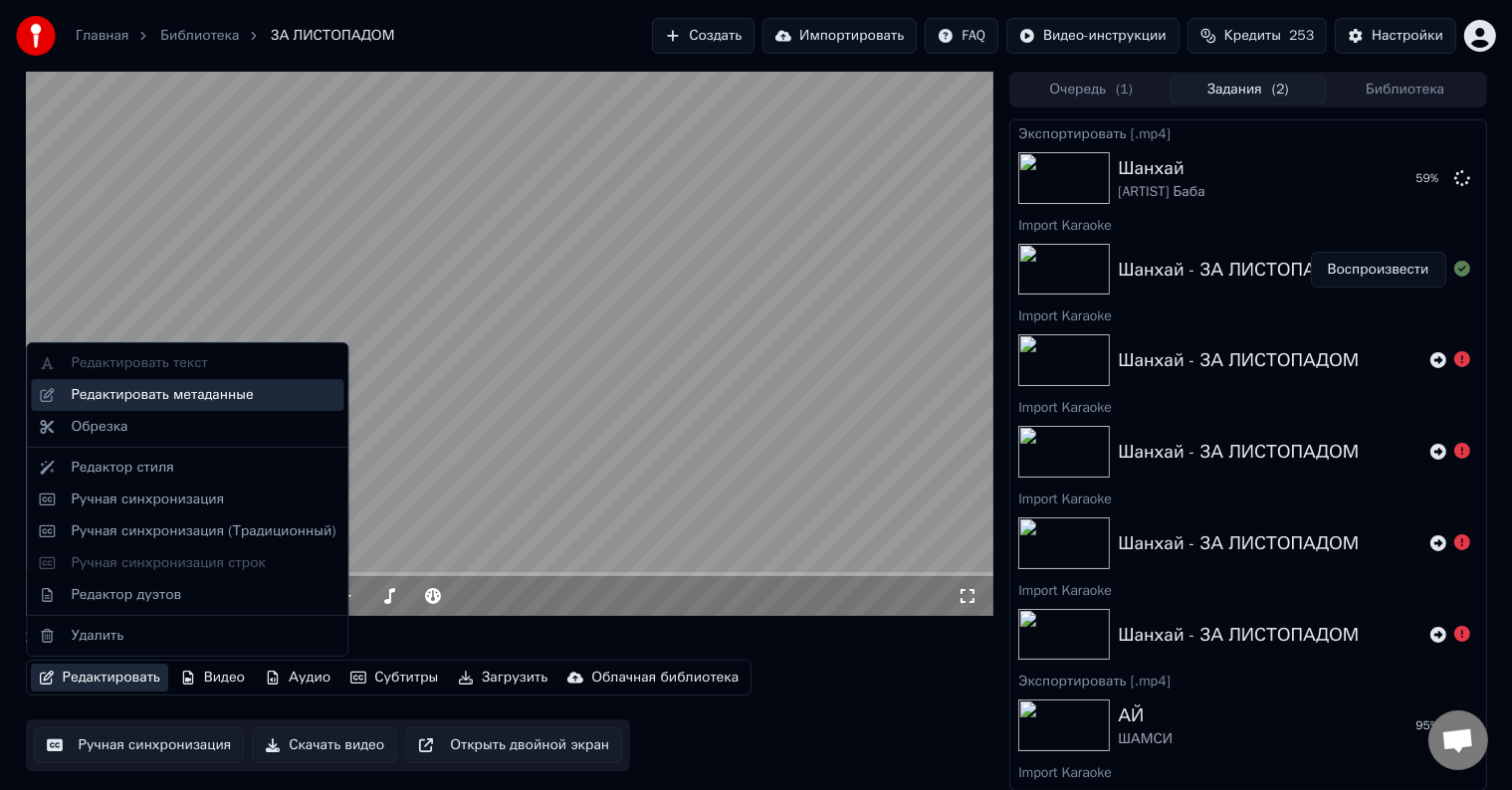 click on "Редактировать метаданные" at bounding box center [203, 395] 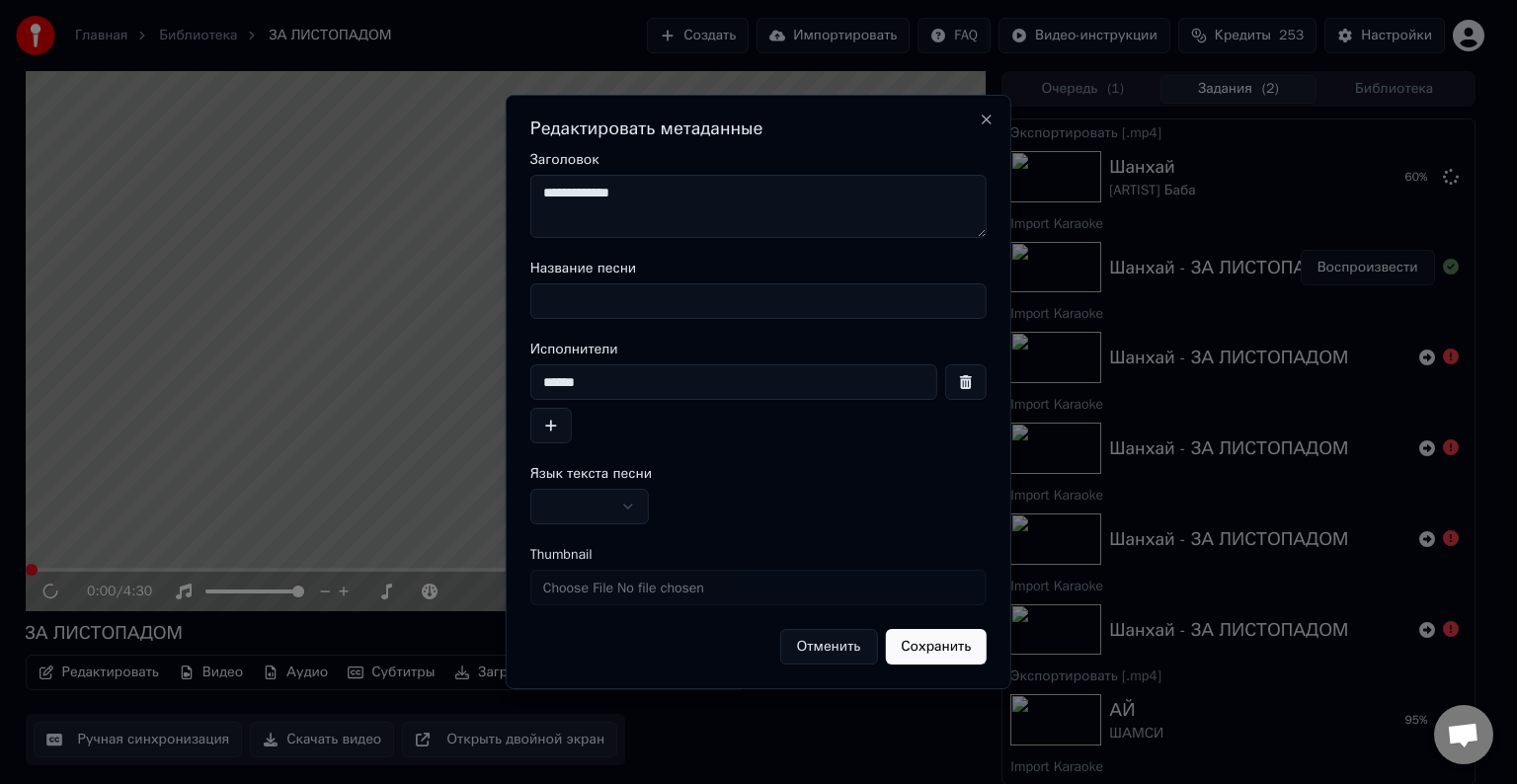 click on "Название песни" at bounding box center (758, 301) 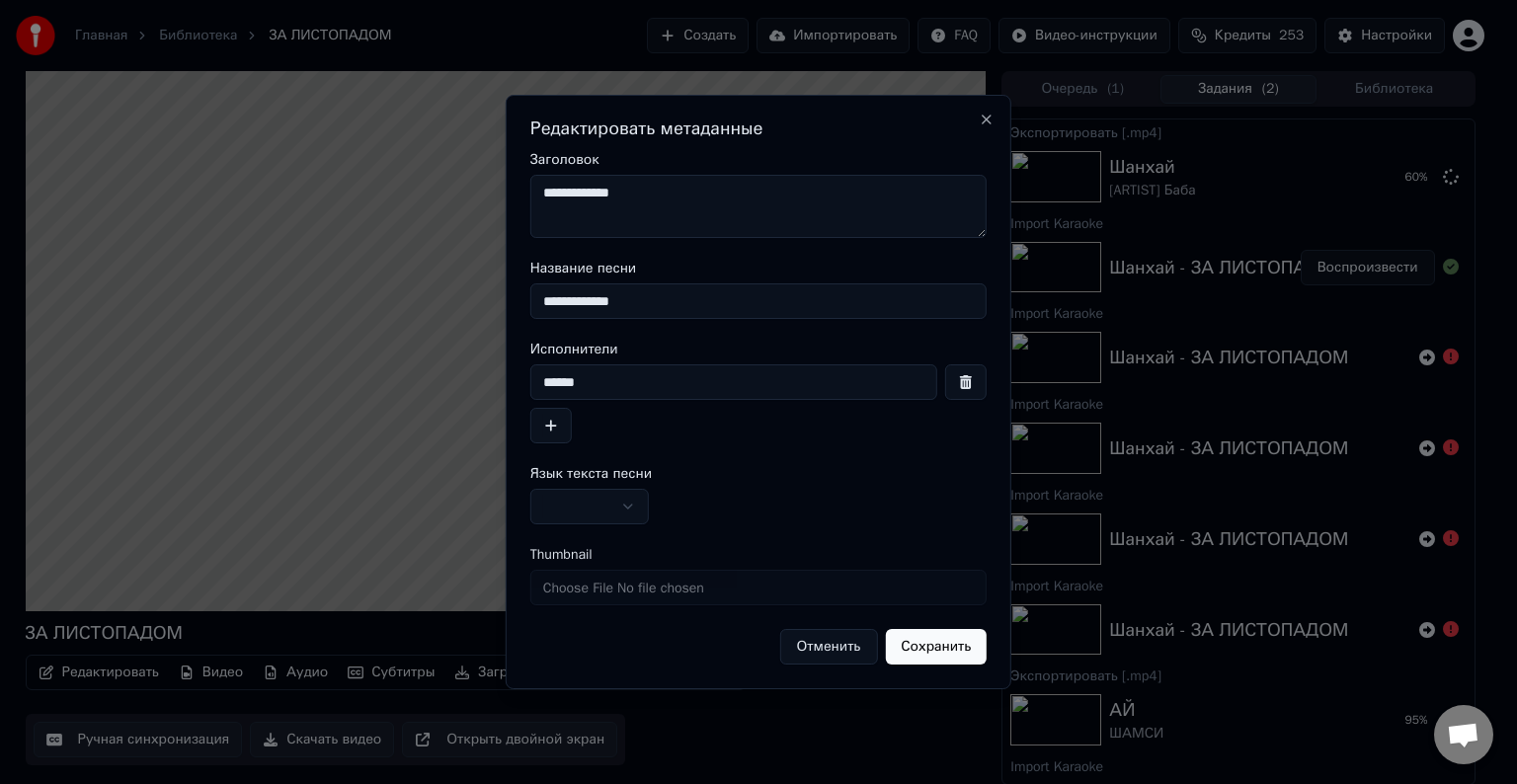 type on "**********" 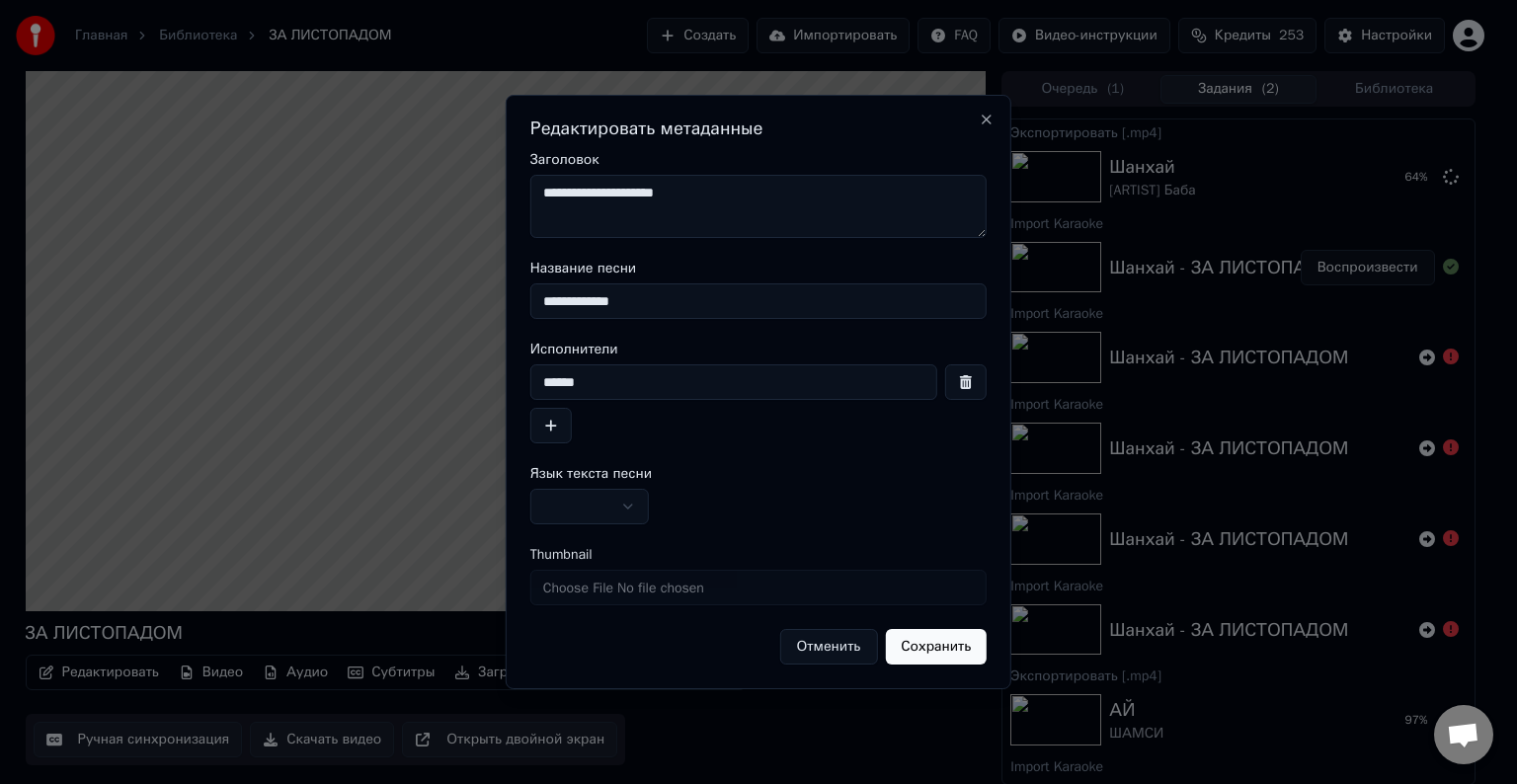 type on "**********" 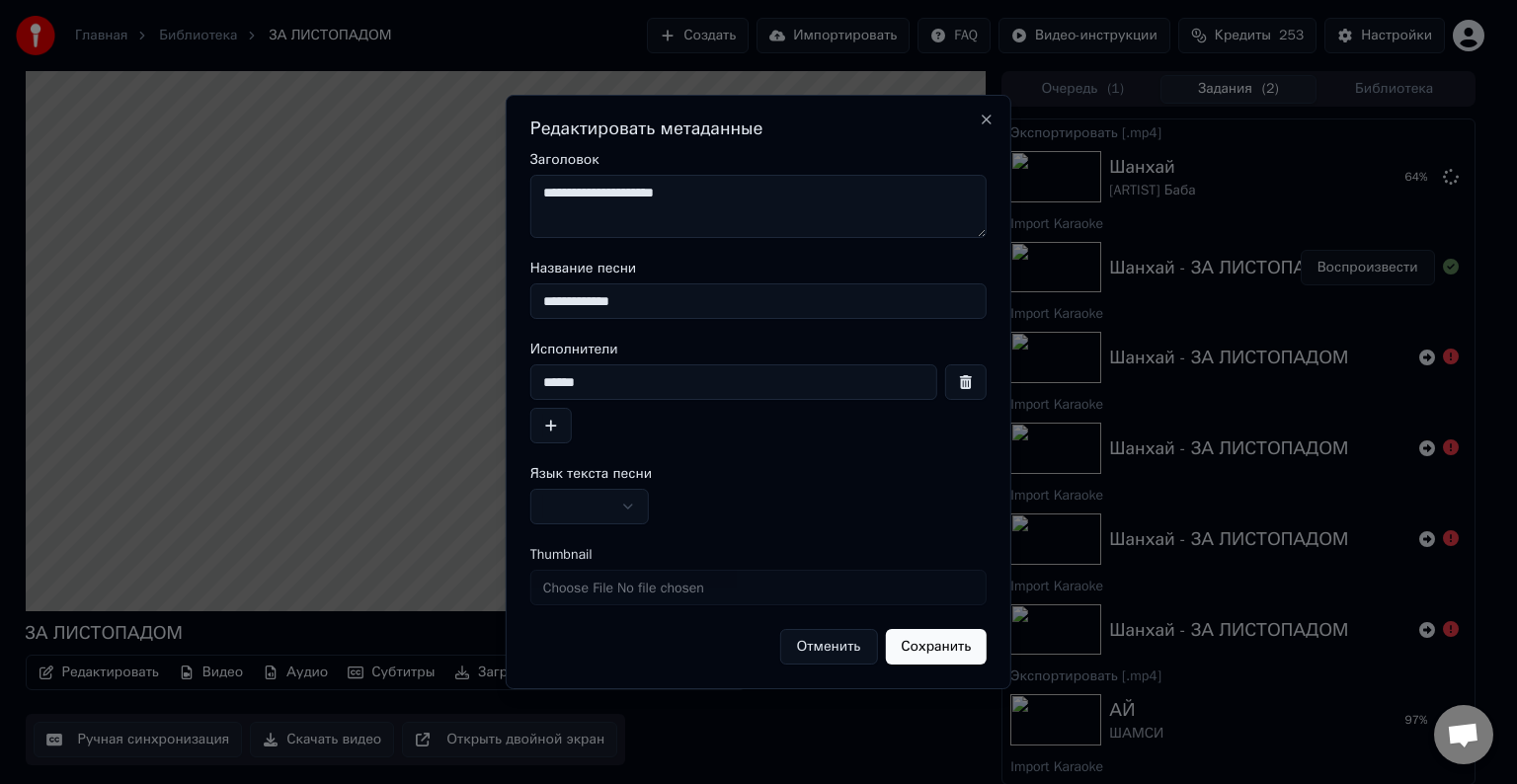 click at bounding box center (590, 507) 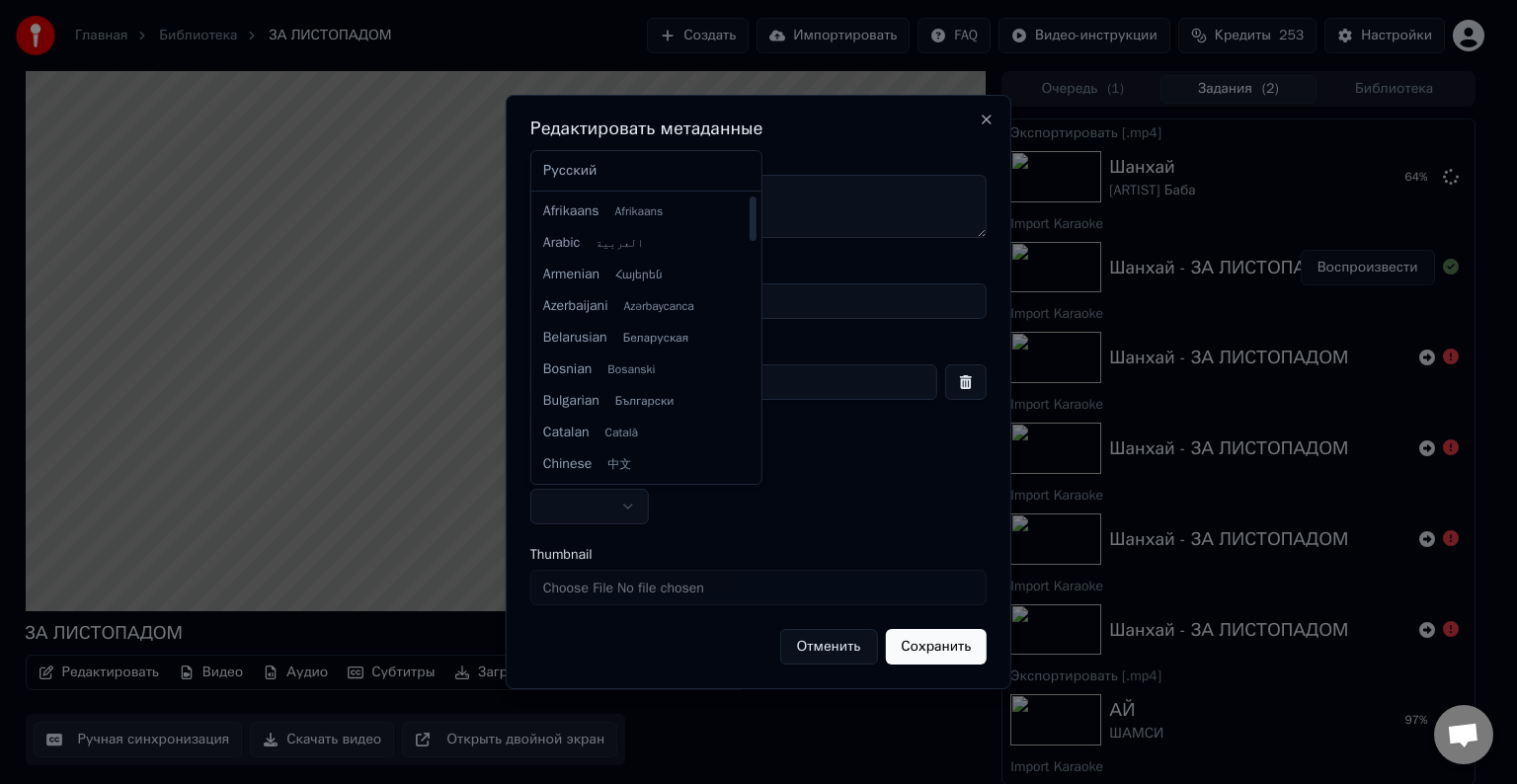 select on "**" 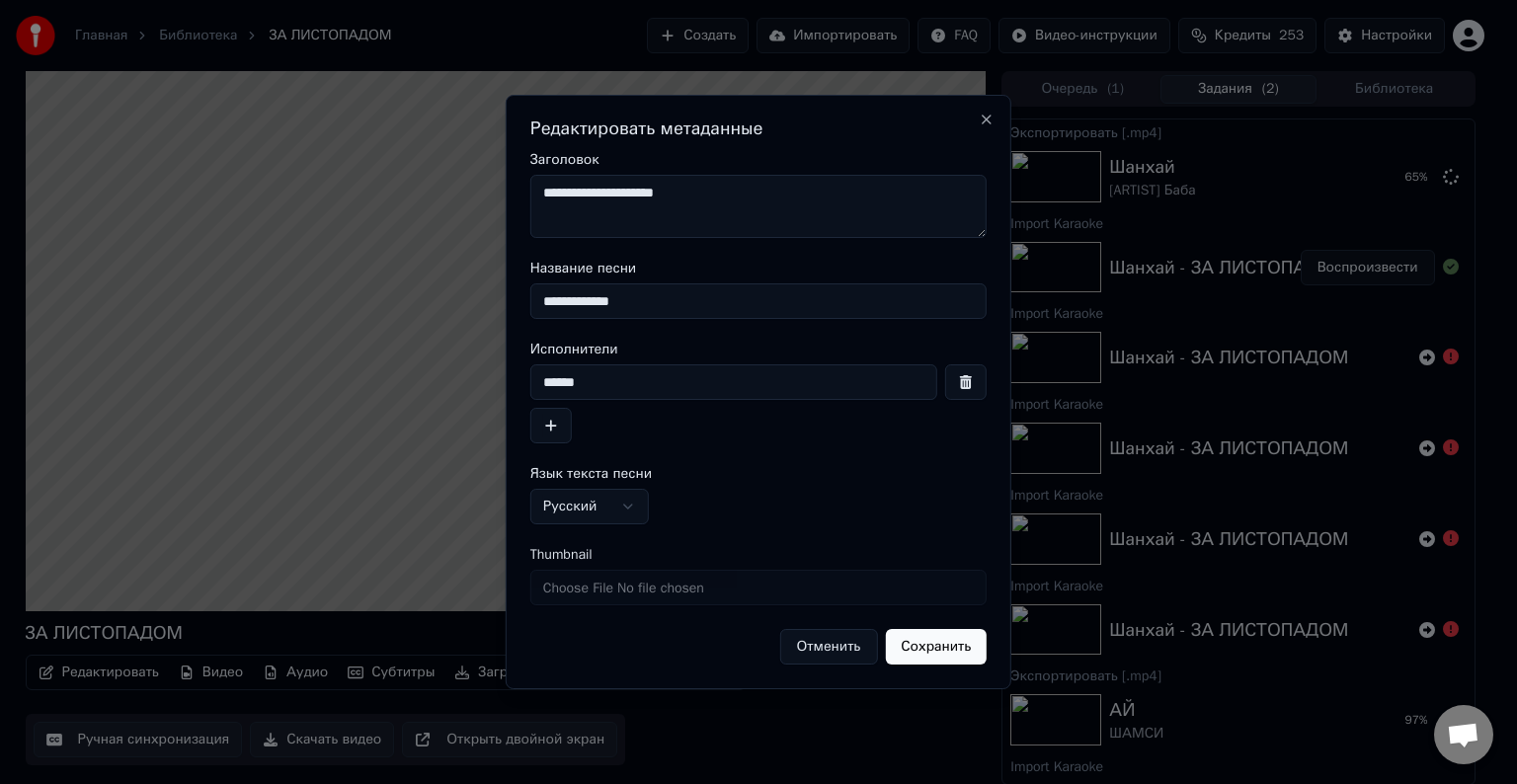 click on "Сохранить" at bounding box center [935, 647] 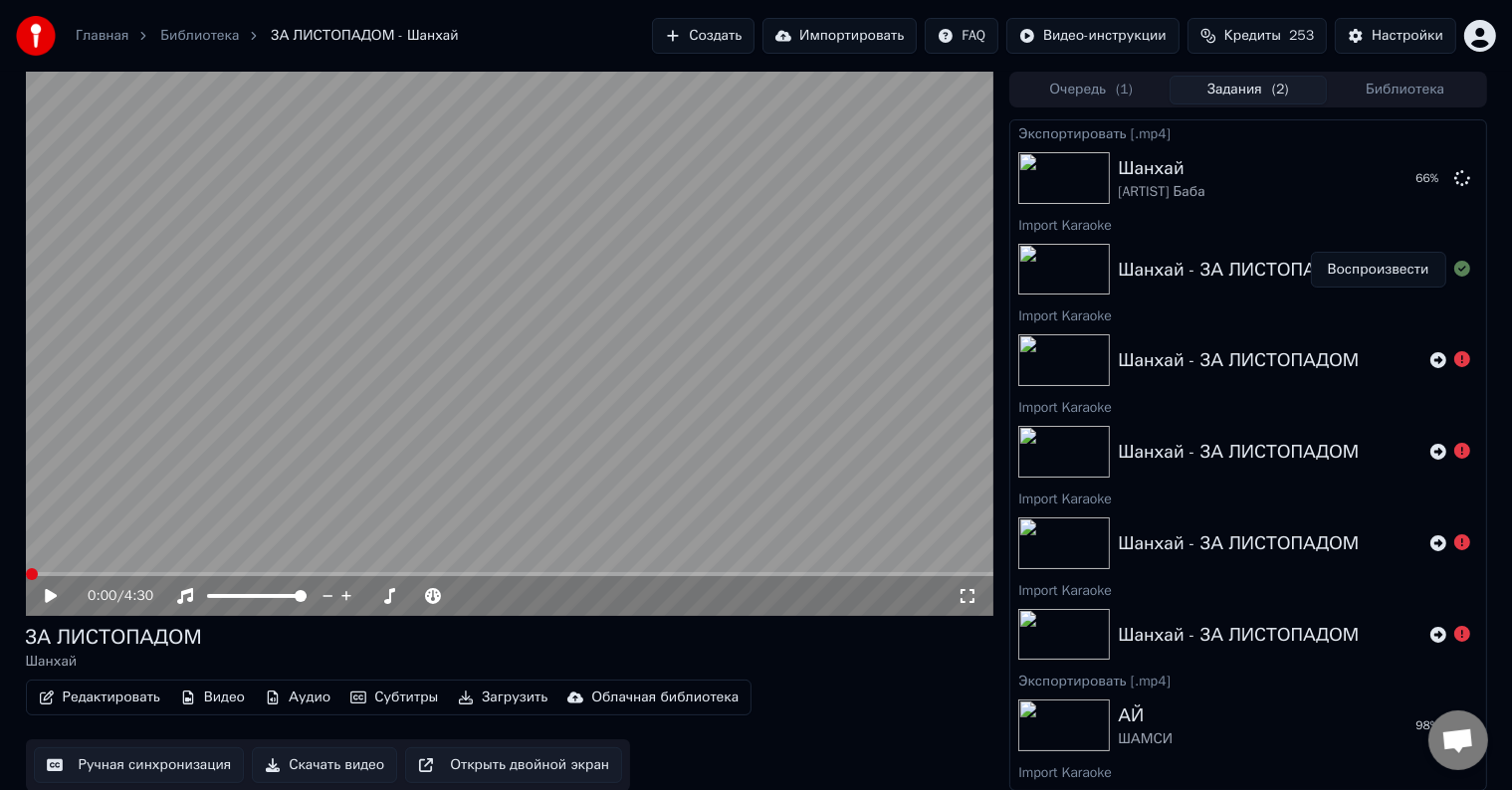 click on "Скачать видео" at bounding box center (324, 765) 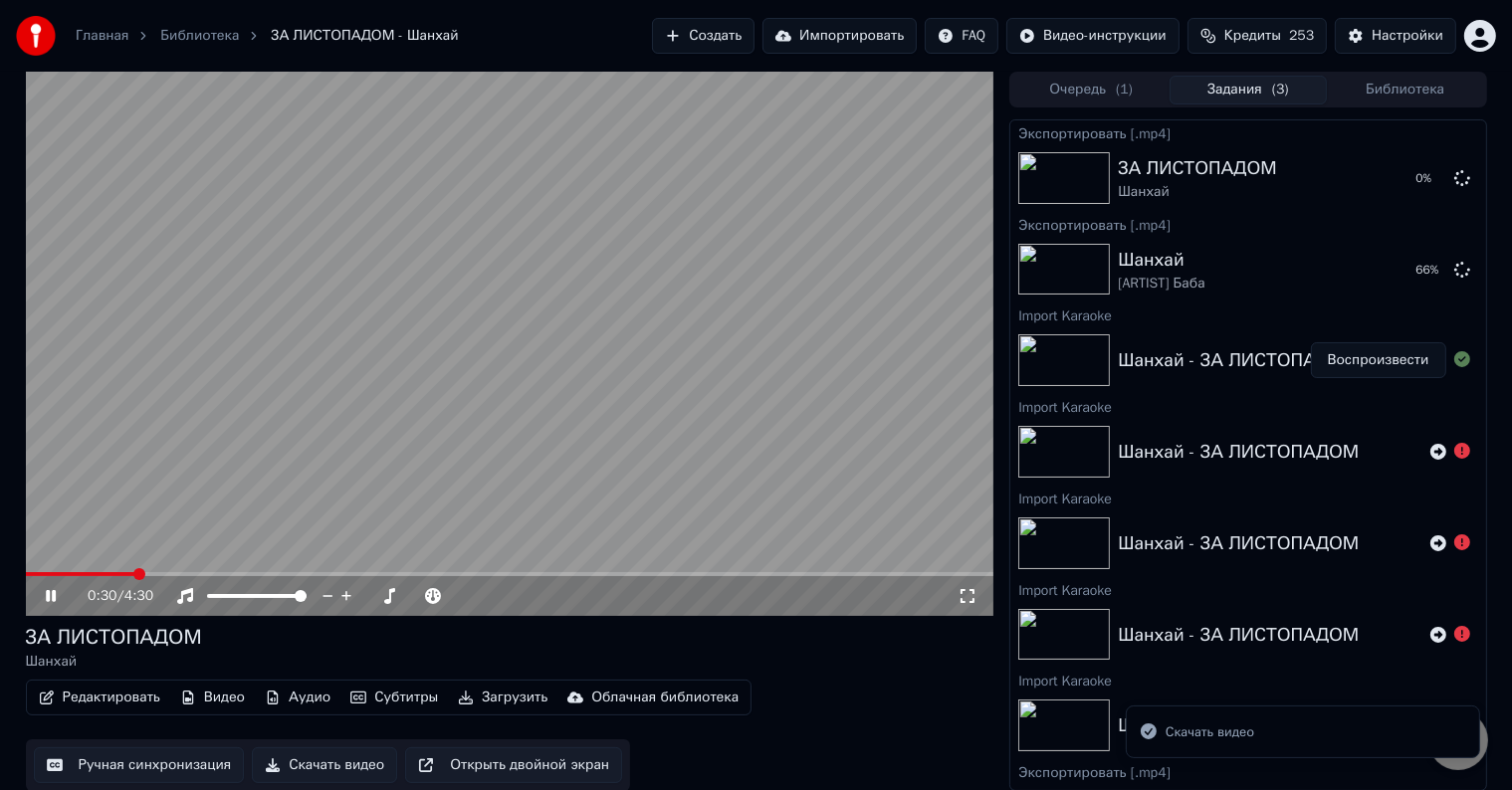 click at bounding box center [510, 343] 